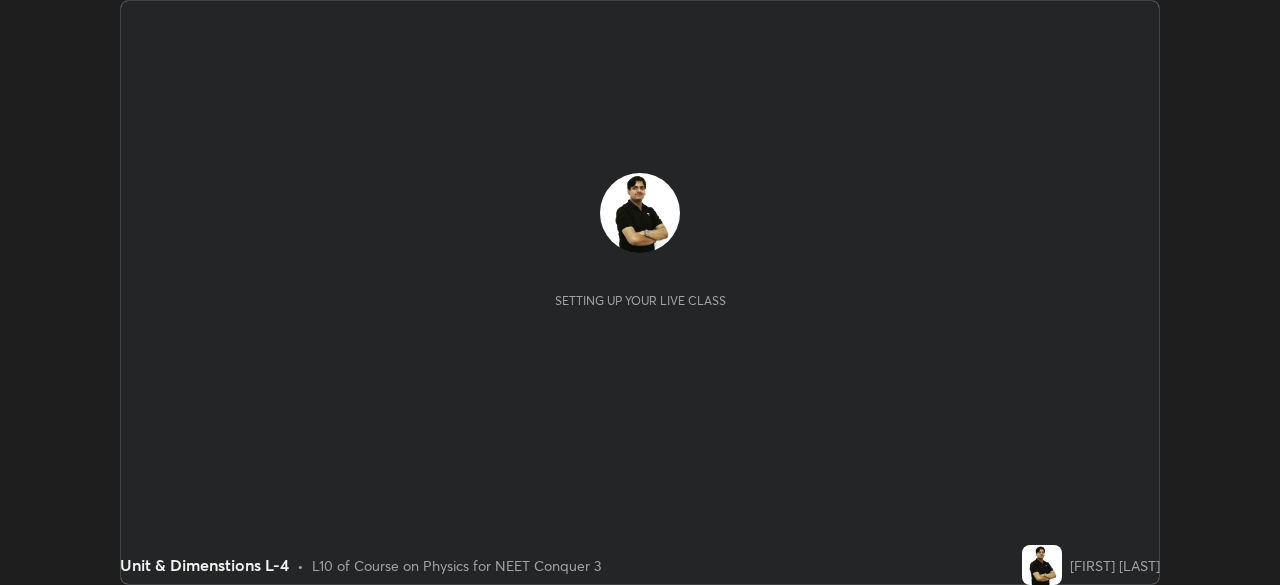 scroll, scrollTop: 0, scrollLeft: 0, axis: both 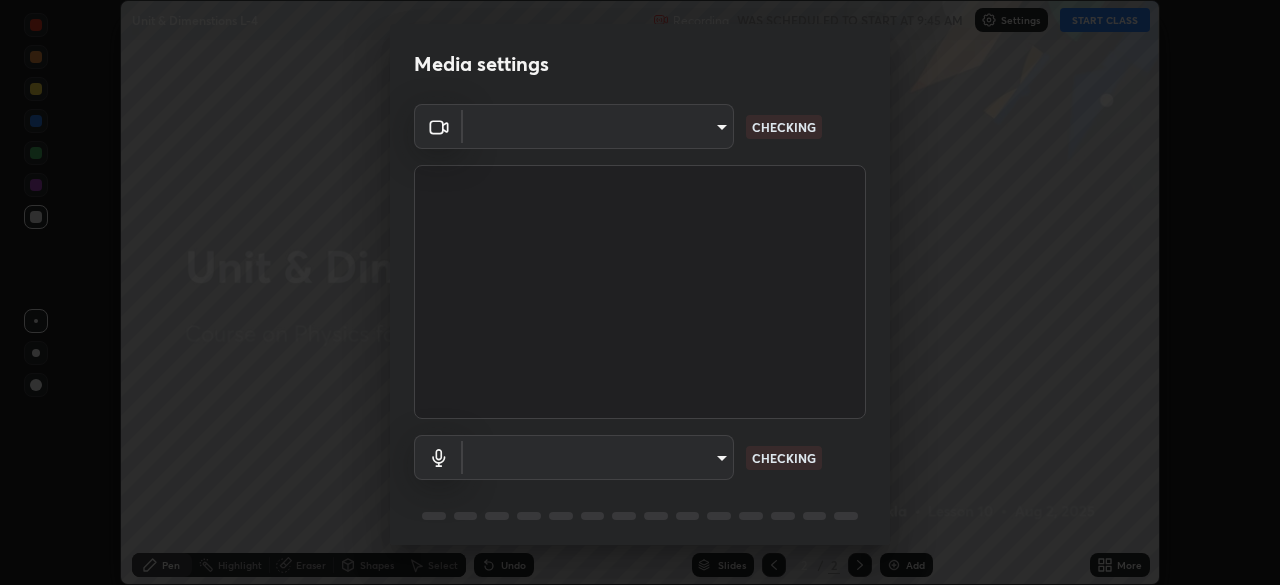 type on "fec30703c8e22cf69a8f77a224c2d994de0da897dc859dbf546555d8622b01d3" 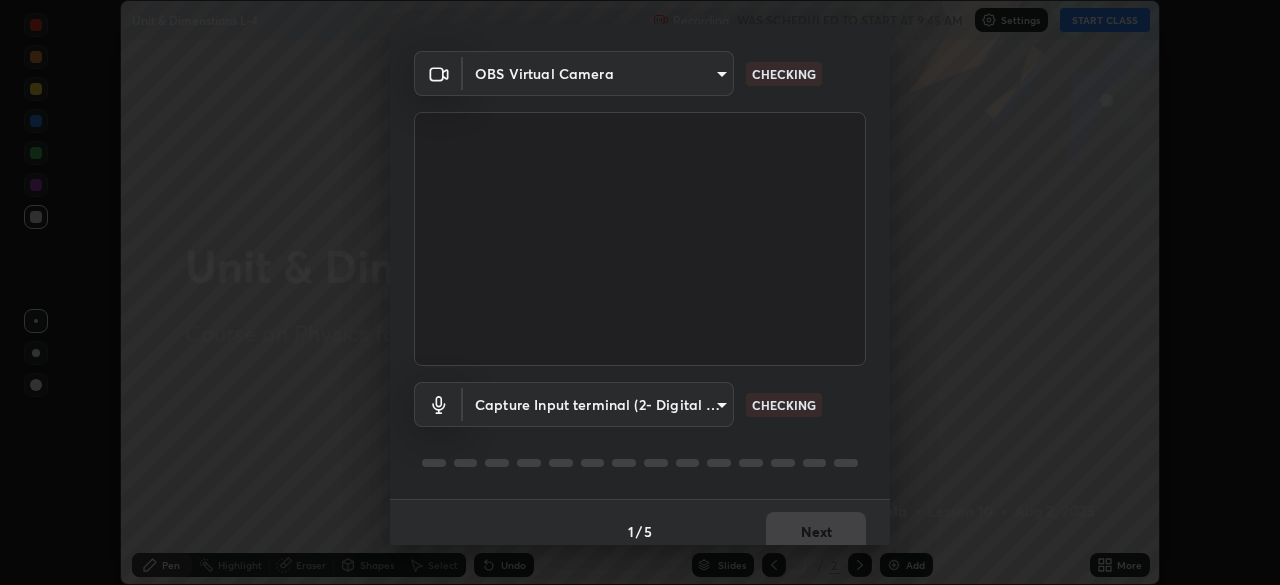 scroll, scrollTop: 71, scrollLeft: 0, axis: vertical 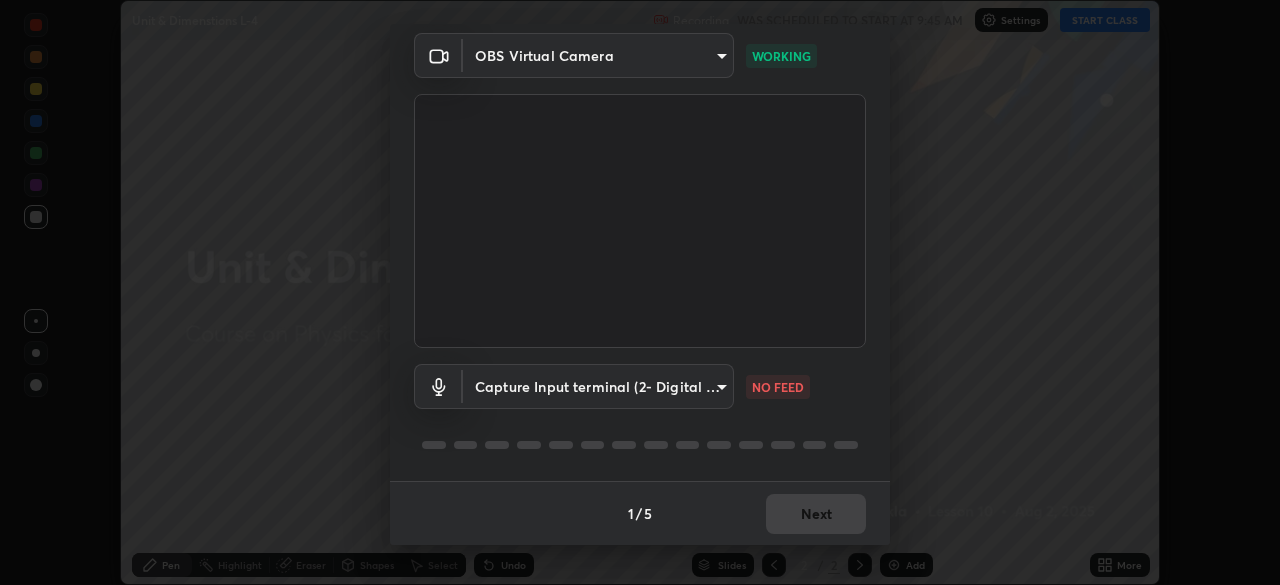 click on "Erase all Unit & Dimenstions L-4 Recording WAS SCHEDULED TO START AT  9:45 AM Settings START CLASS Setting up your live class Unit & Dimenstions L-4 • L10 of Course on Physics for NEET Conquer 3 [FIRST] [LAST] Pen Highlight Eraser Shapes Select Undo Slides 2 / 2 Add More No doubts shared Encourage your learners to ask a doubt for better clarity Report an issue Reason for reporting Buffering Chat not working Audio - Video sync issue Educator video quality low ​Attach an image Report an issue Reason for reporting Buffering Chat not working Audio - Video sync issue Educator video quality low ​Attach an image Report Media settings OBS Virtual Camera fec30703c8e22cf69a8f77a224c2d994de0da897dc859dbf546555d8622b01d3 WORKING Capture Input terminal (2- Digital Array MIC) 2d48304889ef8a7f9b2deaf05116713aa06141f226824a1a4e91928f499c50fc NO FEED 1 / 5 Next" at bounding box center [640, 292] 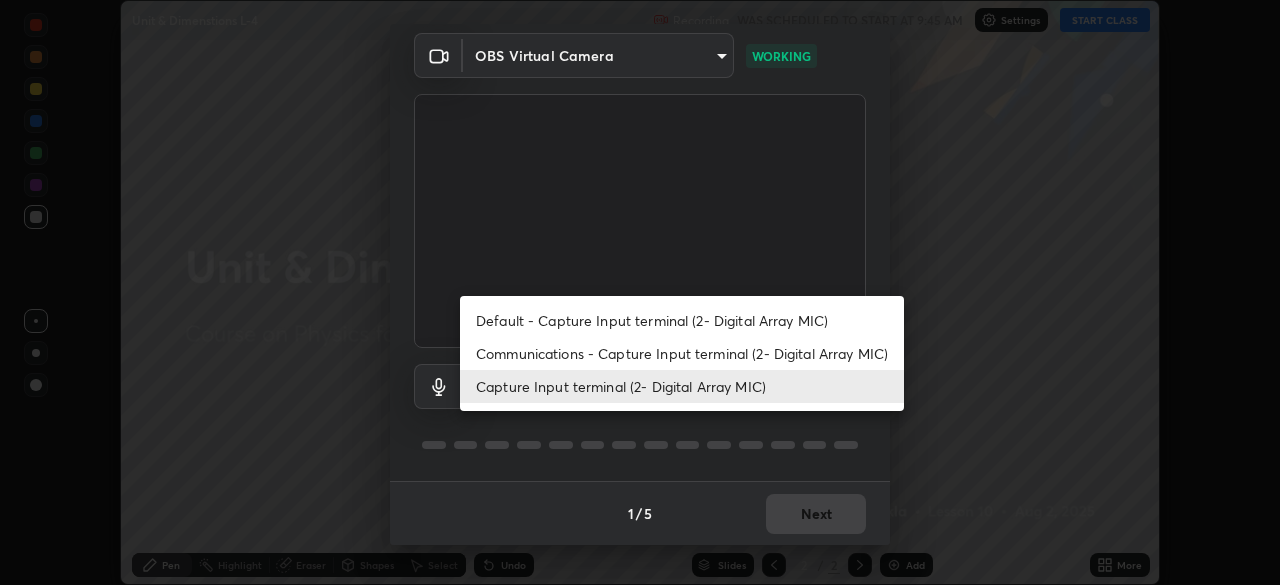 click on "Communications - Capture Input terminal (2- Digital Array MIC)" at bounding box center [682, 353] 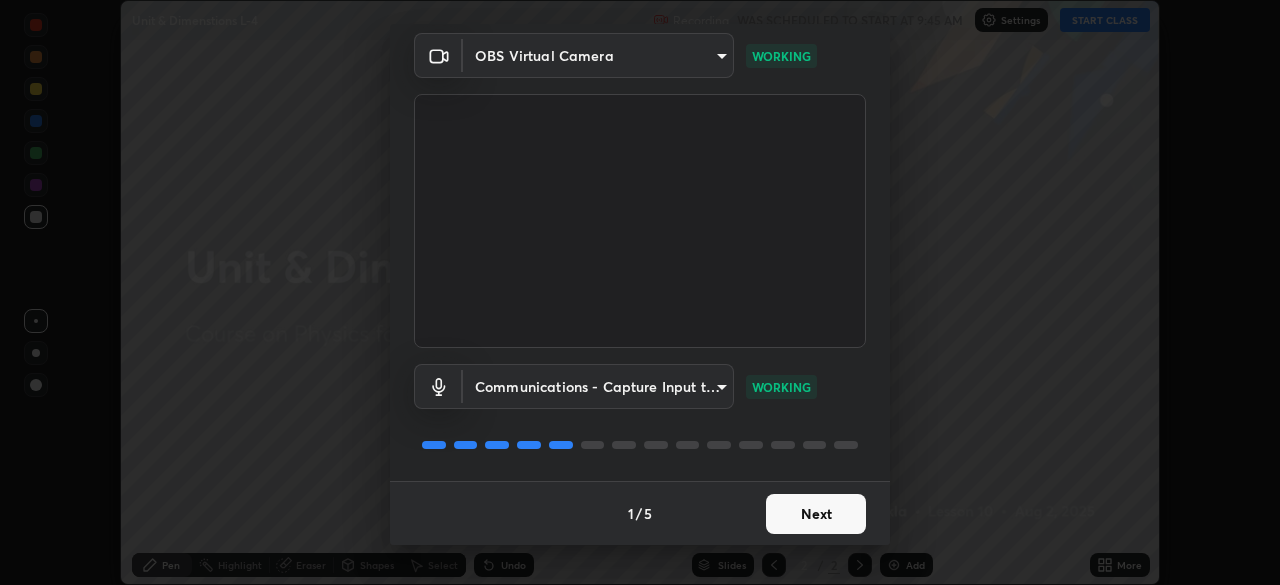 click on "Next" at bounding box center (816, 514) 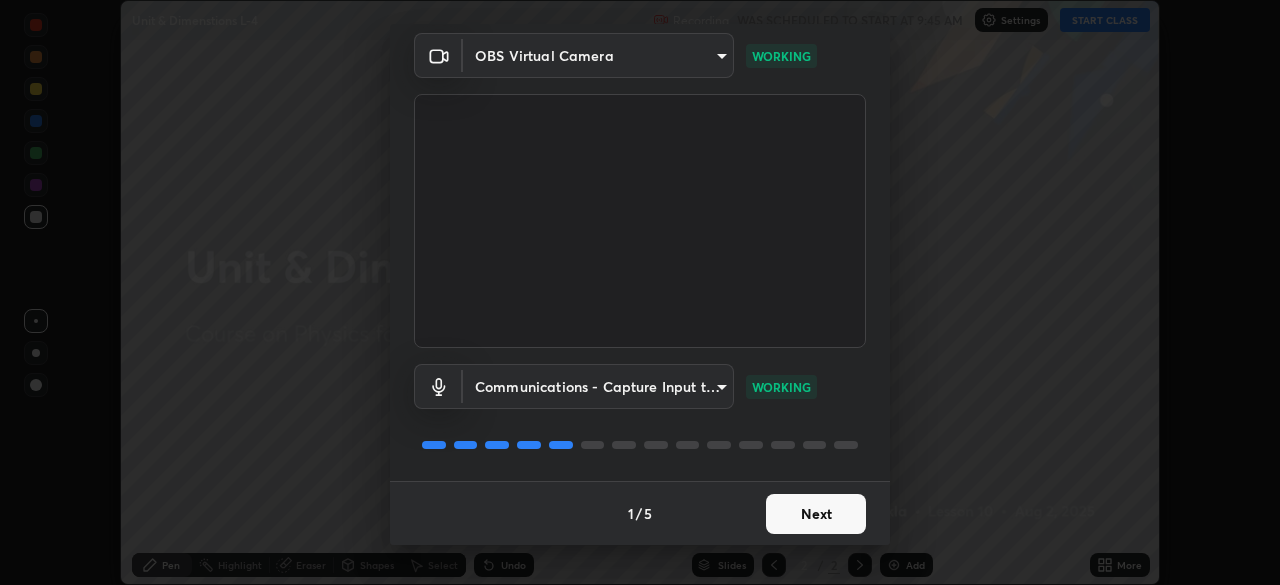 scroll, scrollTop: 0, scrollLeft: 0, axis: both 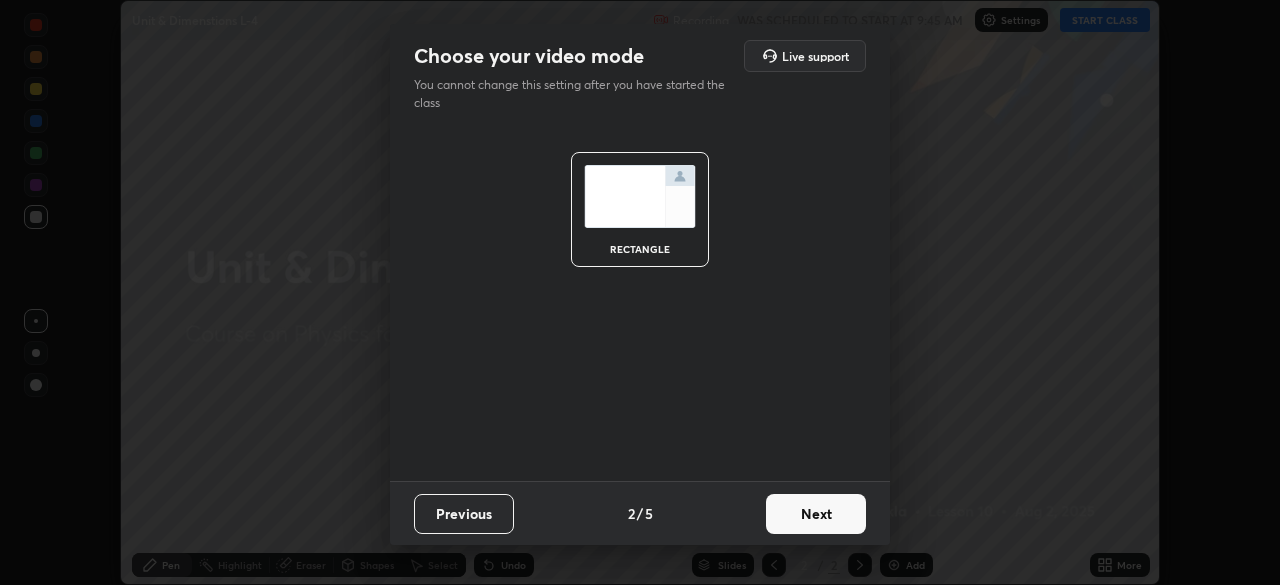 click on "Next" at bounding box center [816, 514] 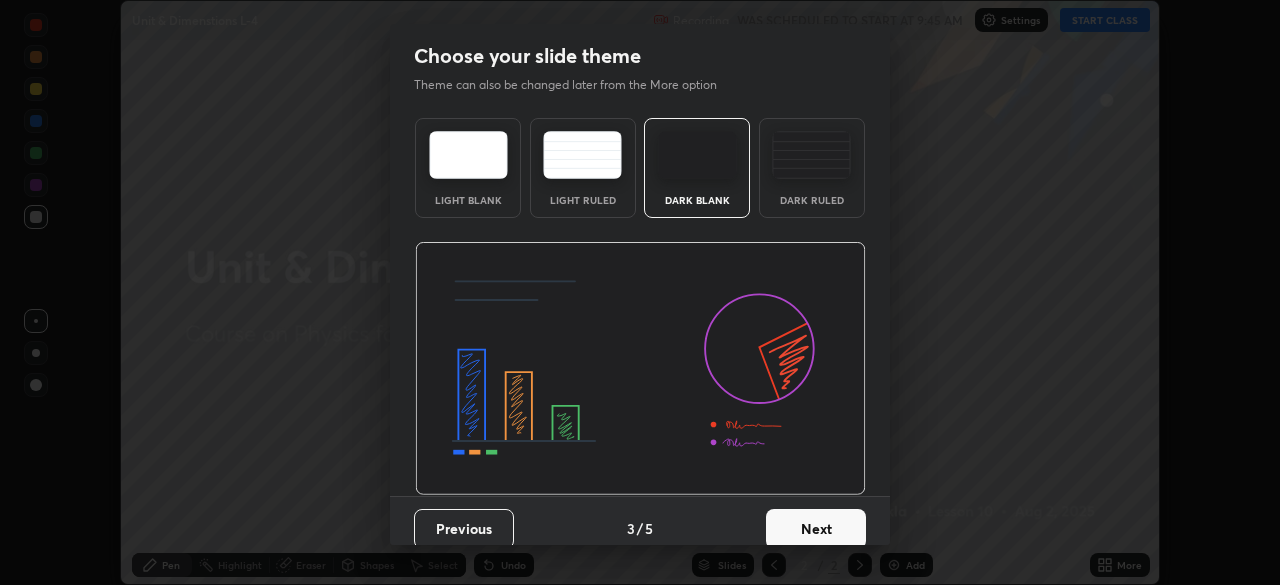 click on "Next" at bounding box center (816, 529) 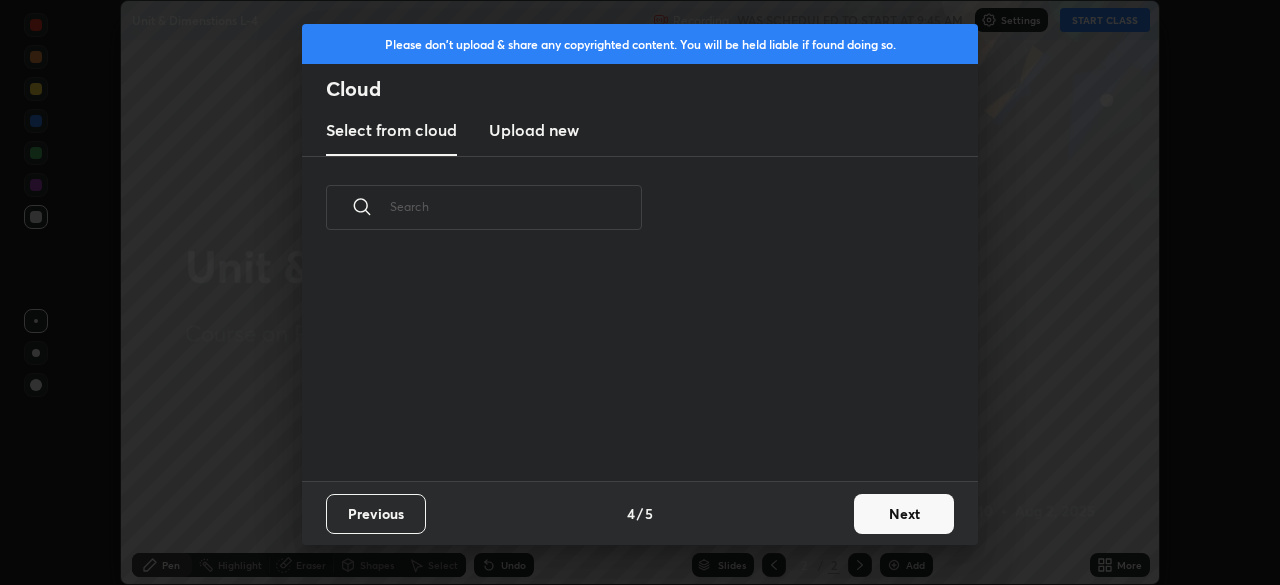 click on "Next" at bounding box center (904, 514) 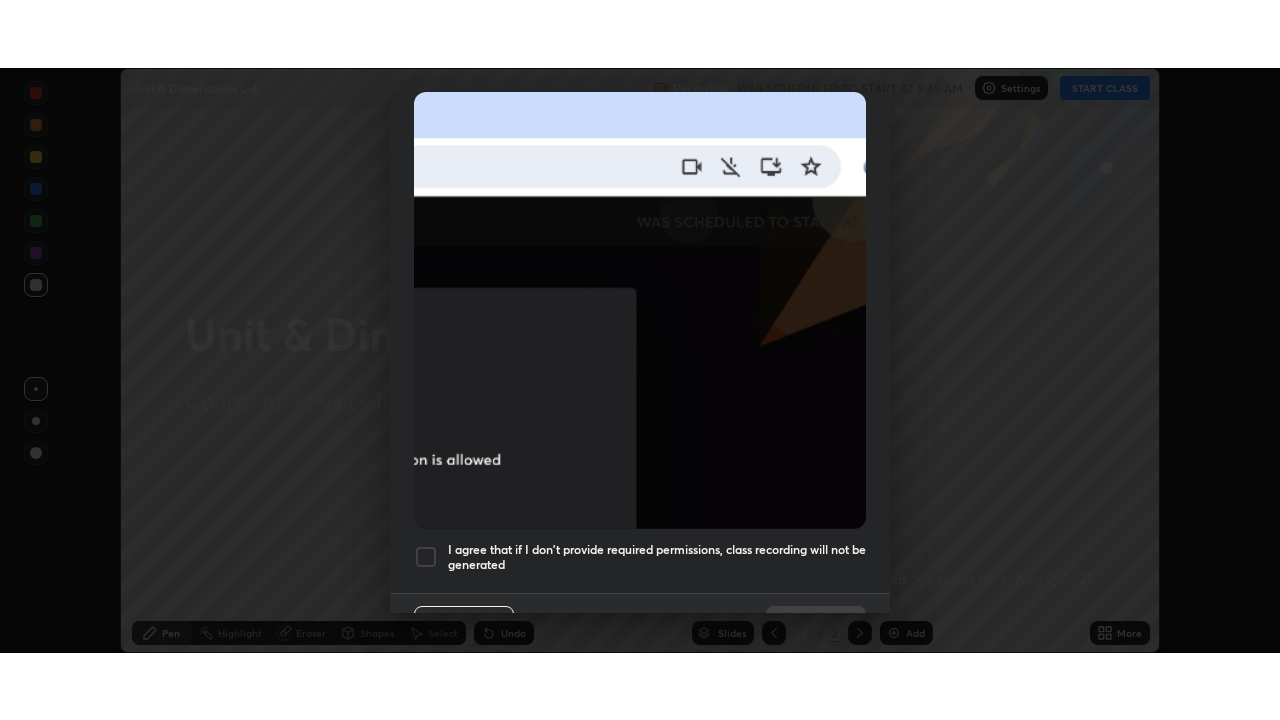 scroll, scrollTop: 479, scrollLeft: 0, axis: vertical 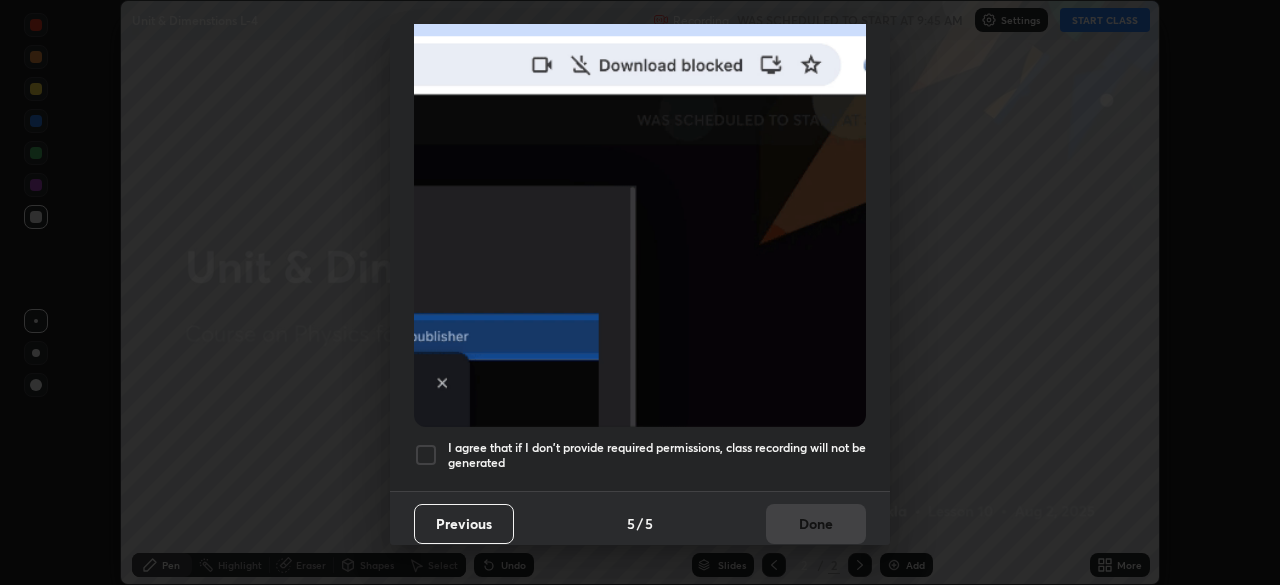 click at bounding box center (426, 455) 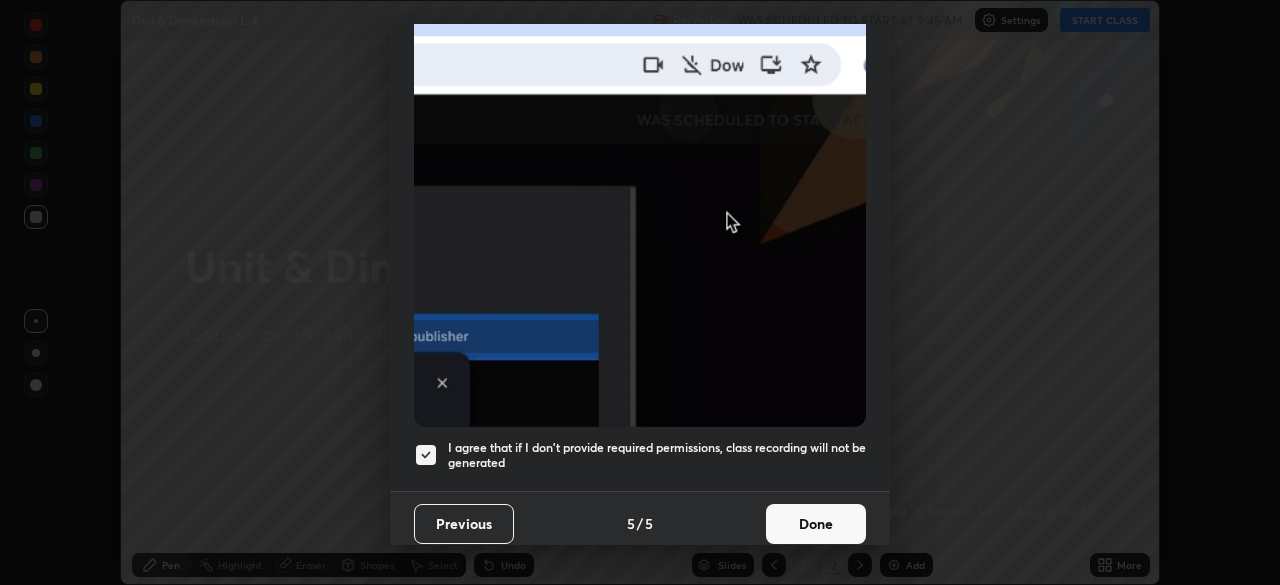 click on "Done" at bounding box center (816, 524) 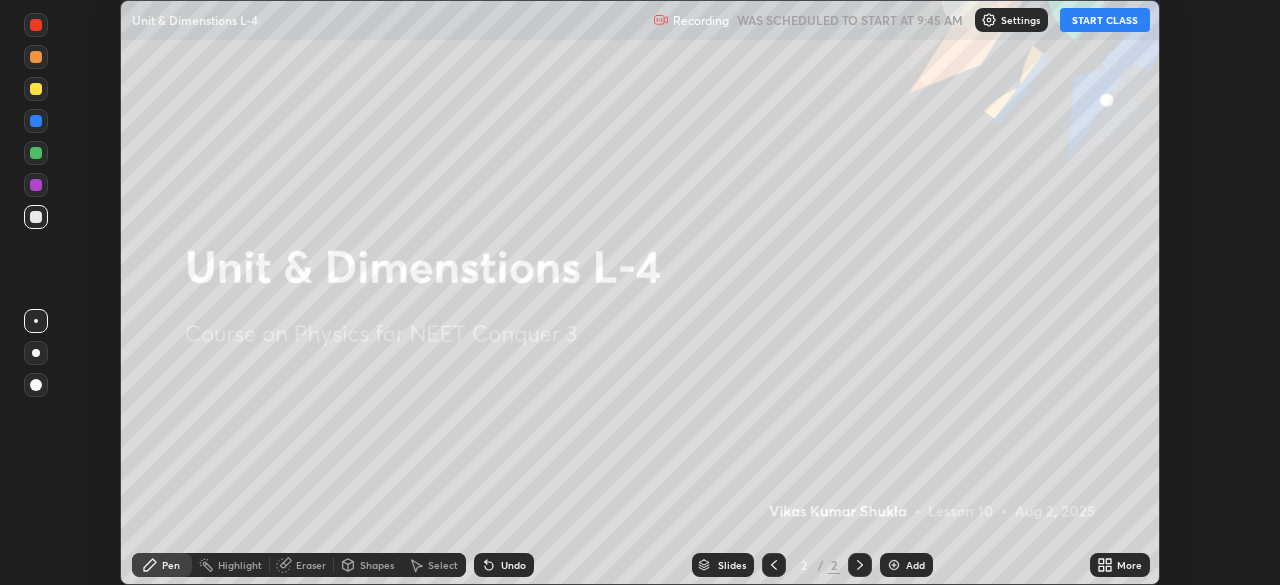 click on "START CLASS" at bounding box center [1105, 20] 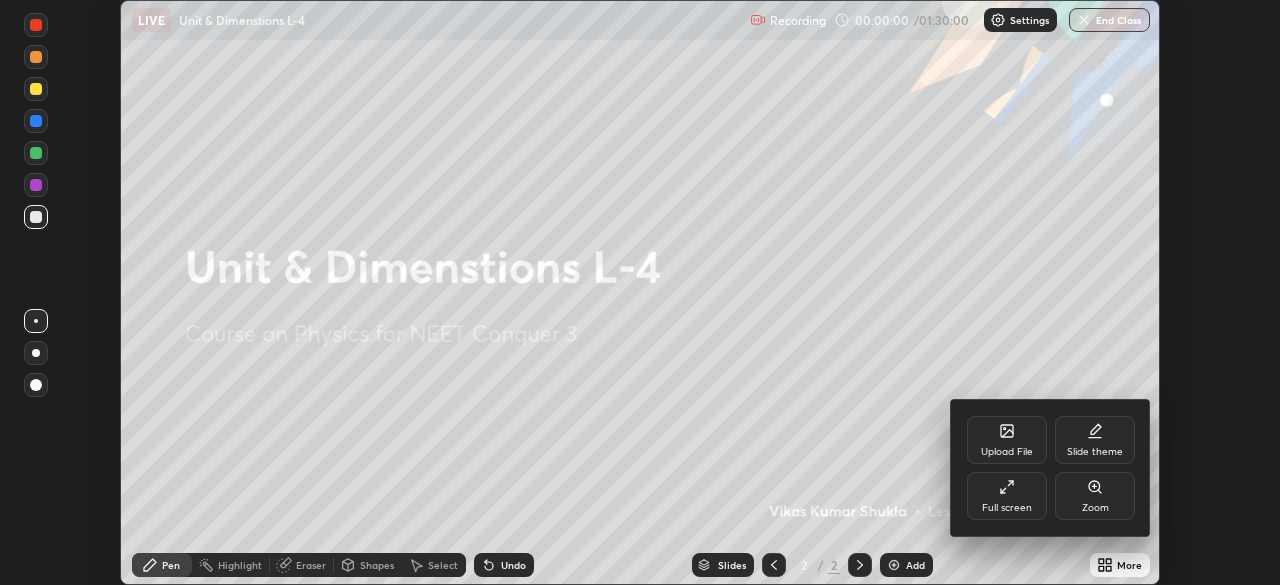 click on "Full screen" at bounding box center (1007, 496) 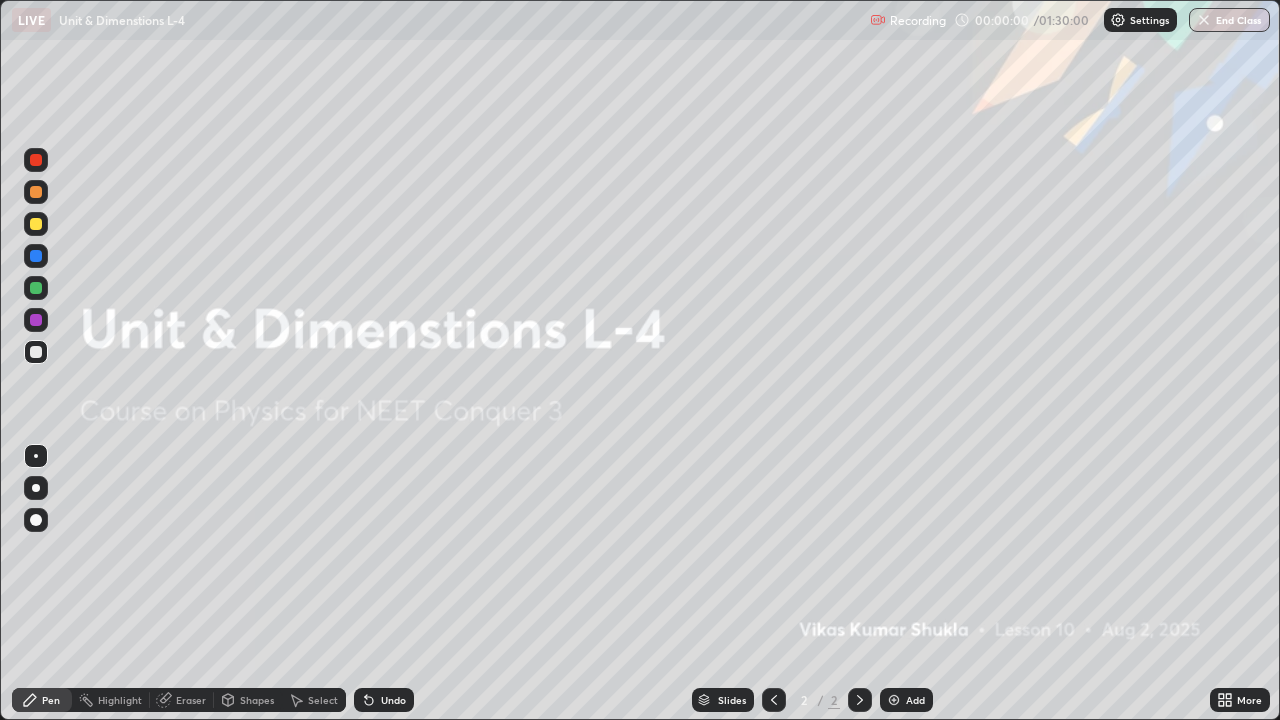 scroll, scrollTop: 99280, scrollLeft: 98720, axis: both 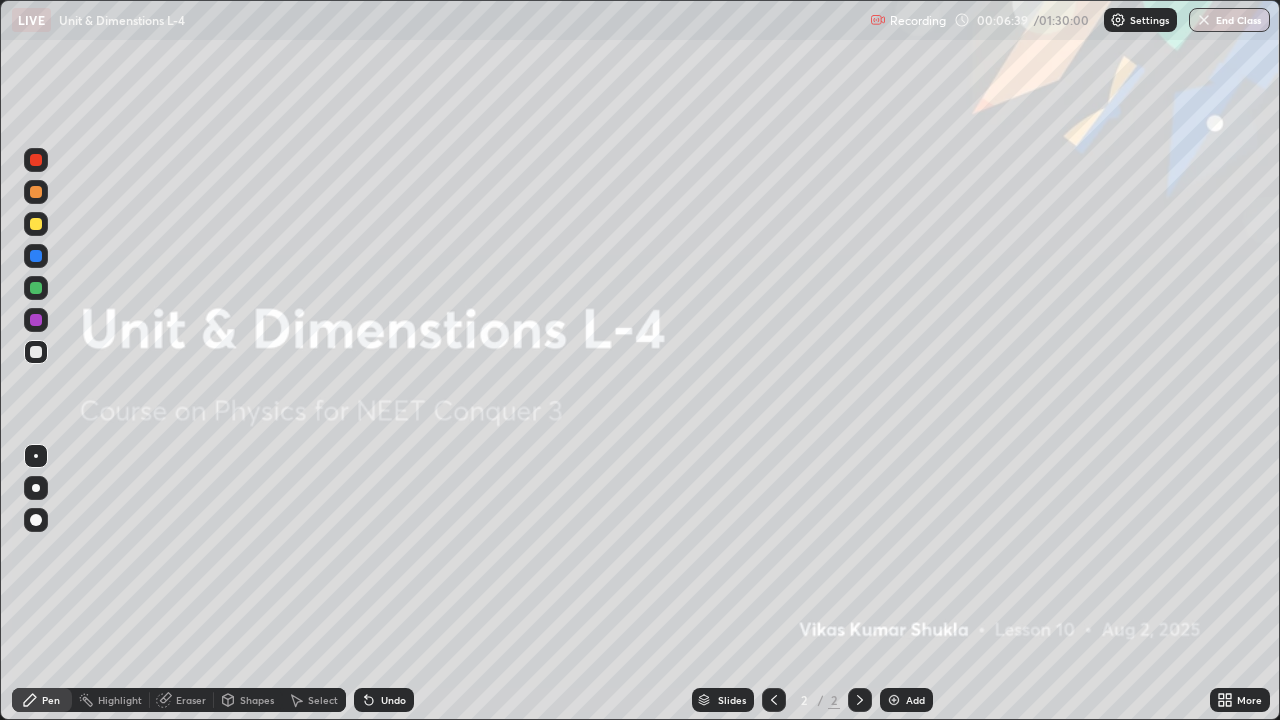 click on "Add" at bounding box center [906, 700] 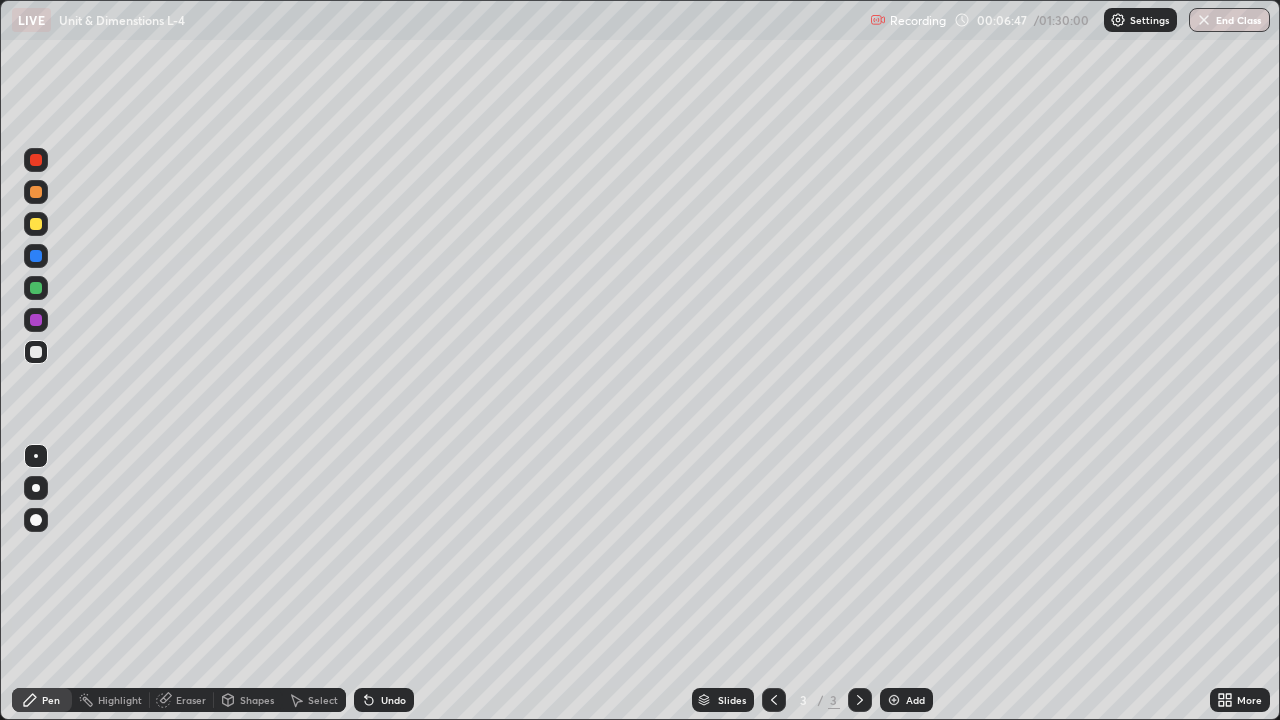 click at bounding box center [36, 224] 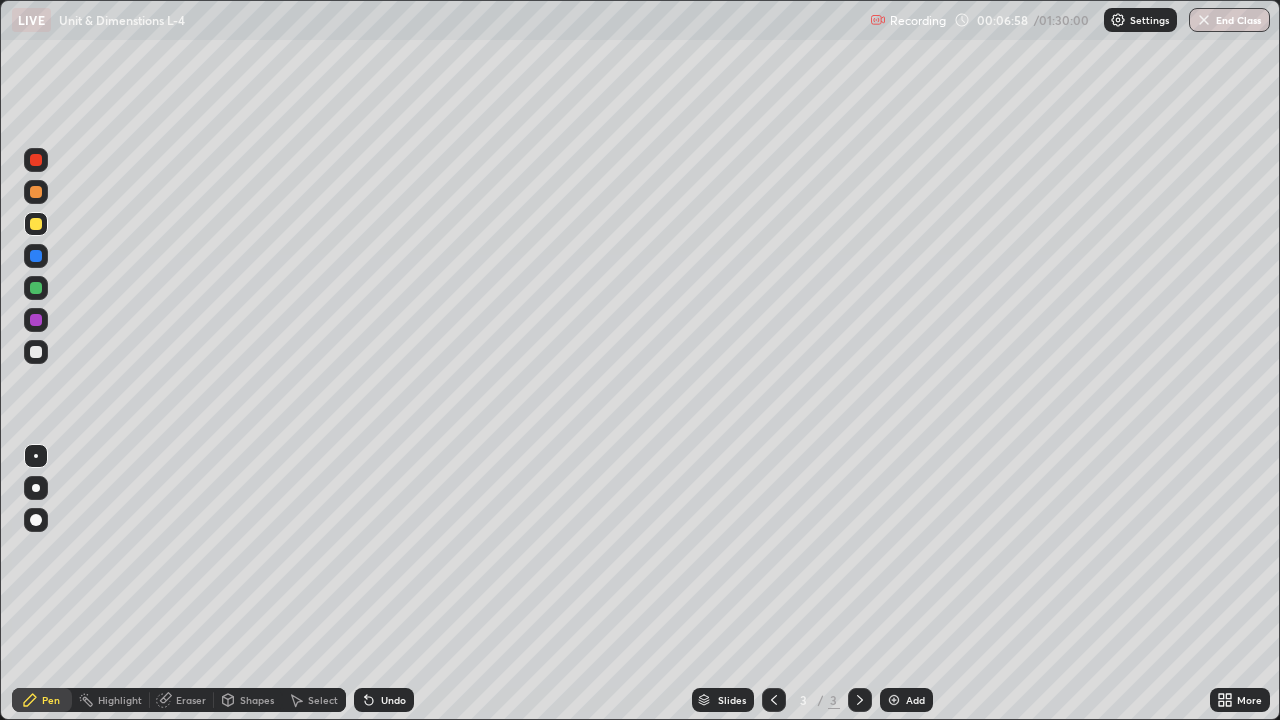 click at bounding box center [36, 160] 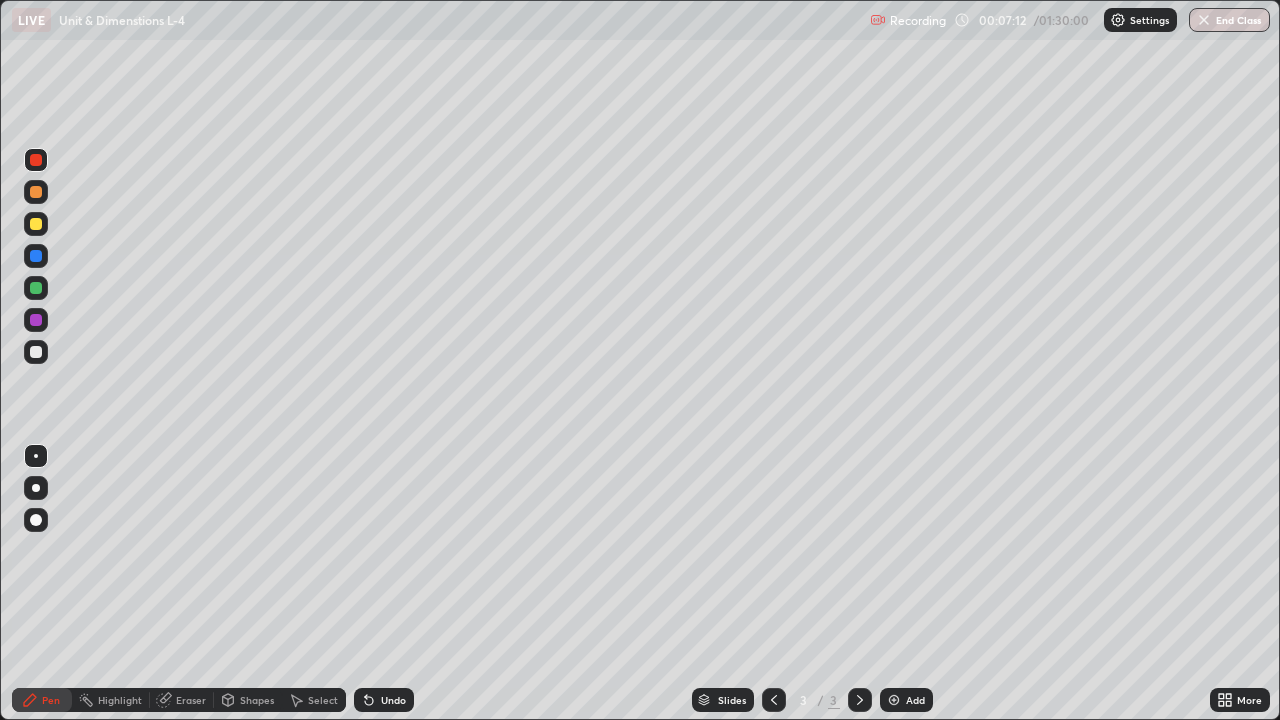 click on "Shapes" at bounding box center (257, 700) 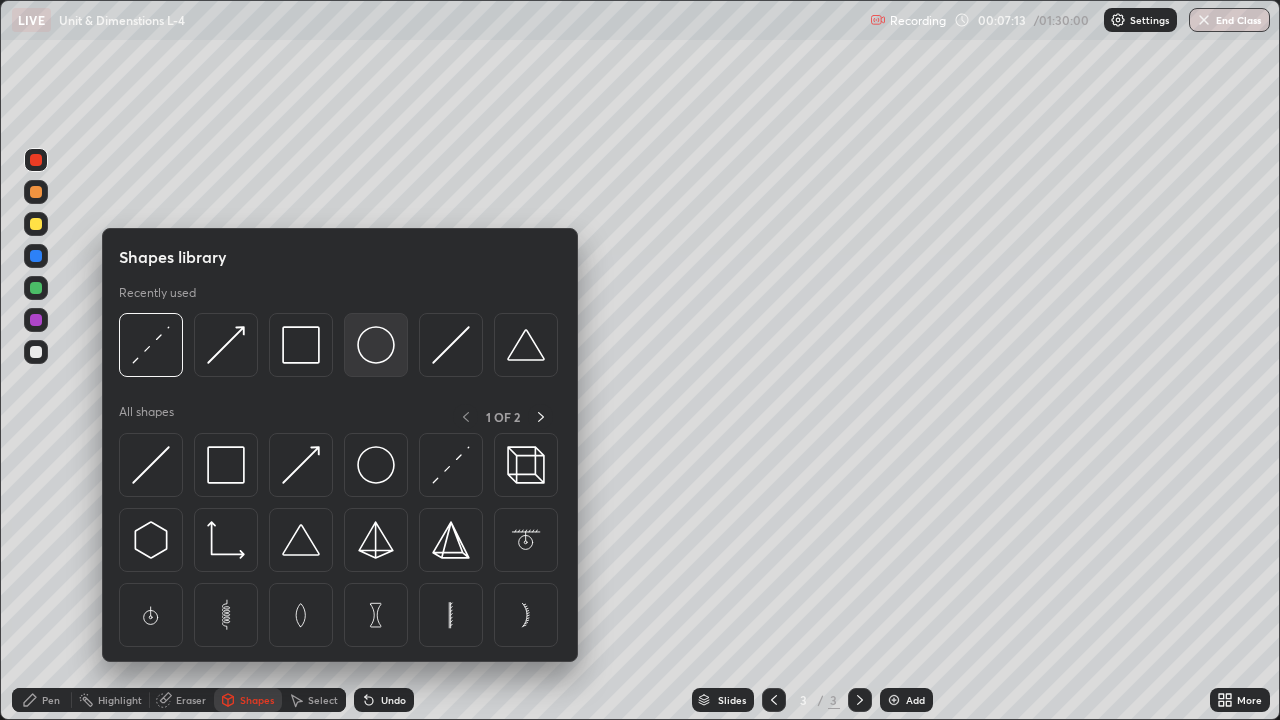 click at bounding box center (376, 345) 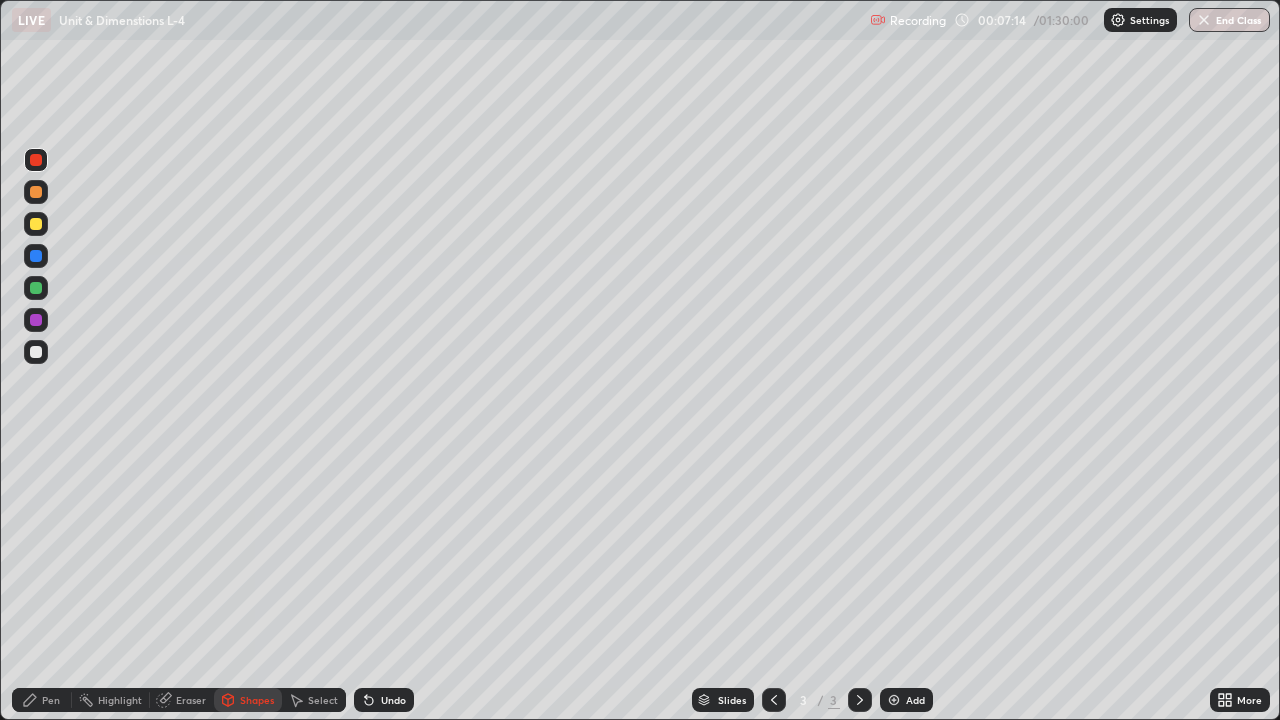 click at bounding box center [36, 256] 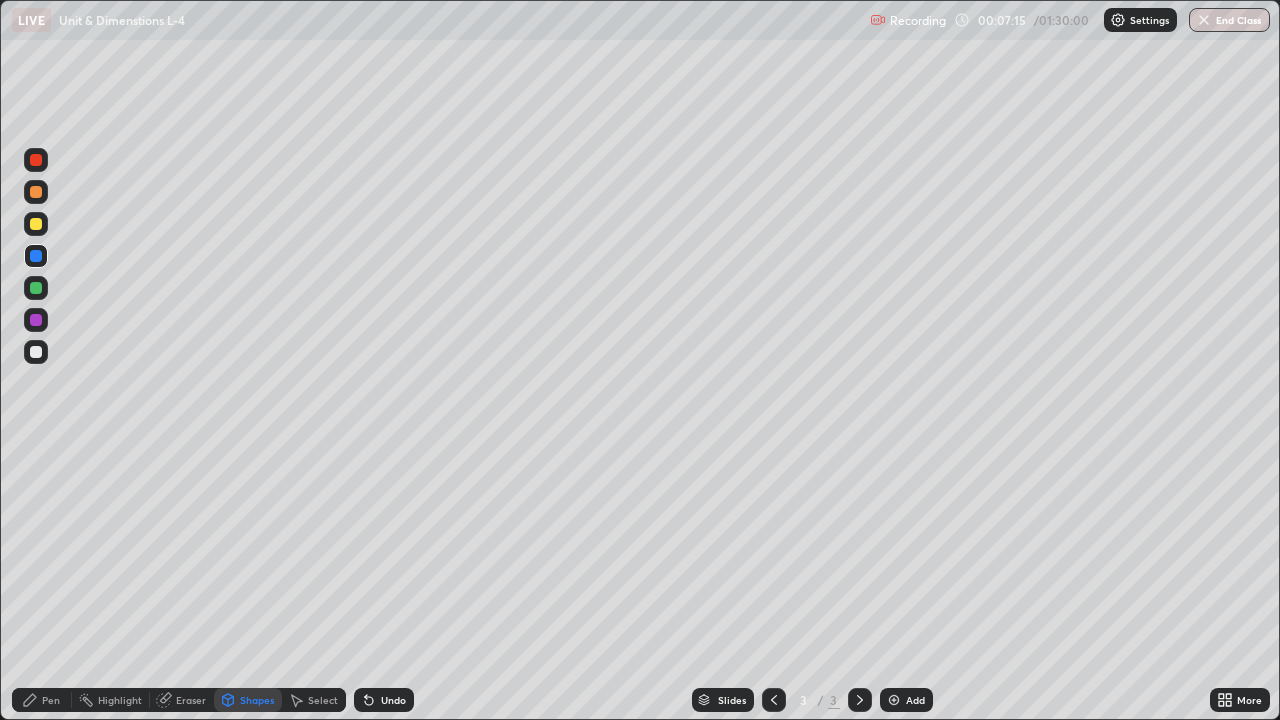 click at bounding box center (36, 352) 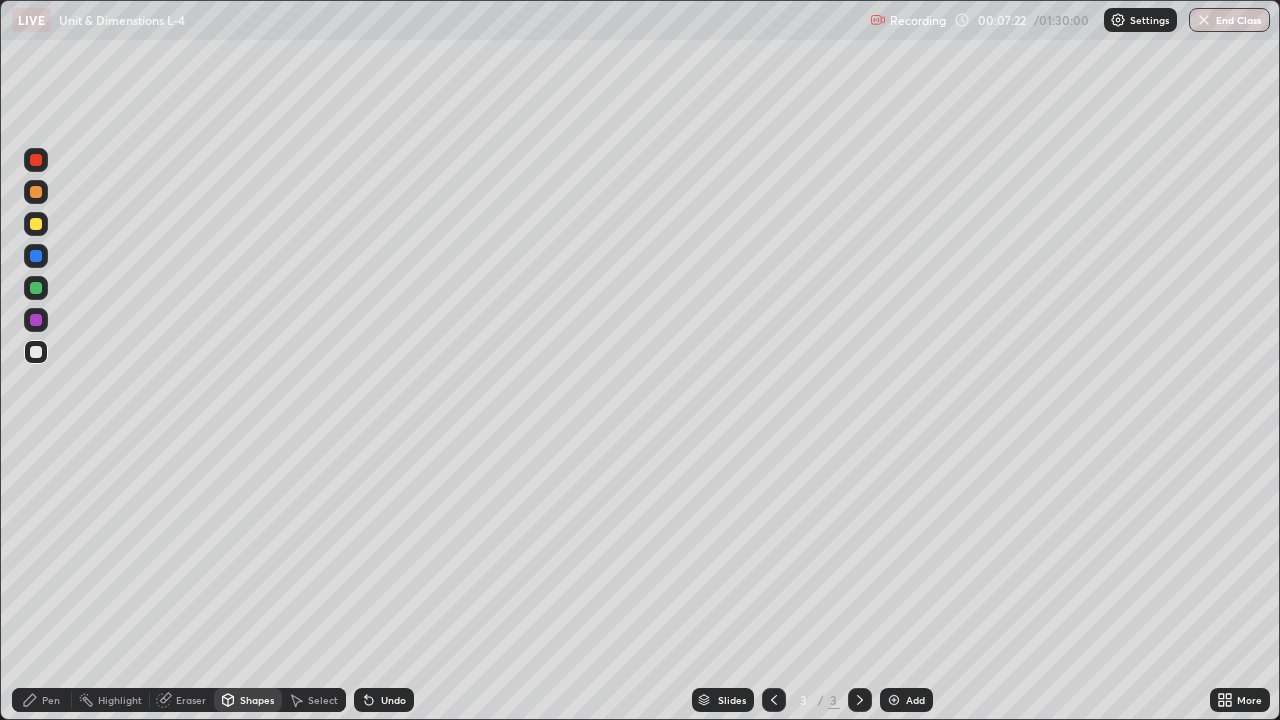 click on "Shapes" at bounding box center [257, 700] 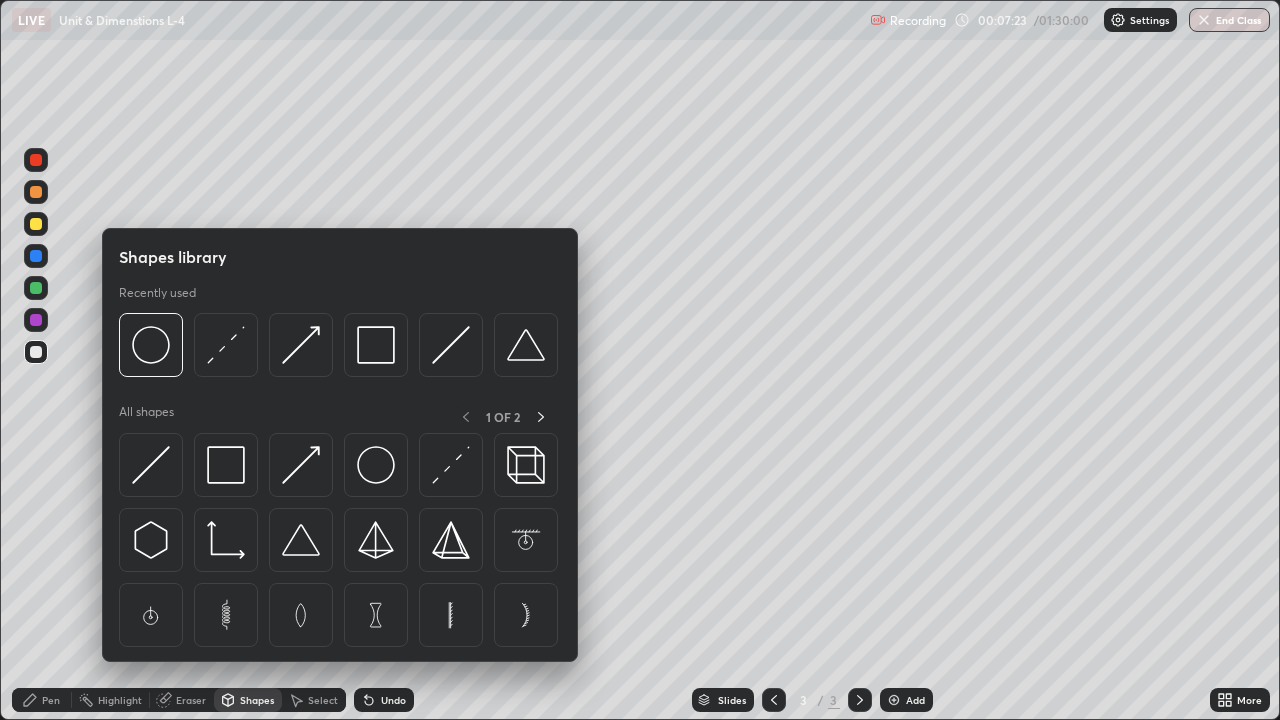 click on "Select" at bounding box center [323, 700] 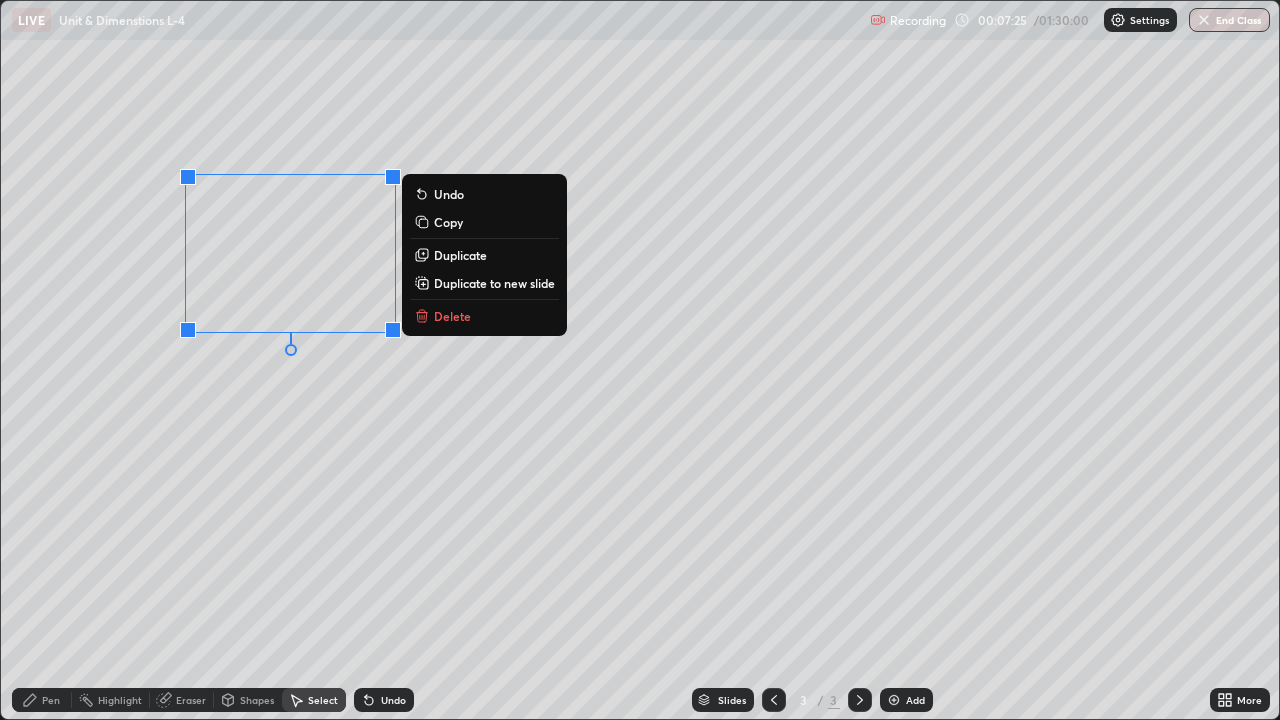 click on "Duplicate" at bounding box center (460, 255) 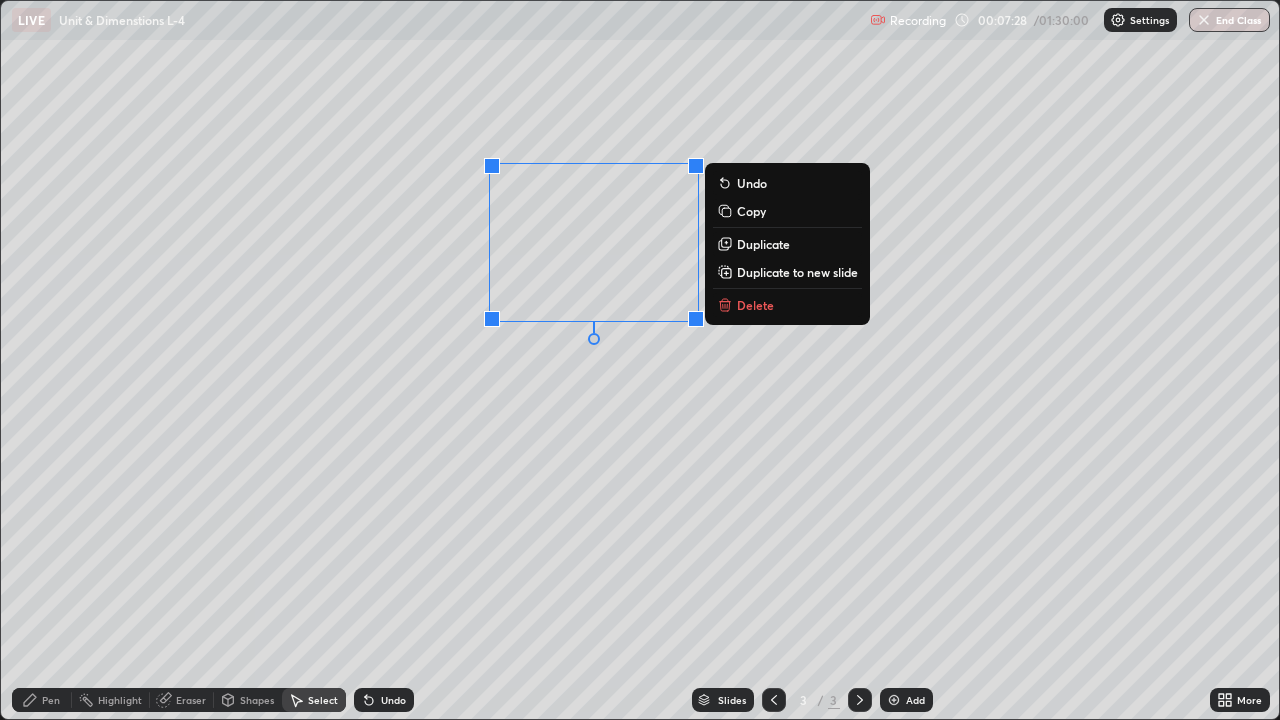 click on "Duplicate" at bounding box center (763, 244) 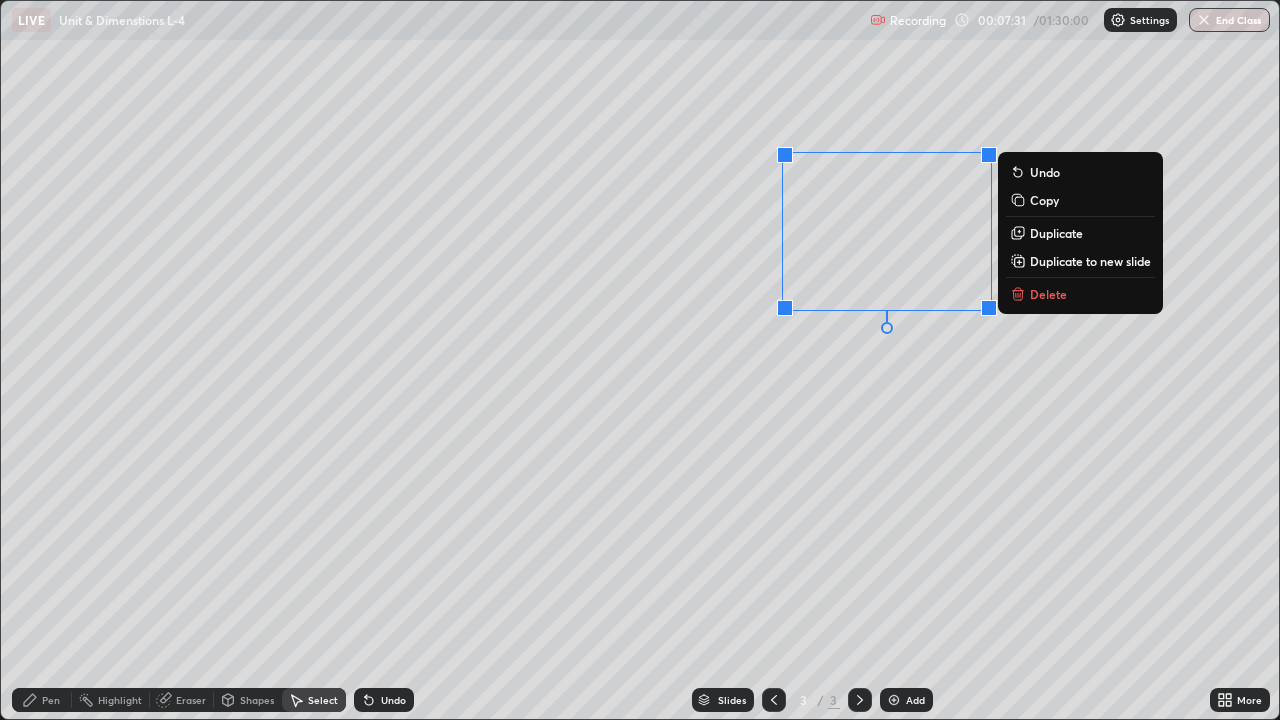 click on "Duplicate" at bounding box center (1056, 233) 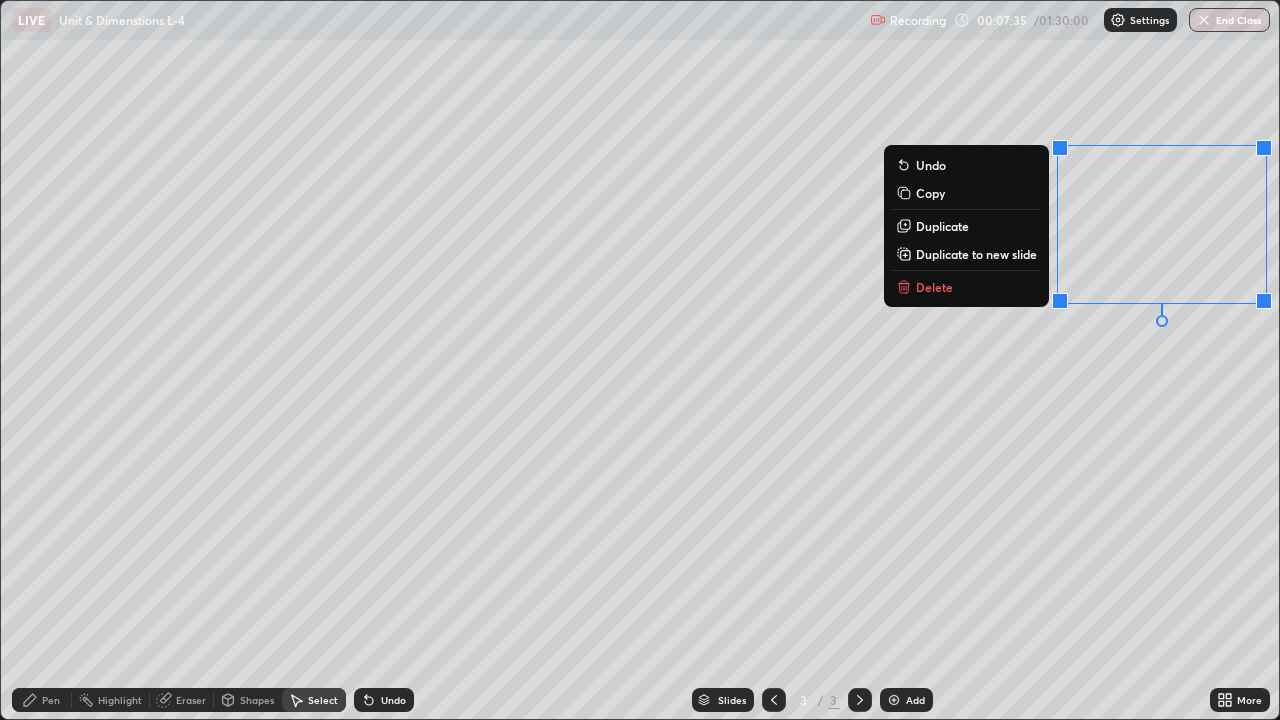 click on "0 ° Undo Copy Duplicate Duplicate to new slide Delete" at bounding box center [640, 360] 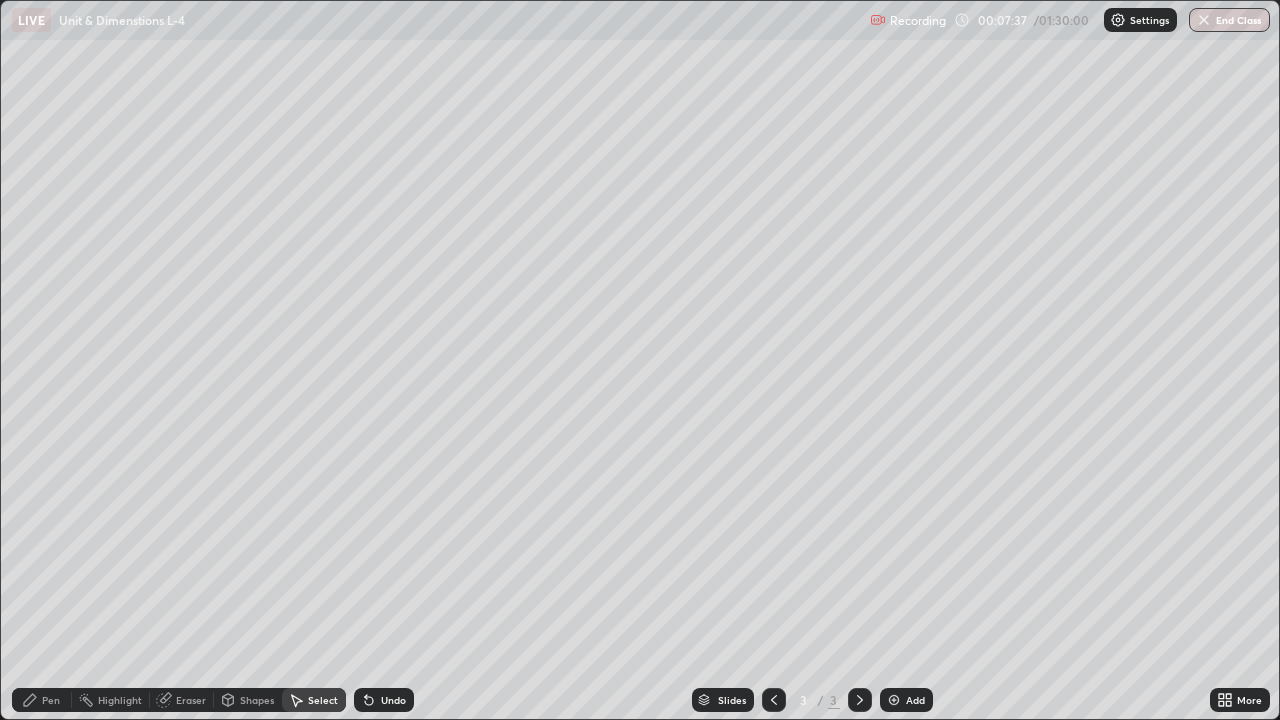 click on "Shapes" at bounding box center [257, 700] 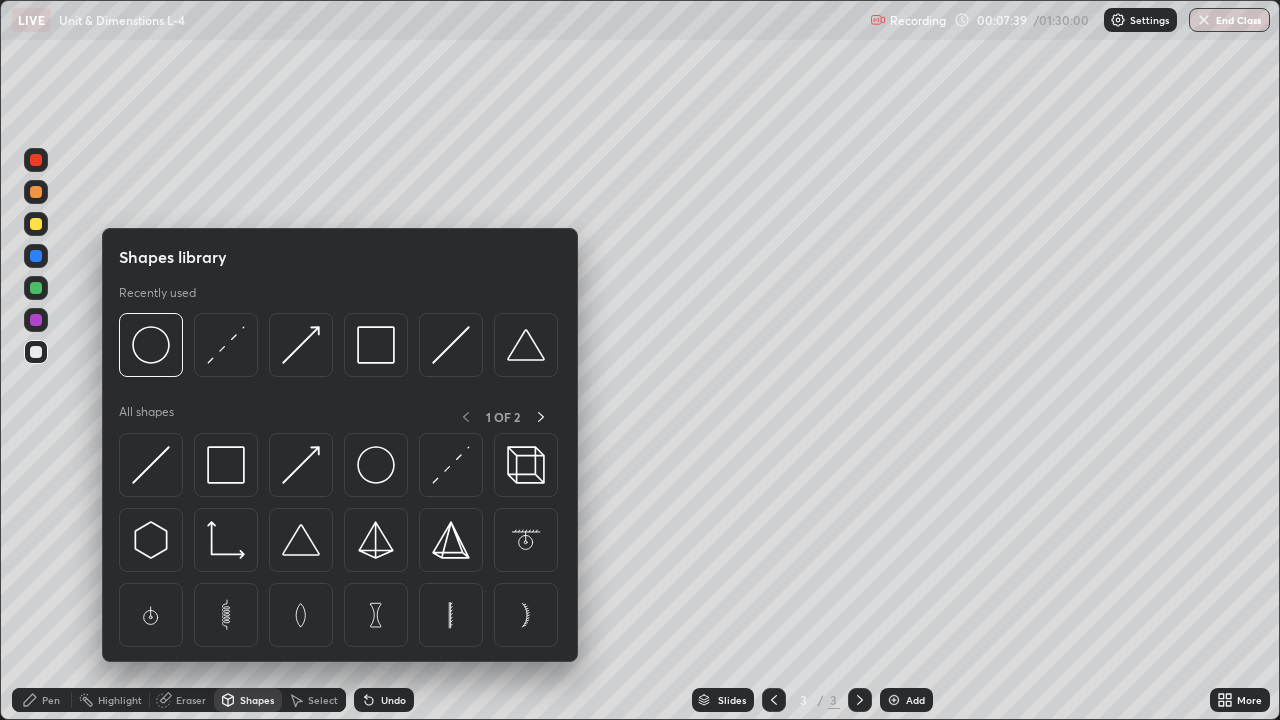 click on "Pen" at bounding box center (42, 700) 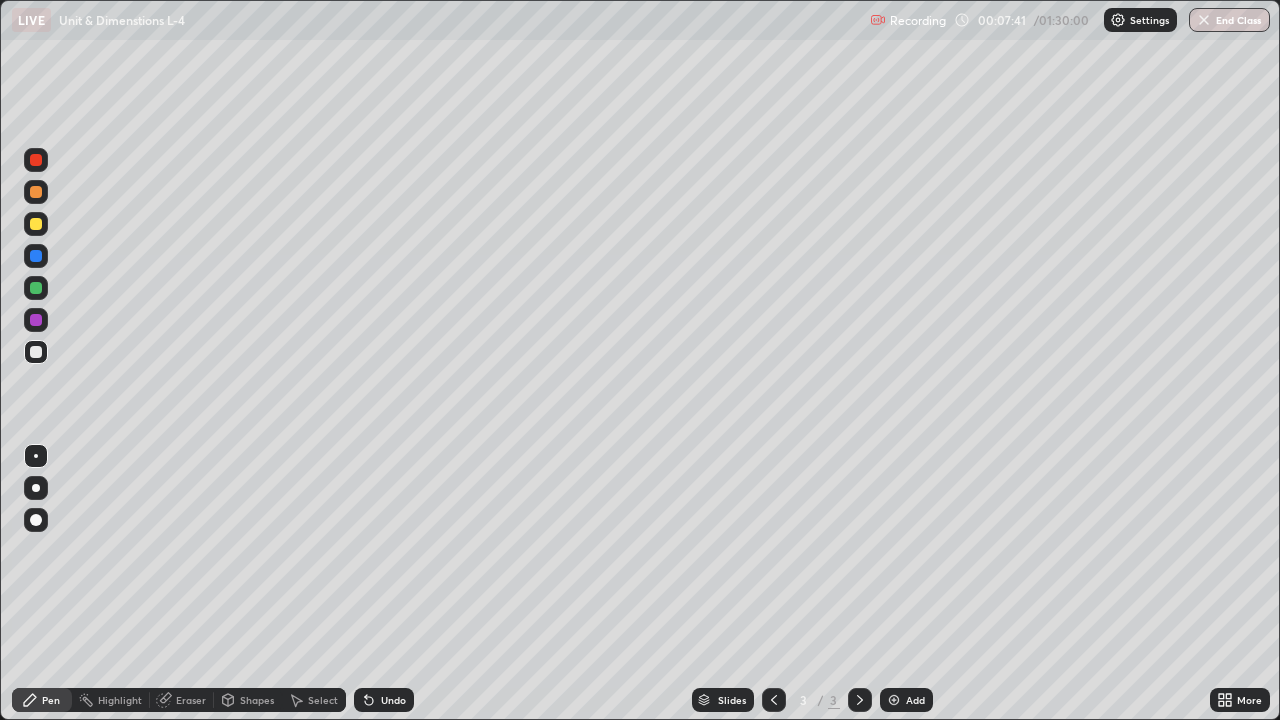 click at bounding box center (36, 224) 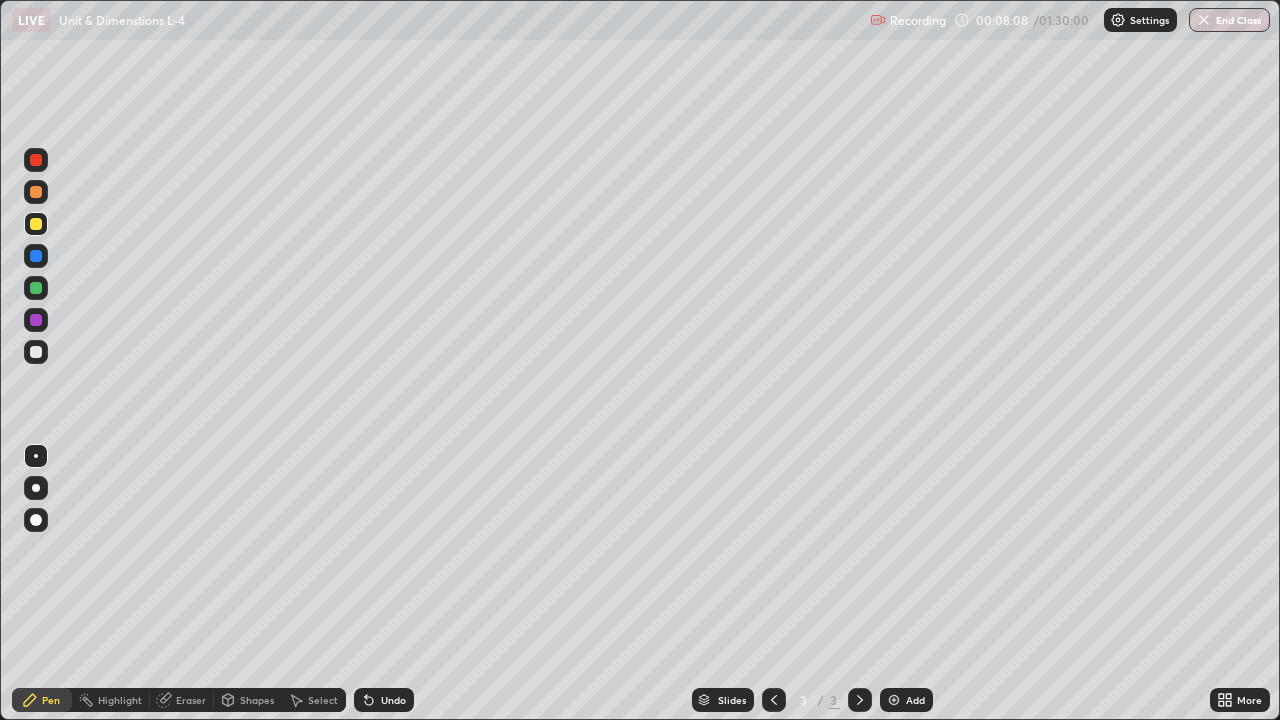 click on "Shapes" at bounding box center (248, 700) 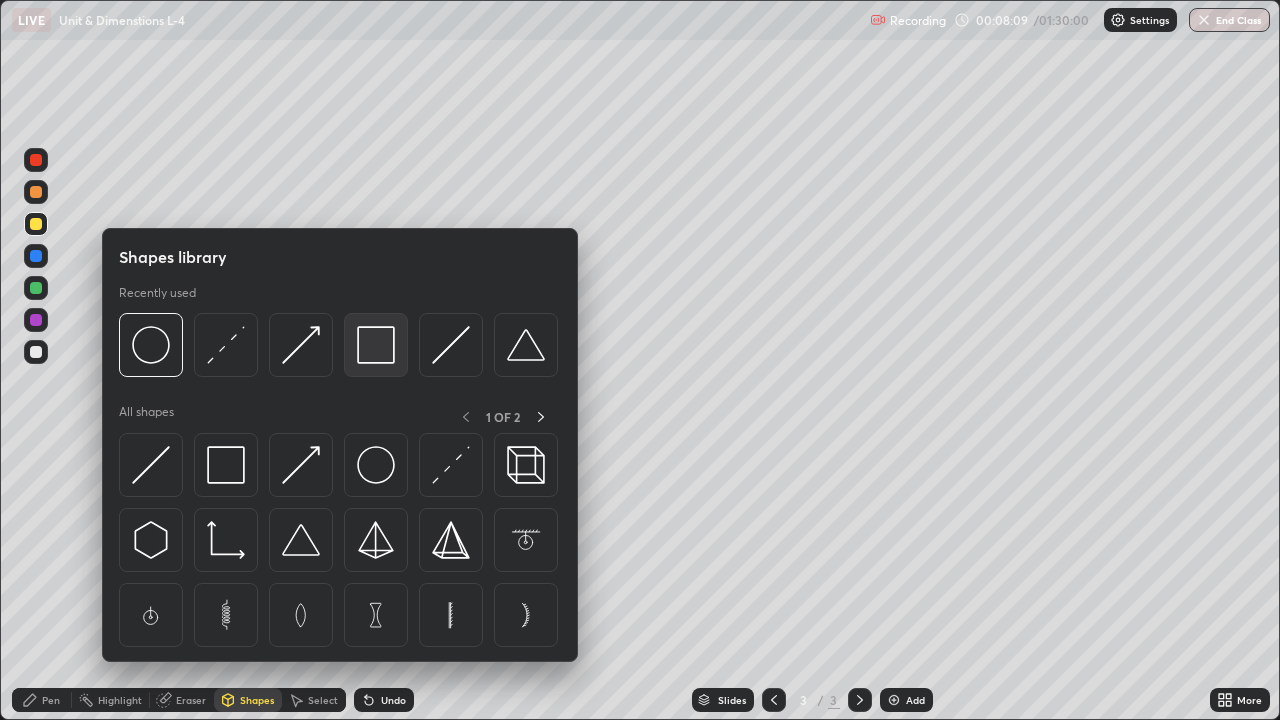 click at bounding box center [376, 345] 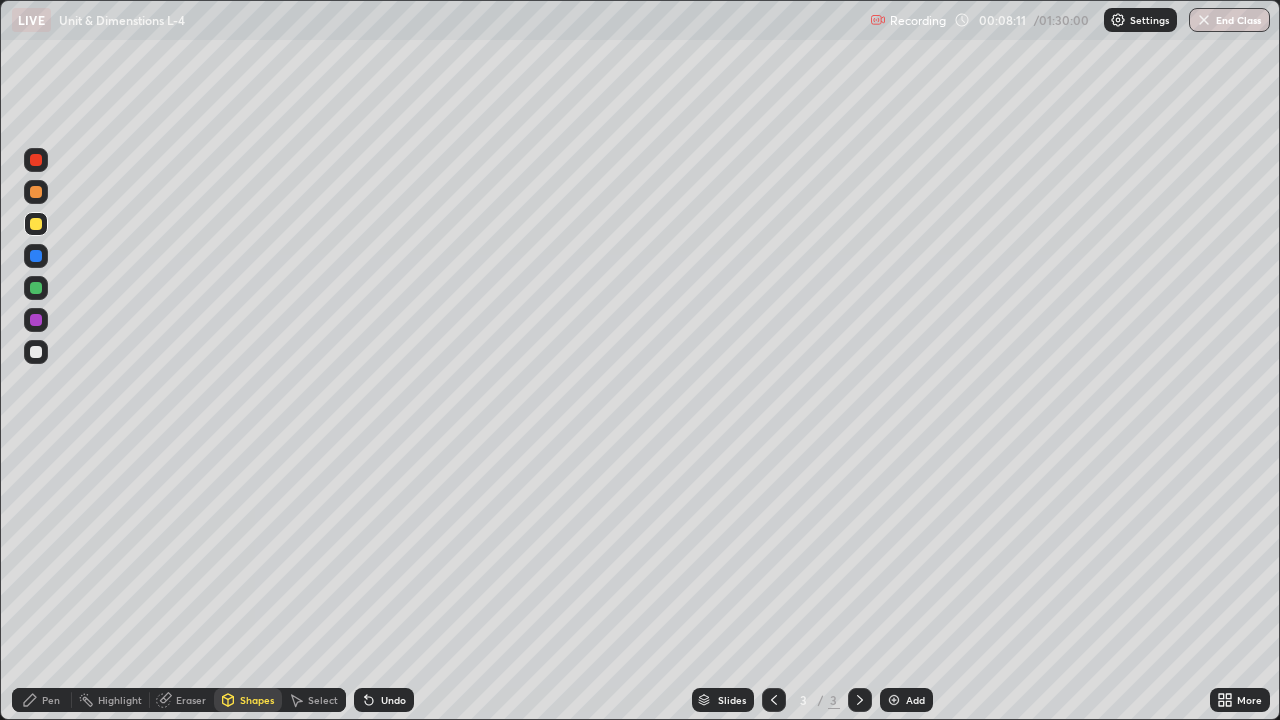 click on "Pen" at bounding box center [42, 700] 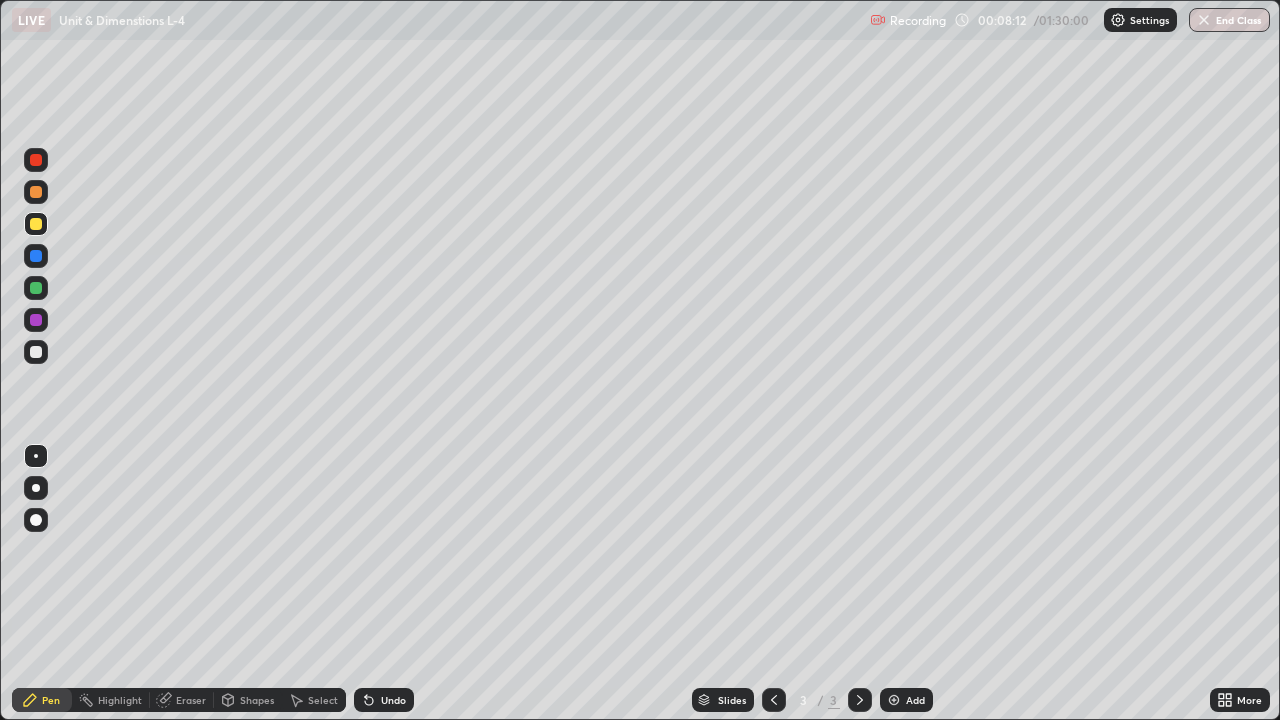 click at bounding box center [36, 520] 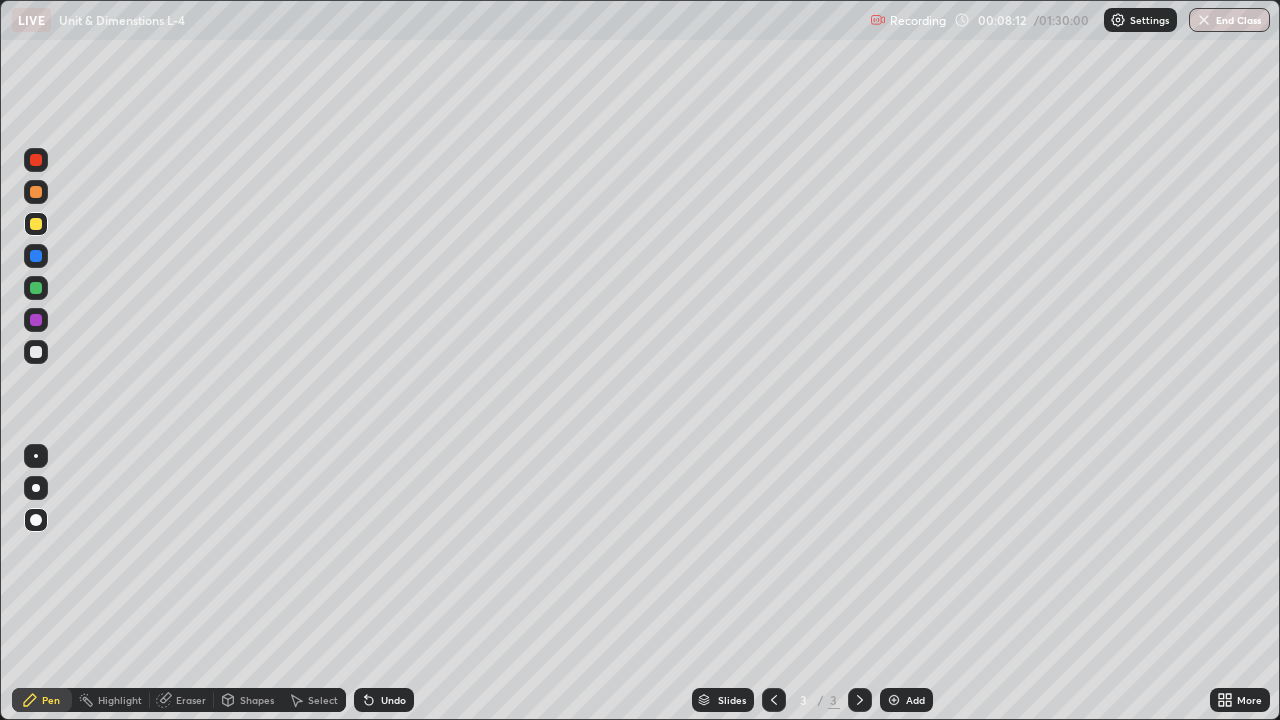 click on "Shapes" at bounding box center [257, 700] 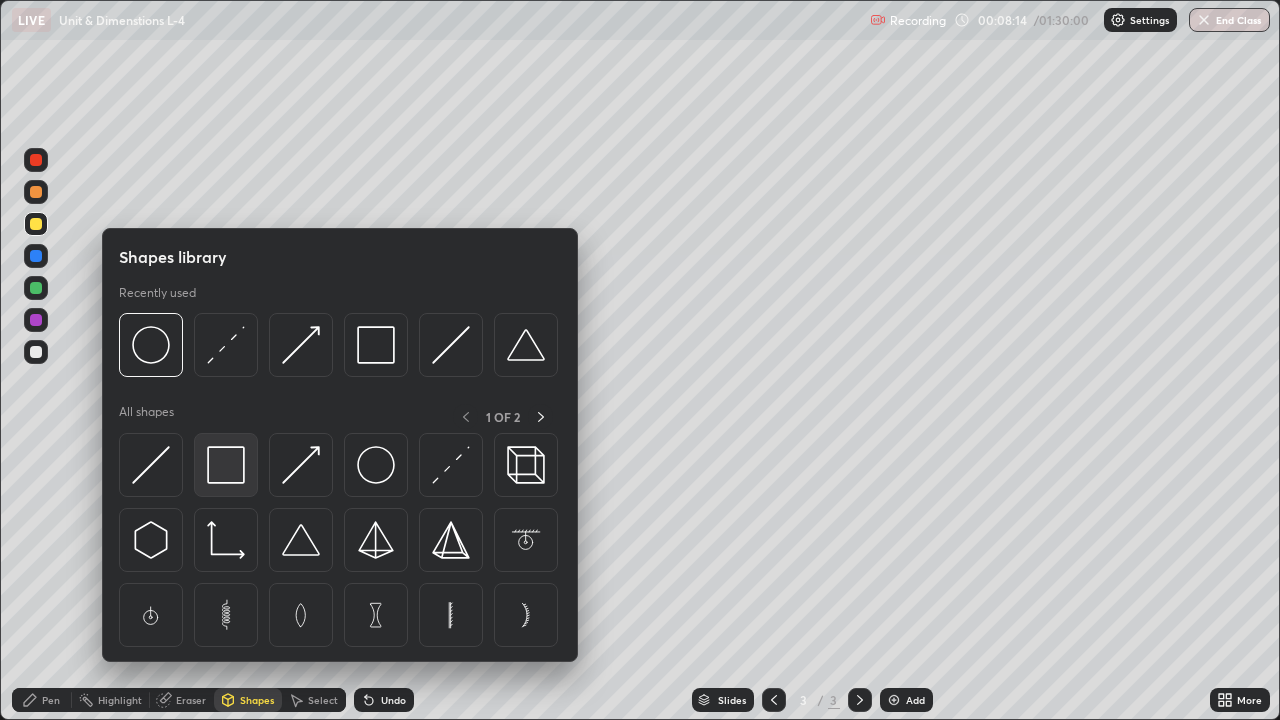 click at bounding box center (226, 465) 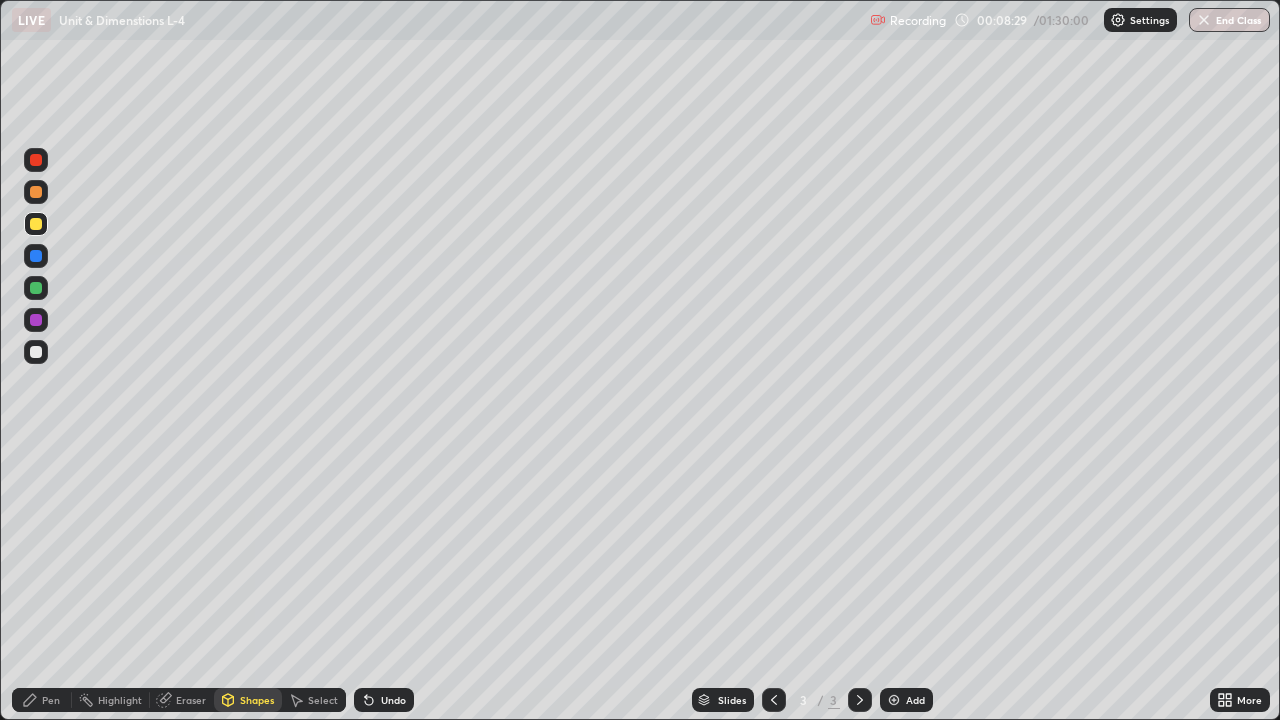 click on "Select" at bounding box center (323, 700) 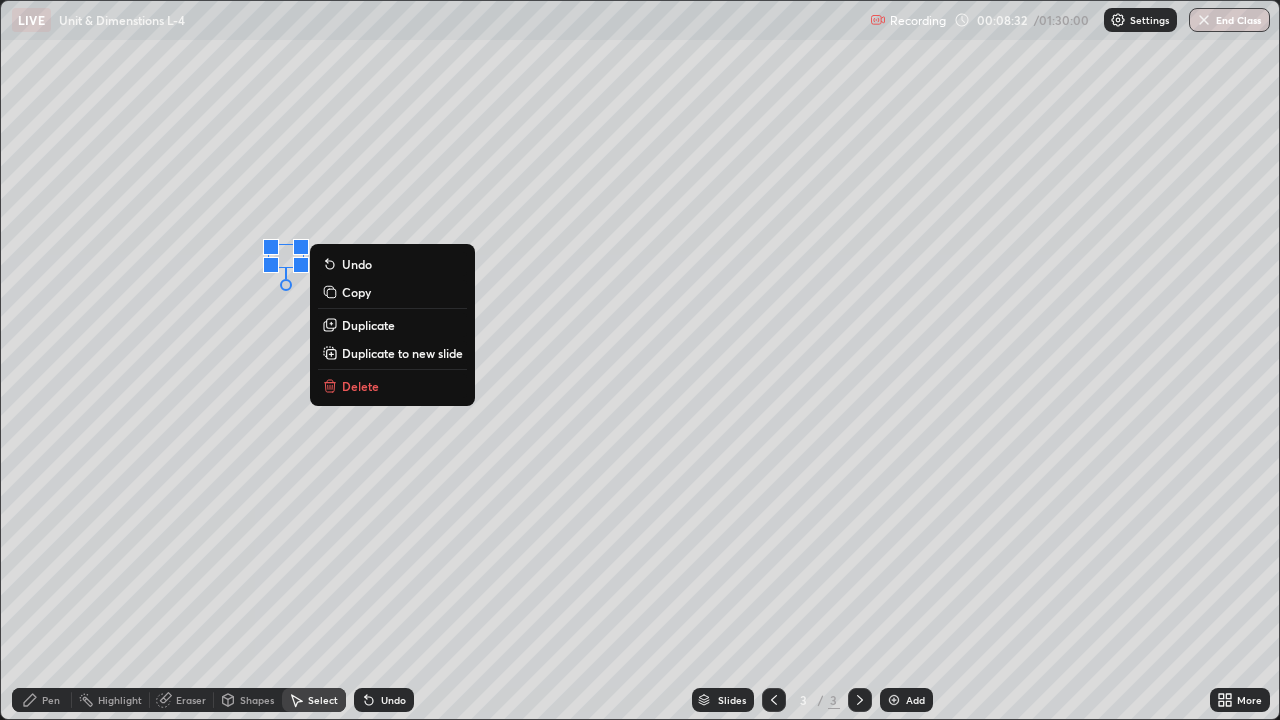 click on "Duplicate" at bounding box center (368, 325) 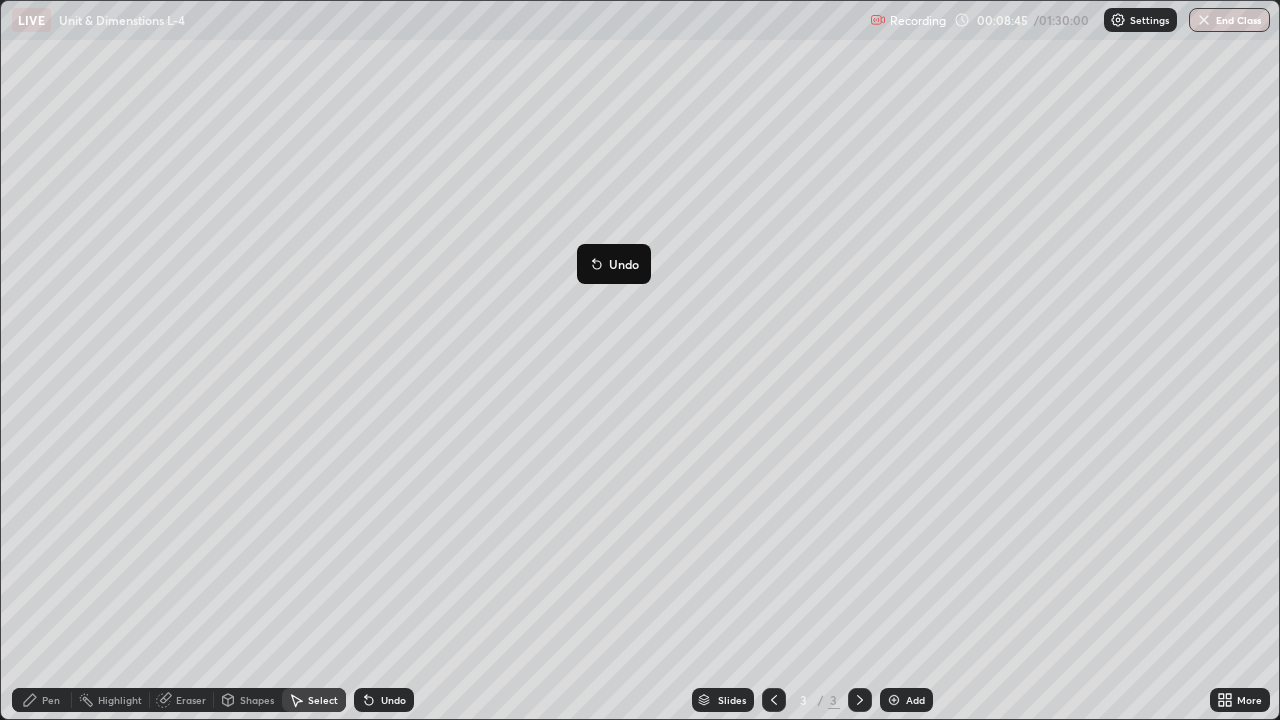 click on "0 ° Undo Copy Duplicate Duplicate to new slide Delete" at bounding box center [640, 360] 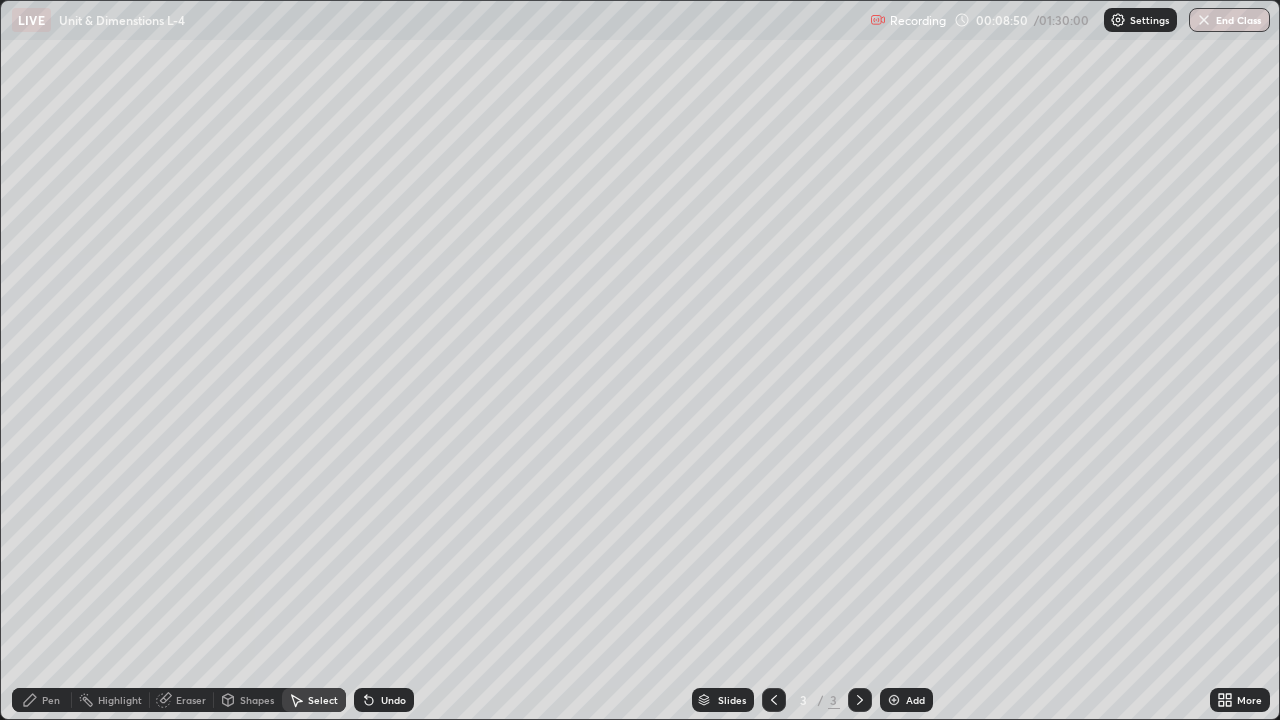 click on "Select" at bounding box center [323, 700] 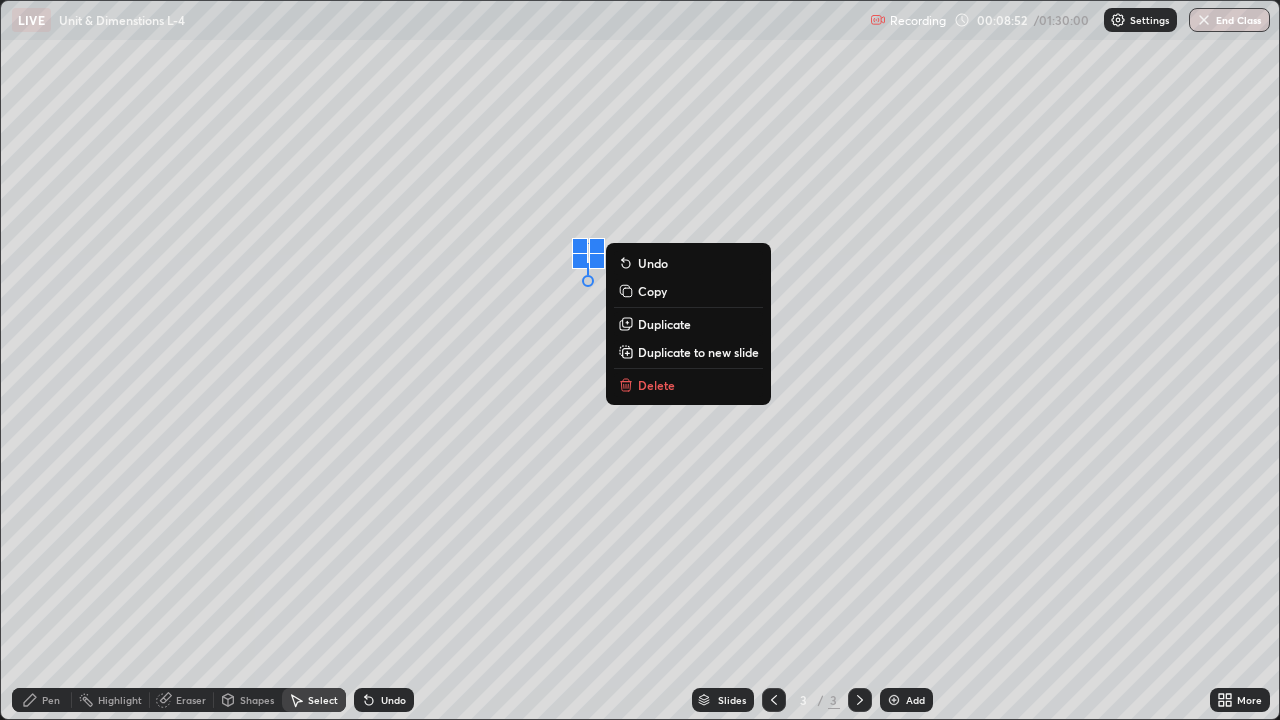 click on "Duplicate" at bounding box center [664, 324] 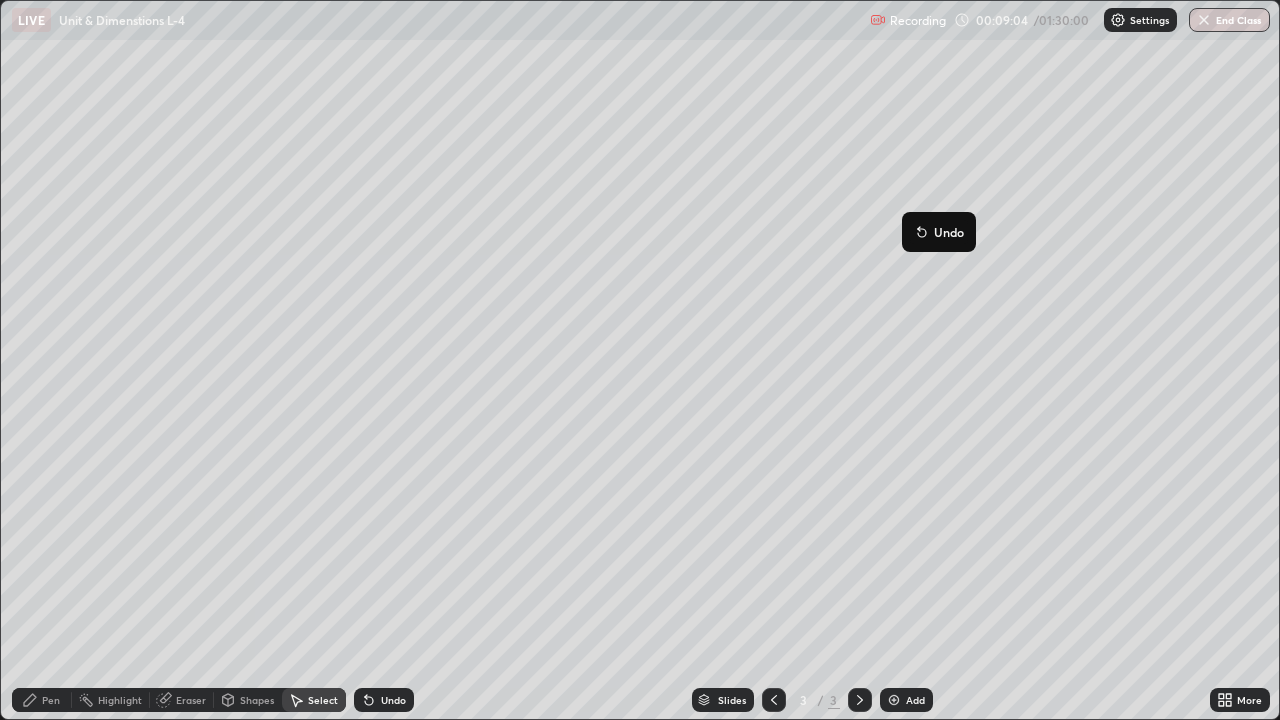 click at bounding box center (0, 0) 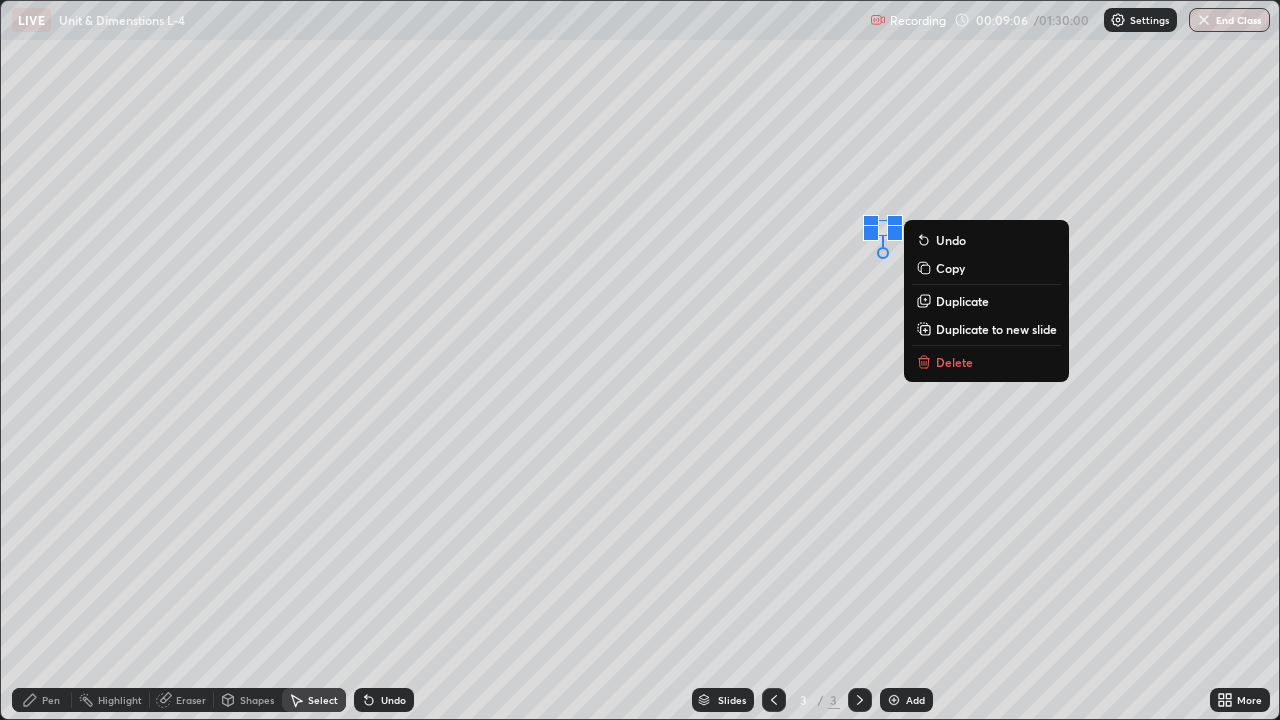 click on "0 ° Undo Copy Duplicate Duplicate to new slide Delete" at bounding box center (640, 360) 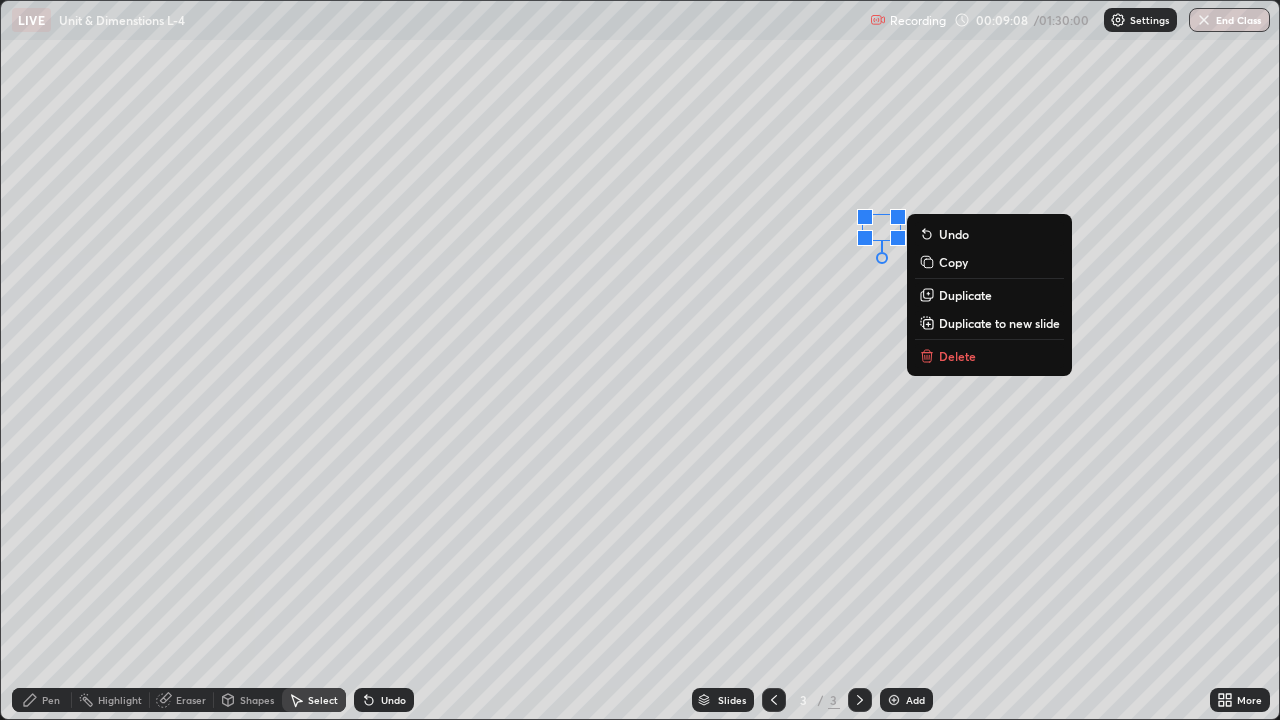 click on "Duplicate" at bounding box center [965, 295] 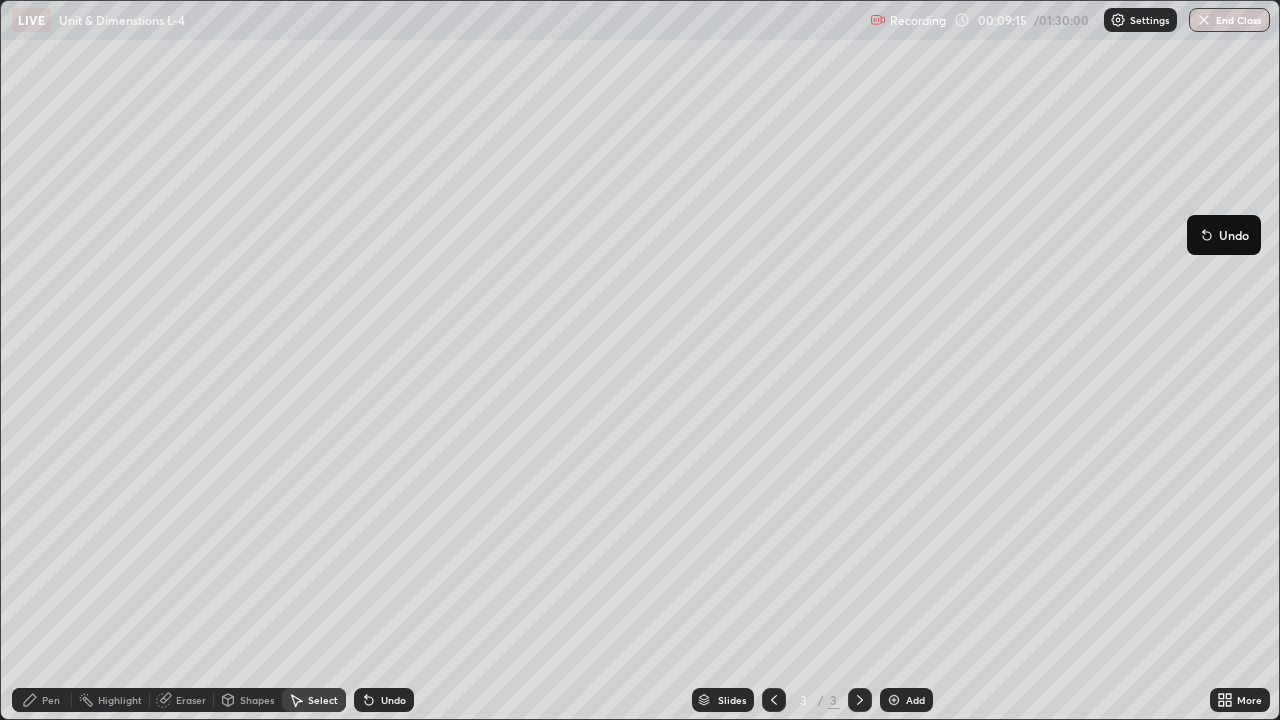 click on "0 ° Undo Copy Duplicate Duplicate to new slide Delete" at bounding box center (640, 360) 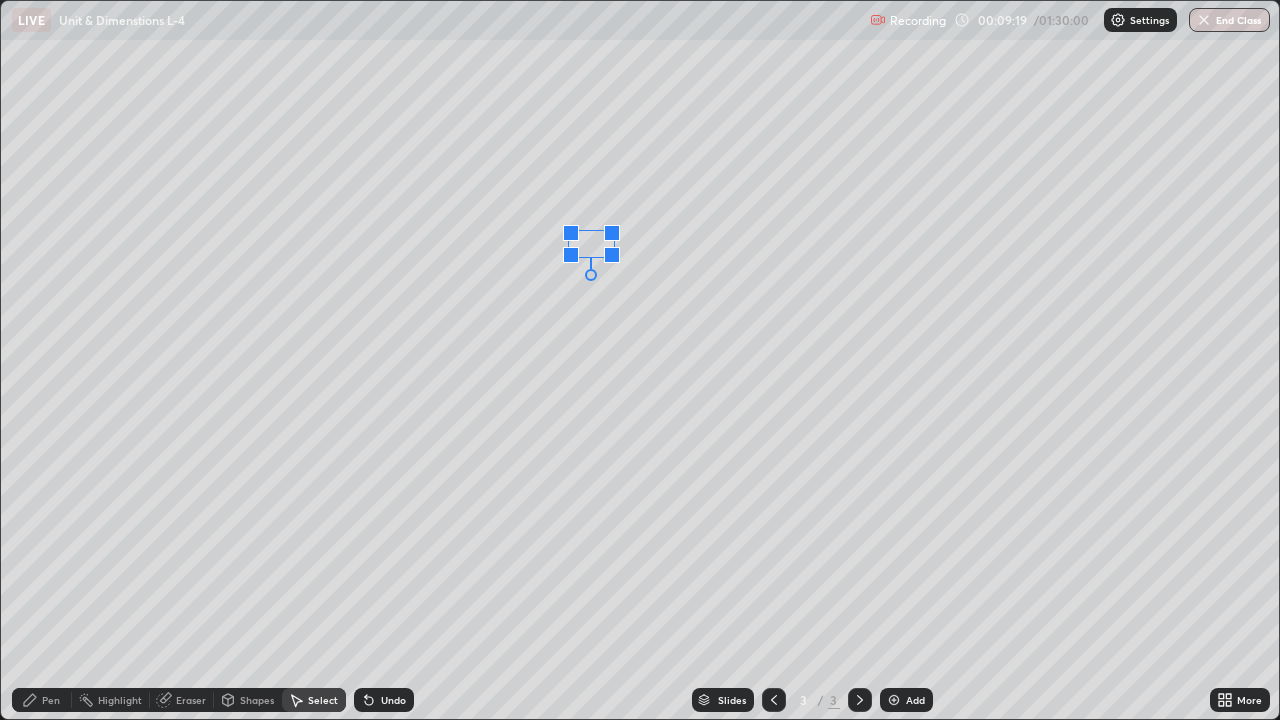 click at bounding box center (571, 255) 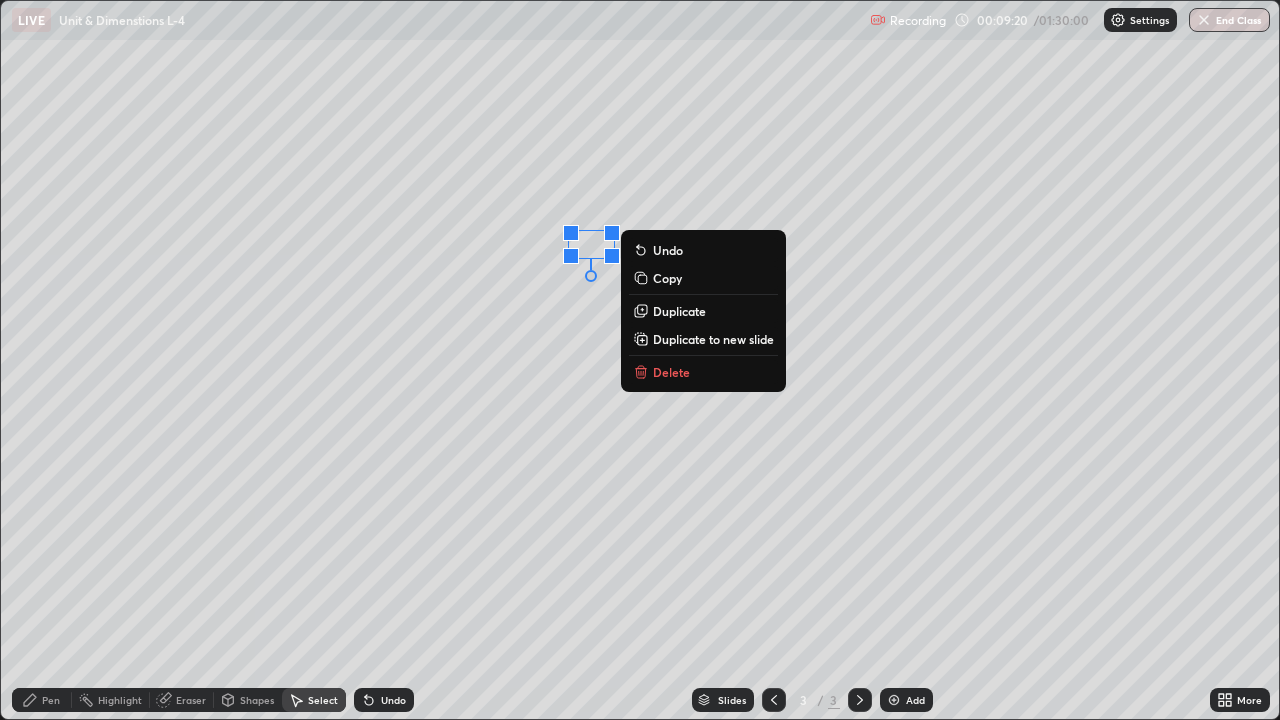 click on "0 ° Undo Copy Duplicate Duplicate to new slide Delete" at bounding box center [640, 360] 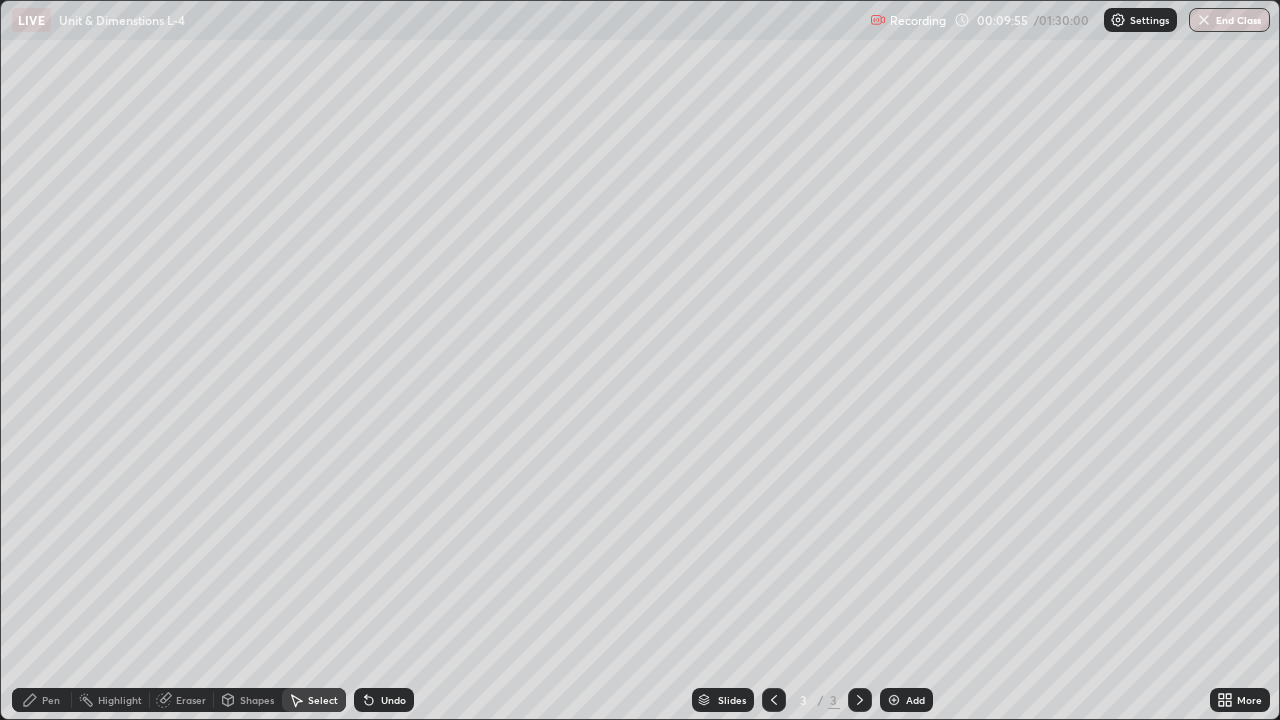 click on "Pen" at bounding box center [51, 700] 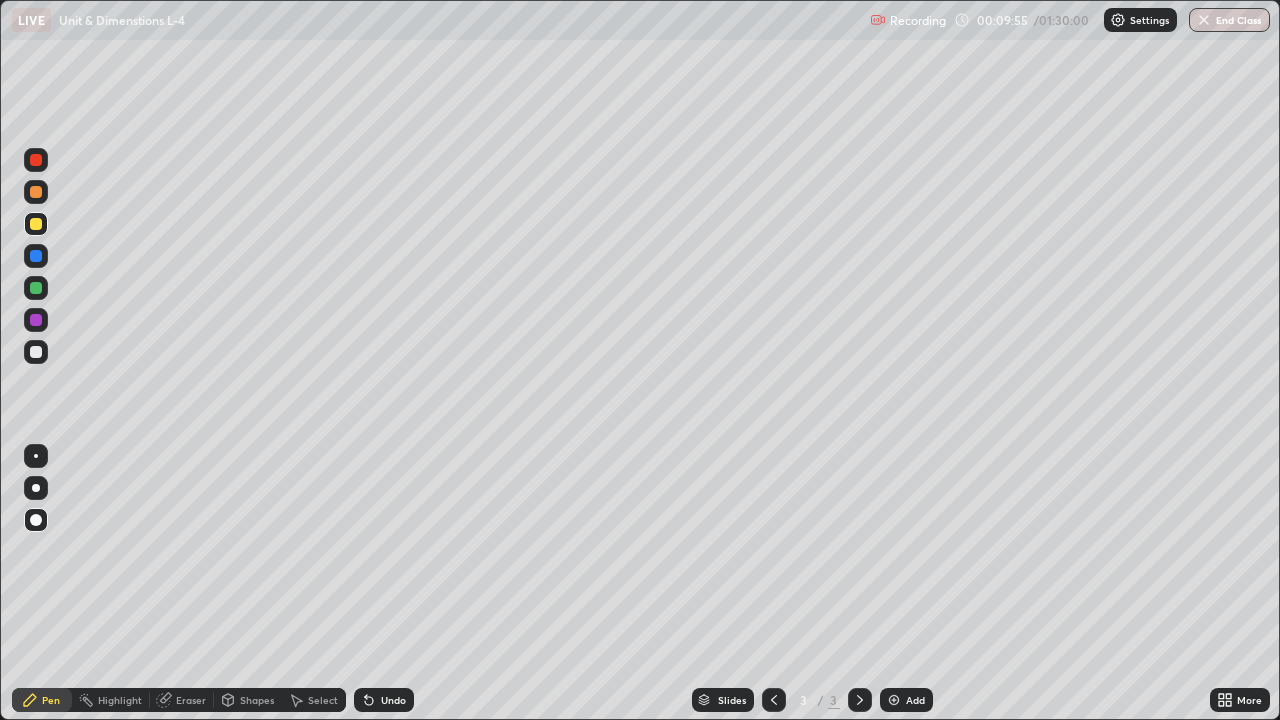 click at bounding box center (36, 520) 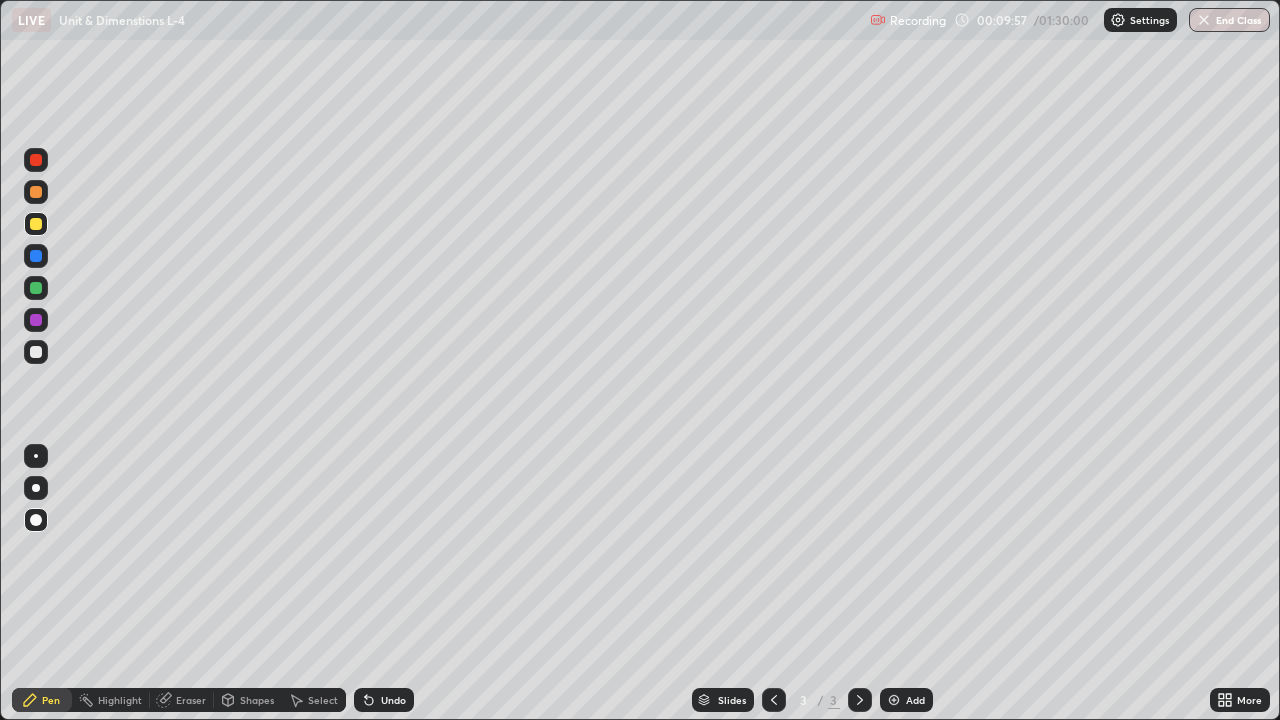 click at bounding box center [36, 160] 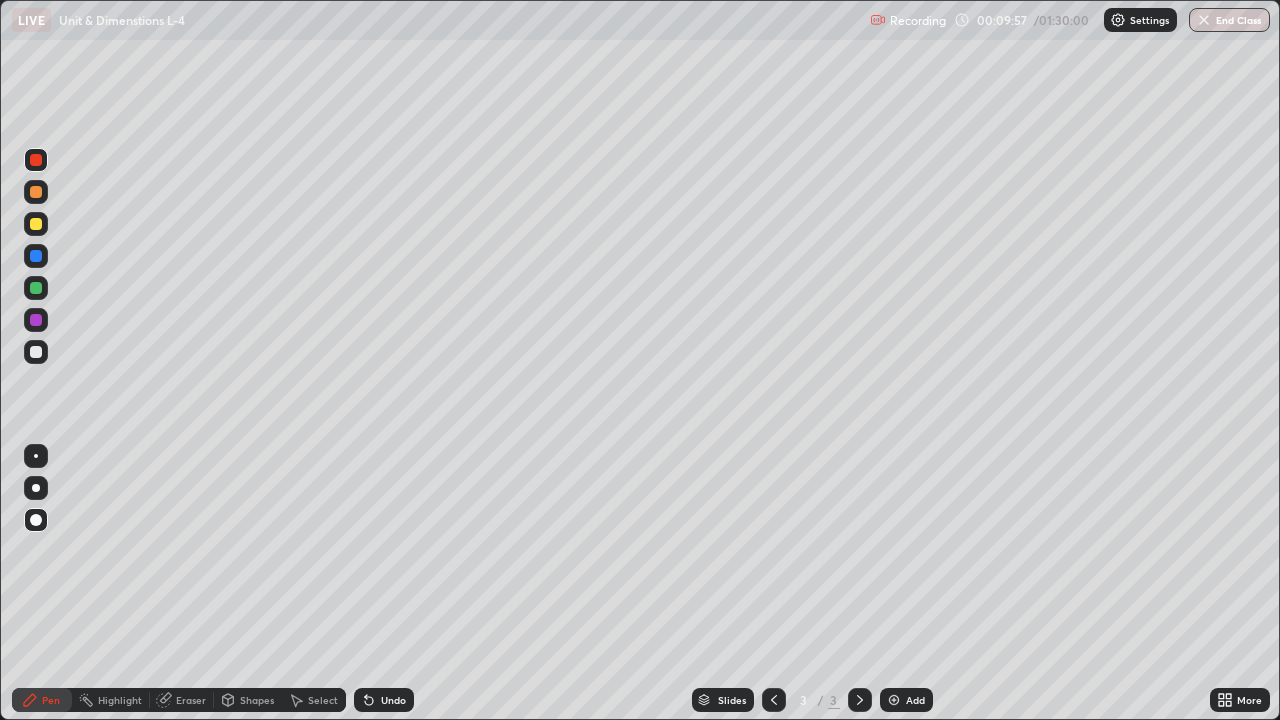 click at bounding box center (36, 192) 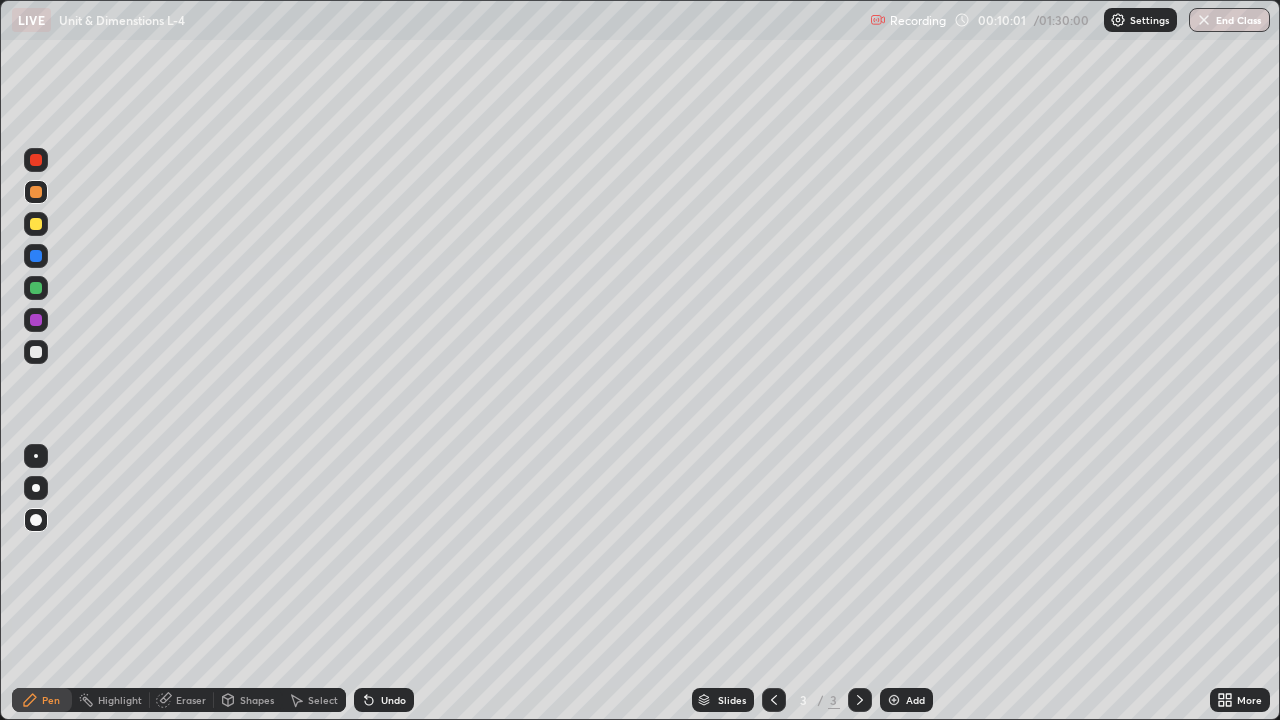 click on "Shapes" at bounding box center [257, 700] 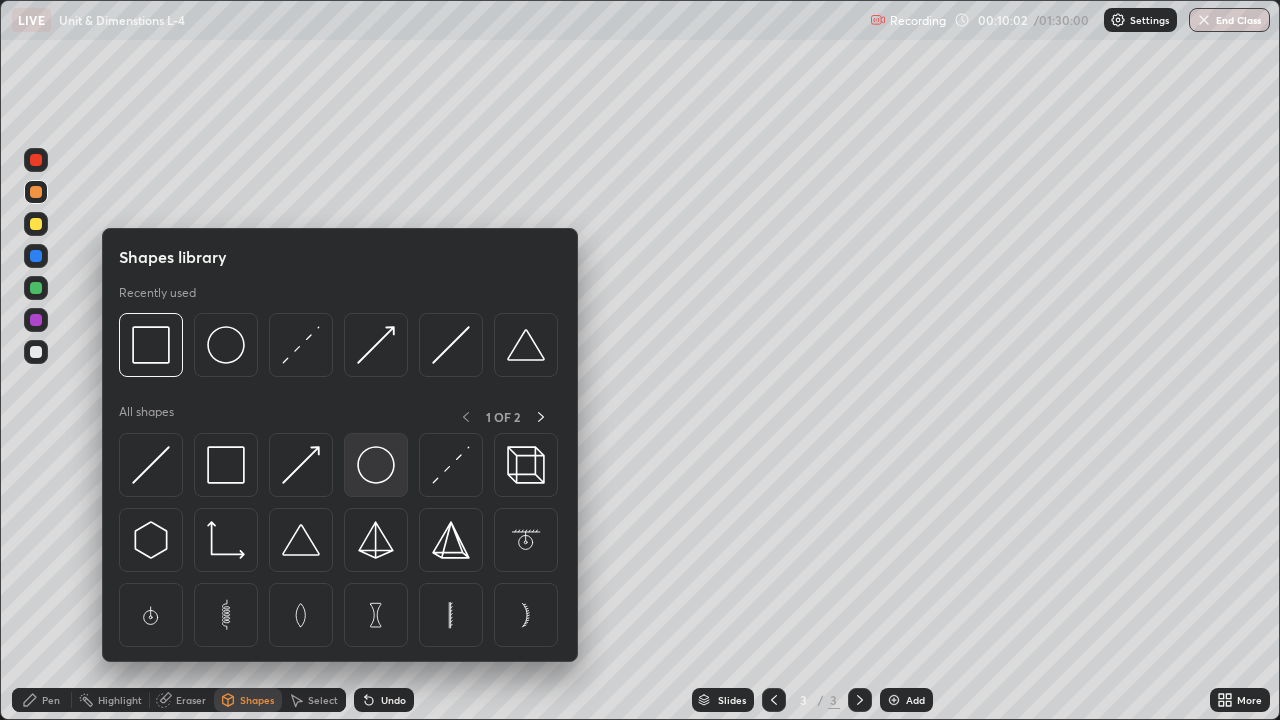 click at bounding box center [376, 465] 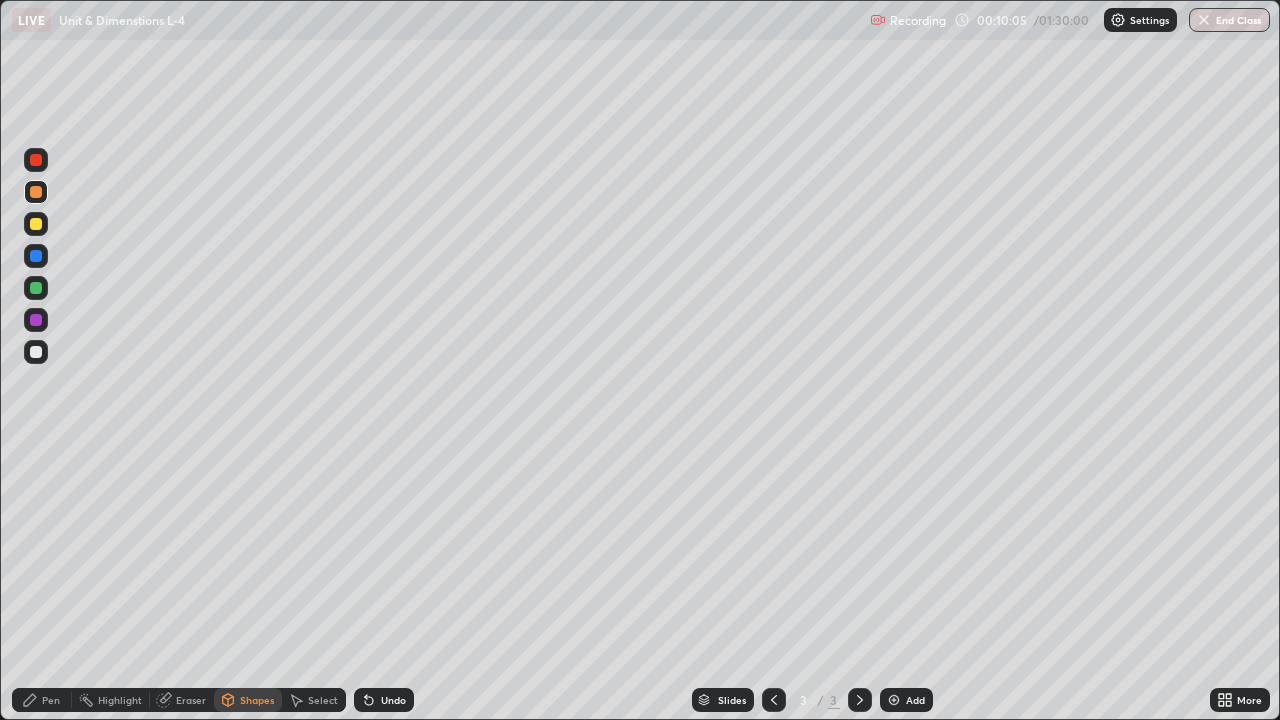 click at bounding box center [36, 352] 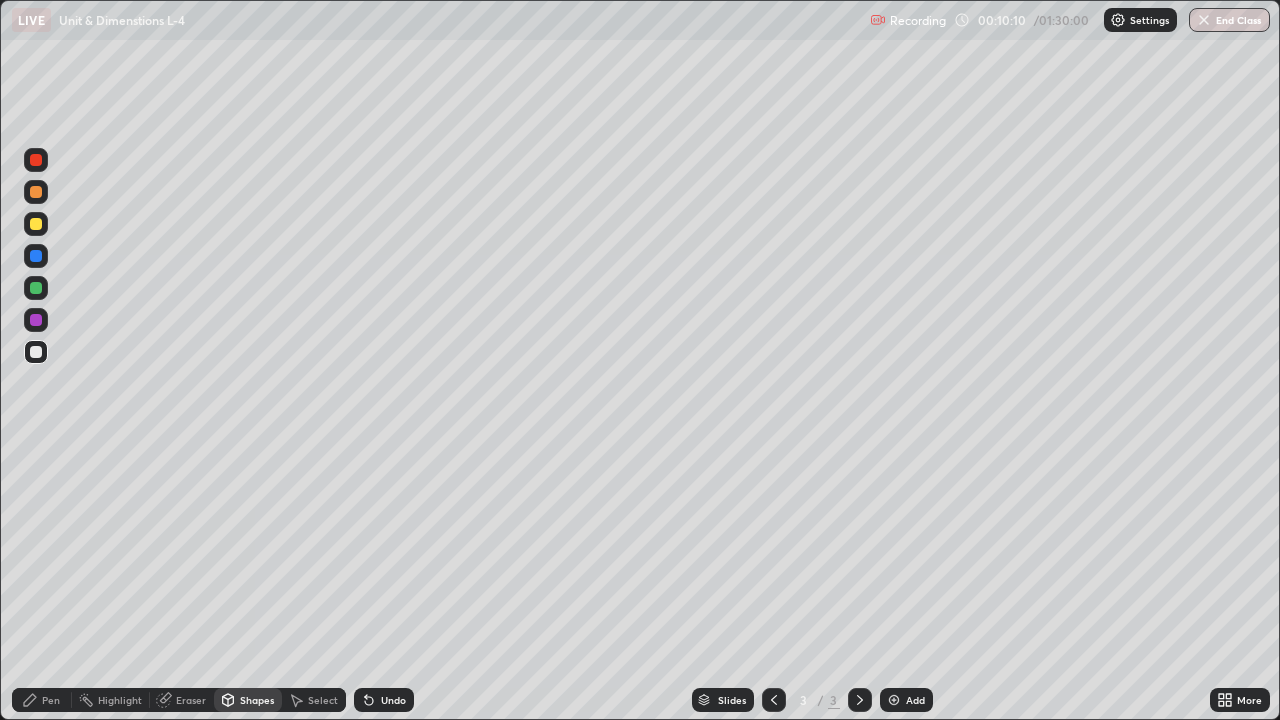 click on "Select" at bounding box center [323, 700] 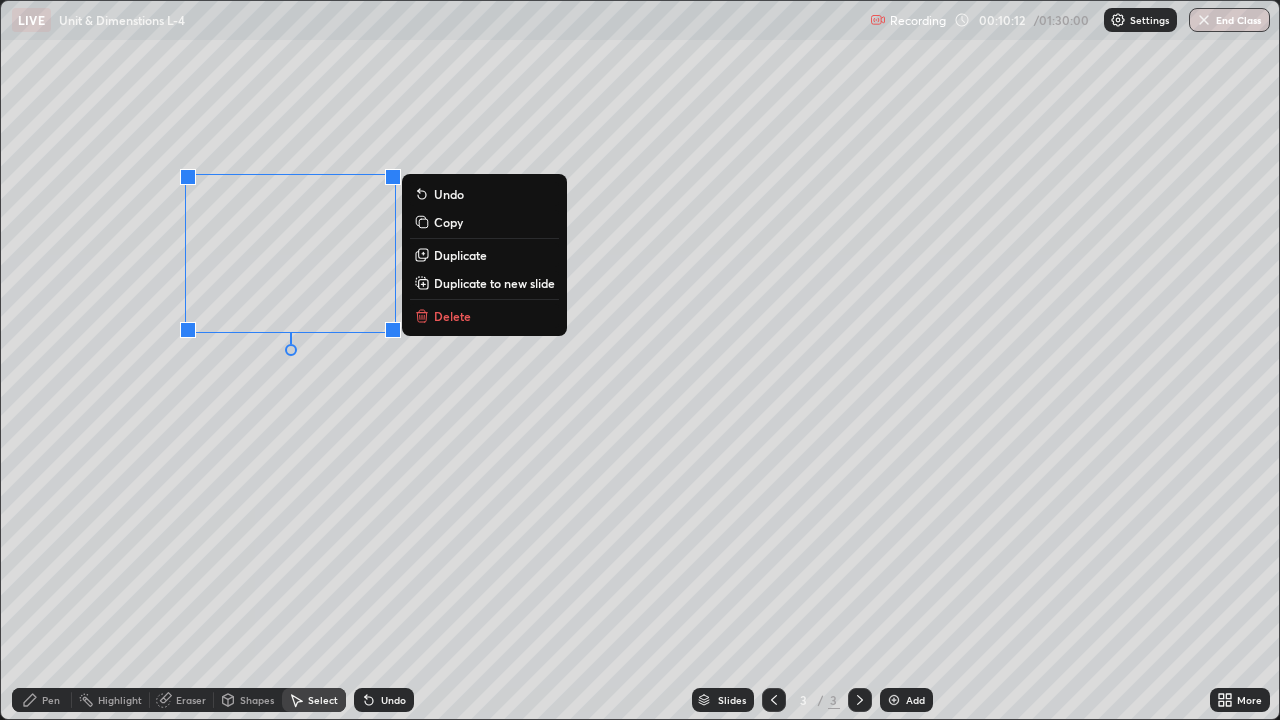 click on "0 ° Undo Copy Duplicate Duplicate to new slide Delete" at bounding box center [640, 360] 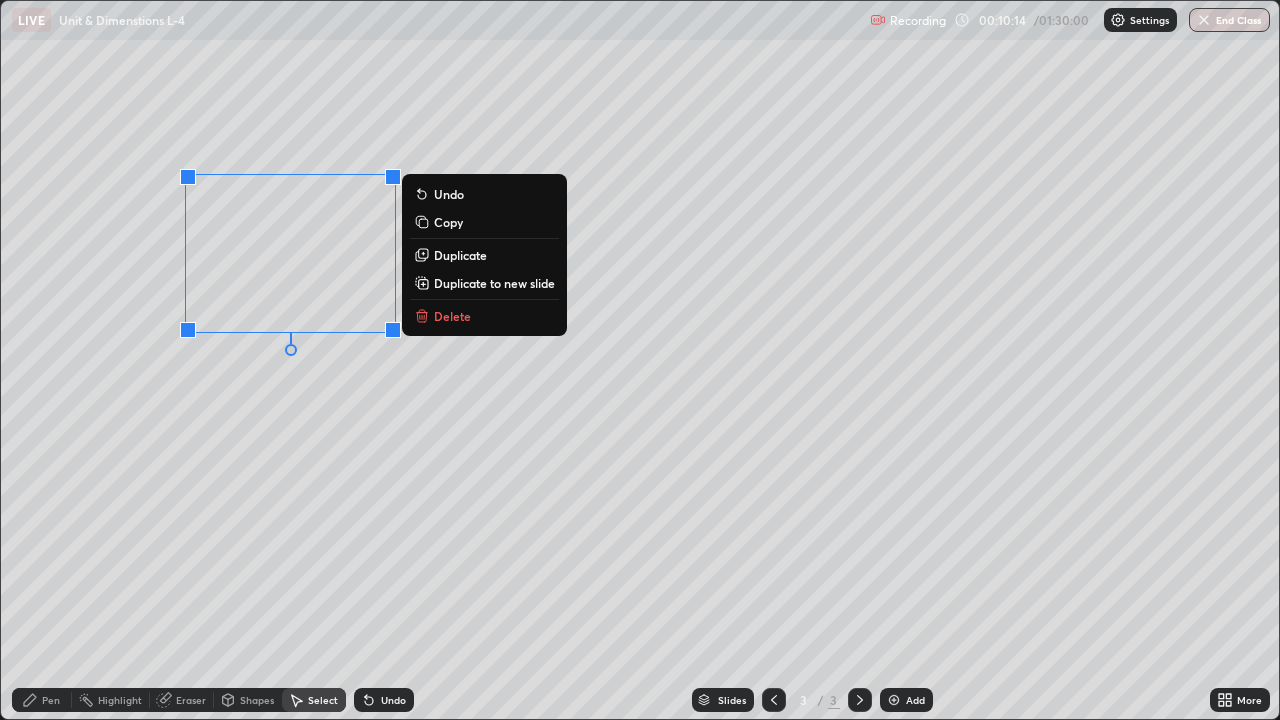 click on "0 ° Undo Copy Duplicate Duplicate to new slide Delete" at bounding box center (640, 360) 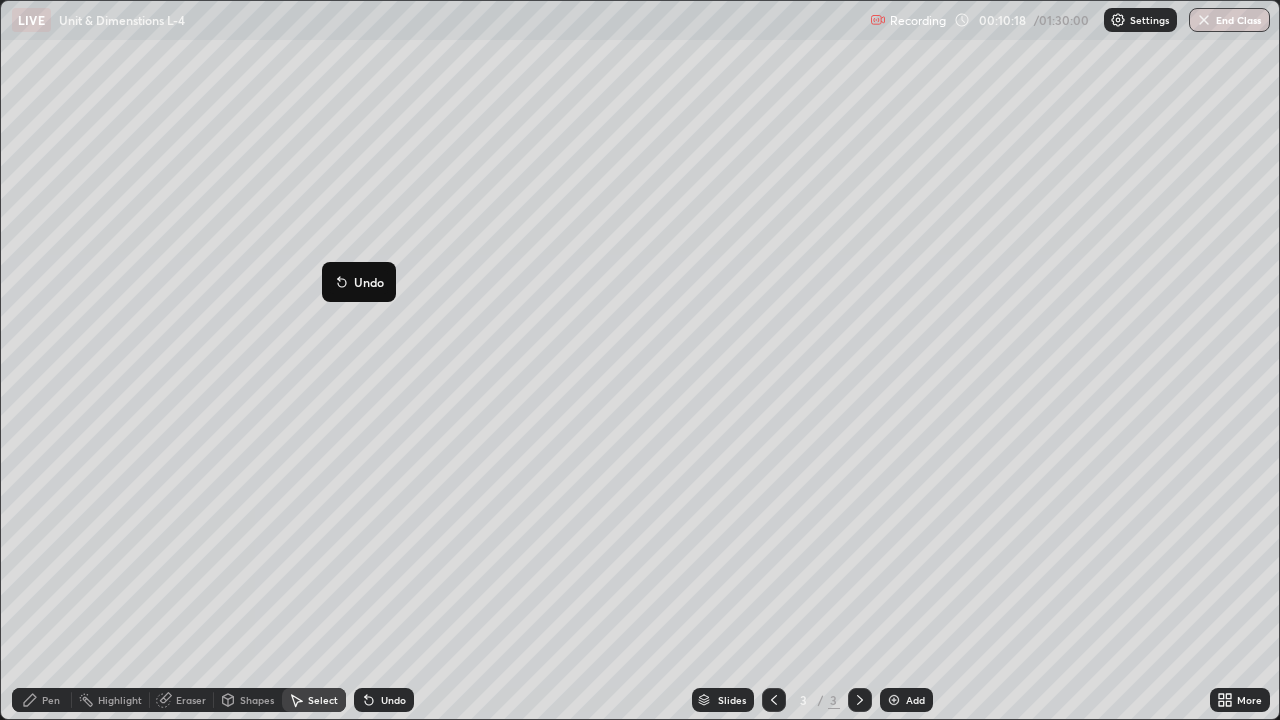 click on "0 ° Undo Copy Duplicate Duplicate to new slide Delete" at bounding box center (640, 360) 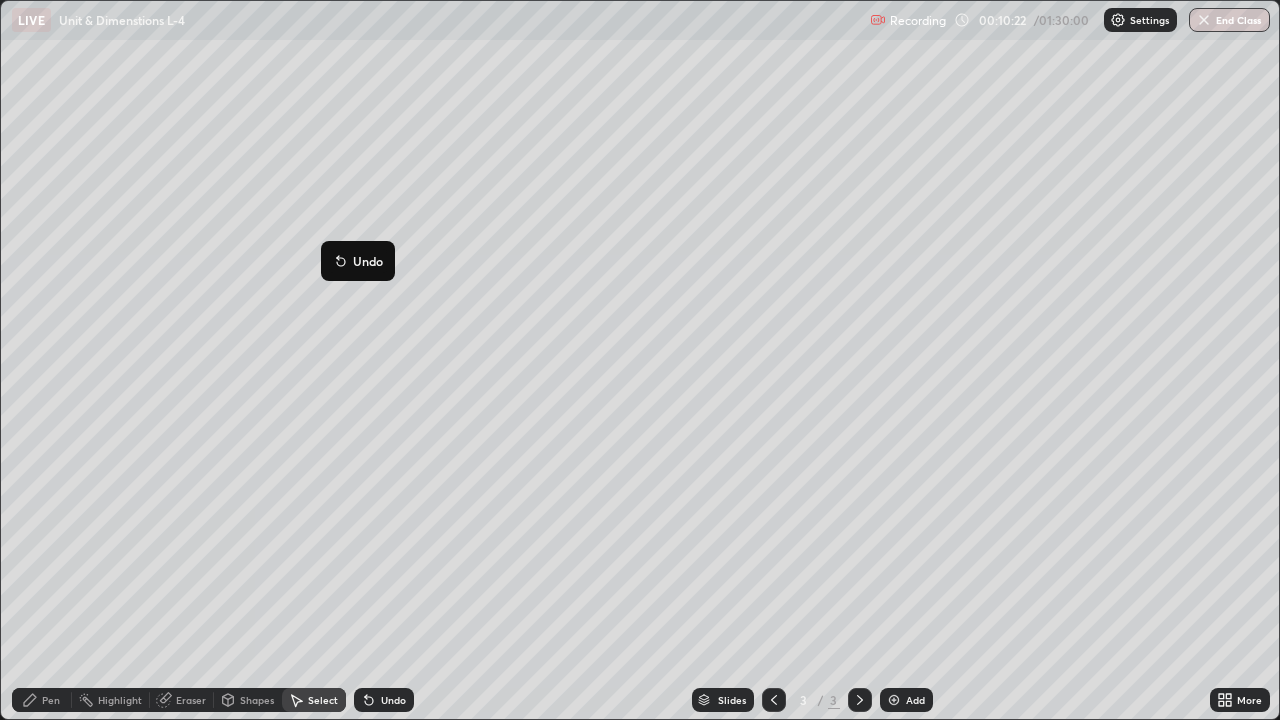 click on "0 ° Undo Copy Duplicate Duplicate to new slide Delete" at bounding box center (640, 360) 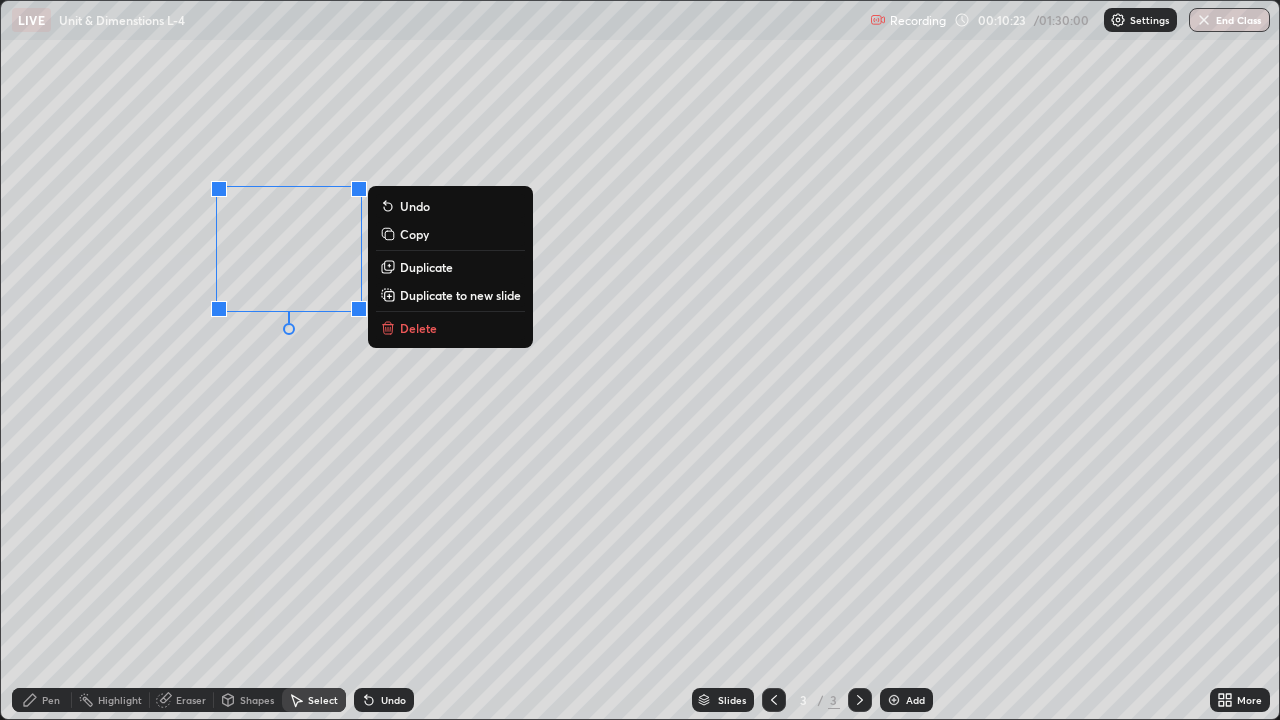 click on "Duplicate" at bounding box center (426, 267) 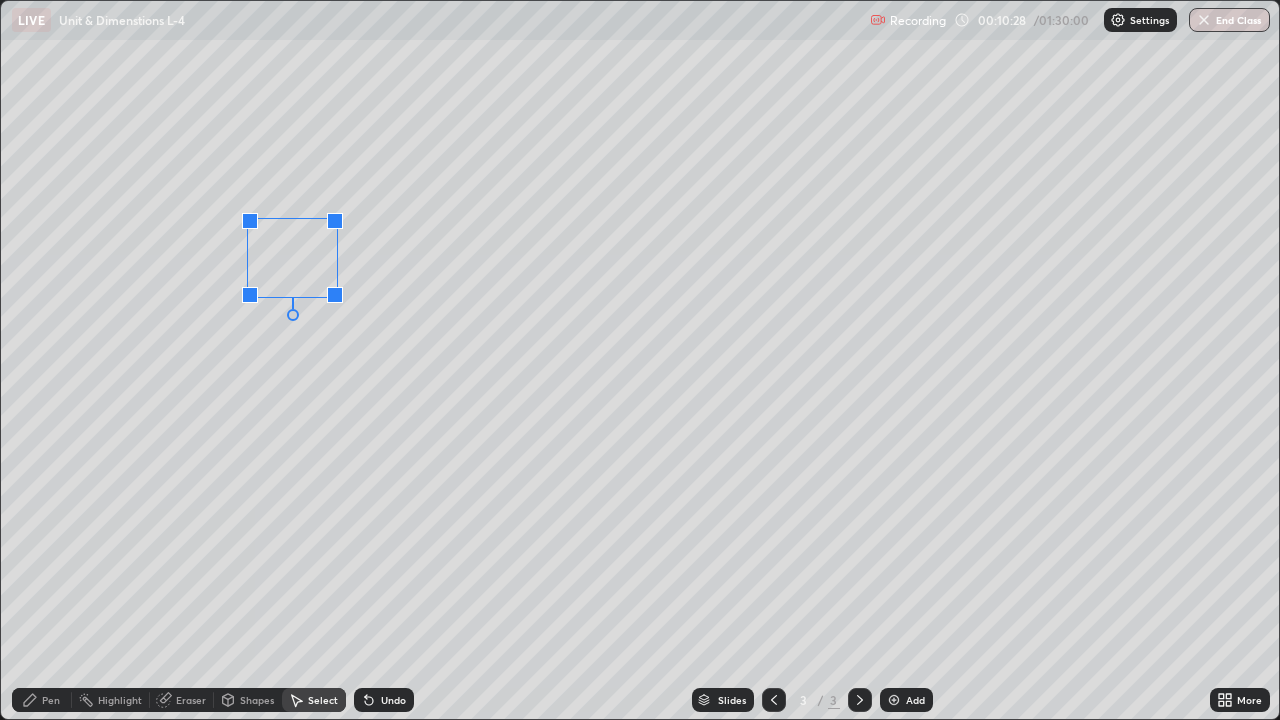 click at bounding box center (335, 221) 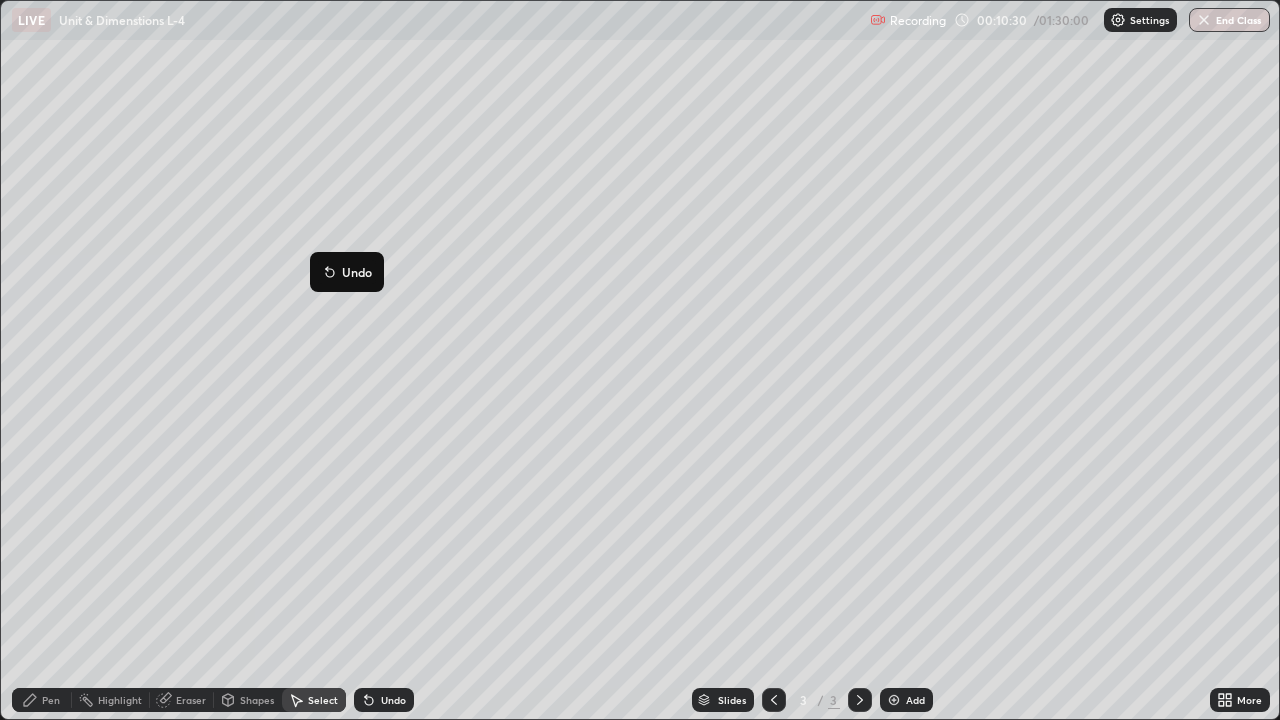 click on "0 ° Undo Copy Duplicate Duplicate to new slide Delete" at bounding box center [640, 360] 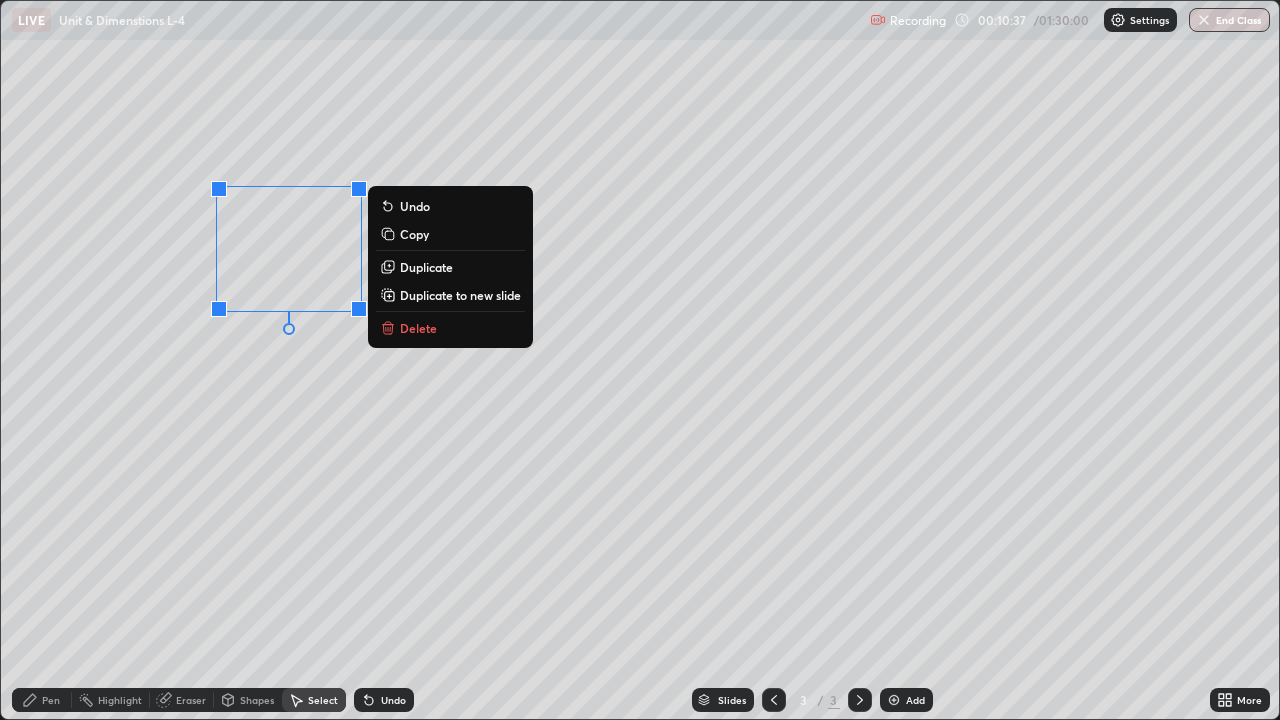 click on "Duplicate" at bounding box center [426, 267] 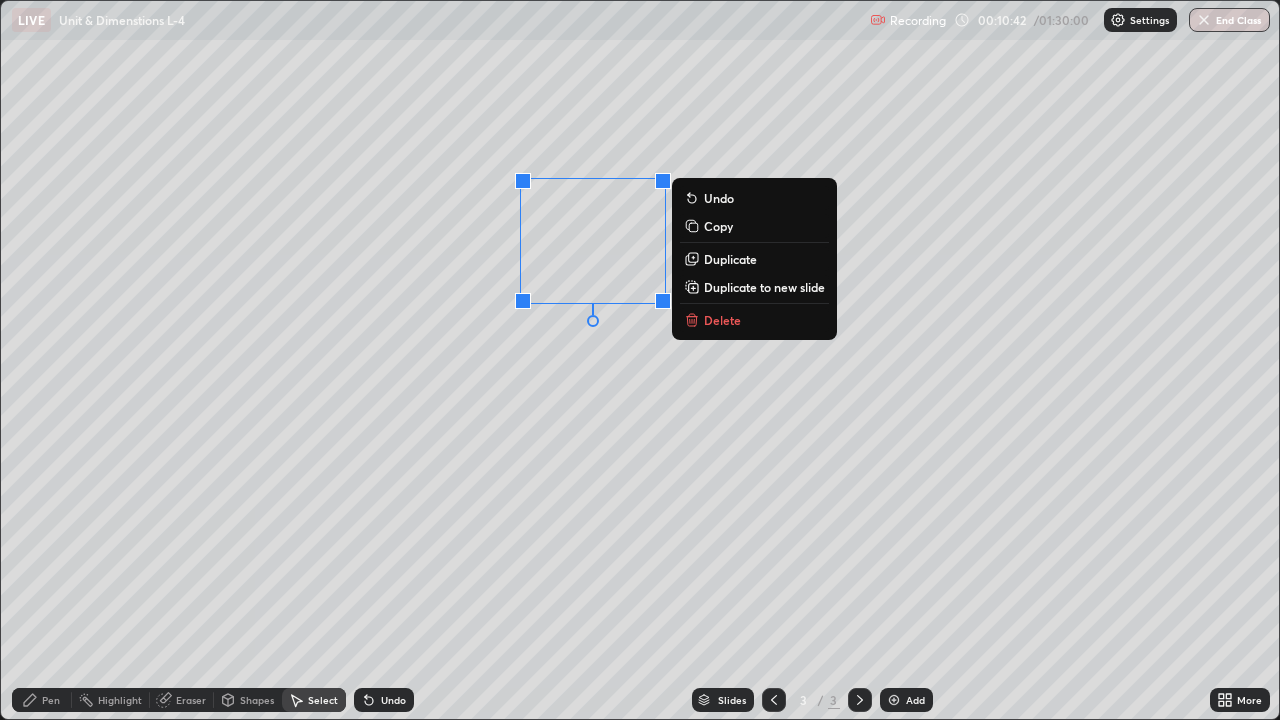 click on "Duplicate" at bounding box center (730, 259) 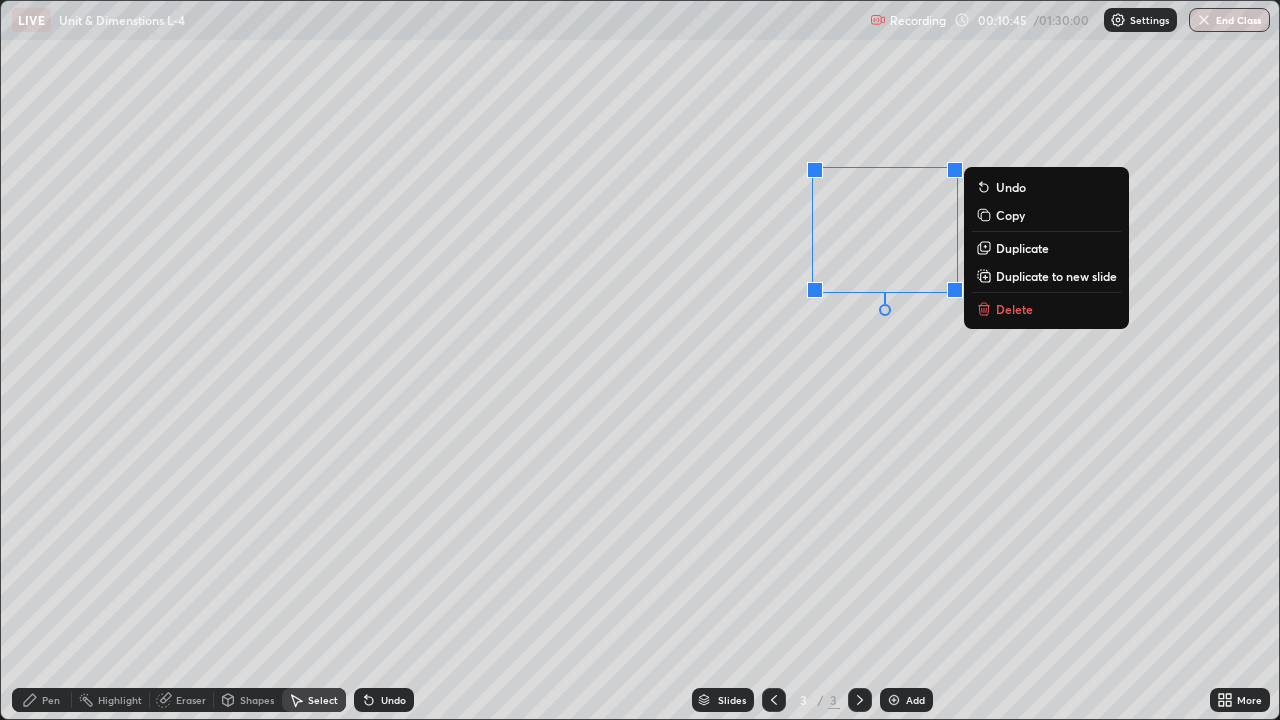 click on "Duplicate" at bounding box center (1022, 248) 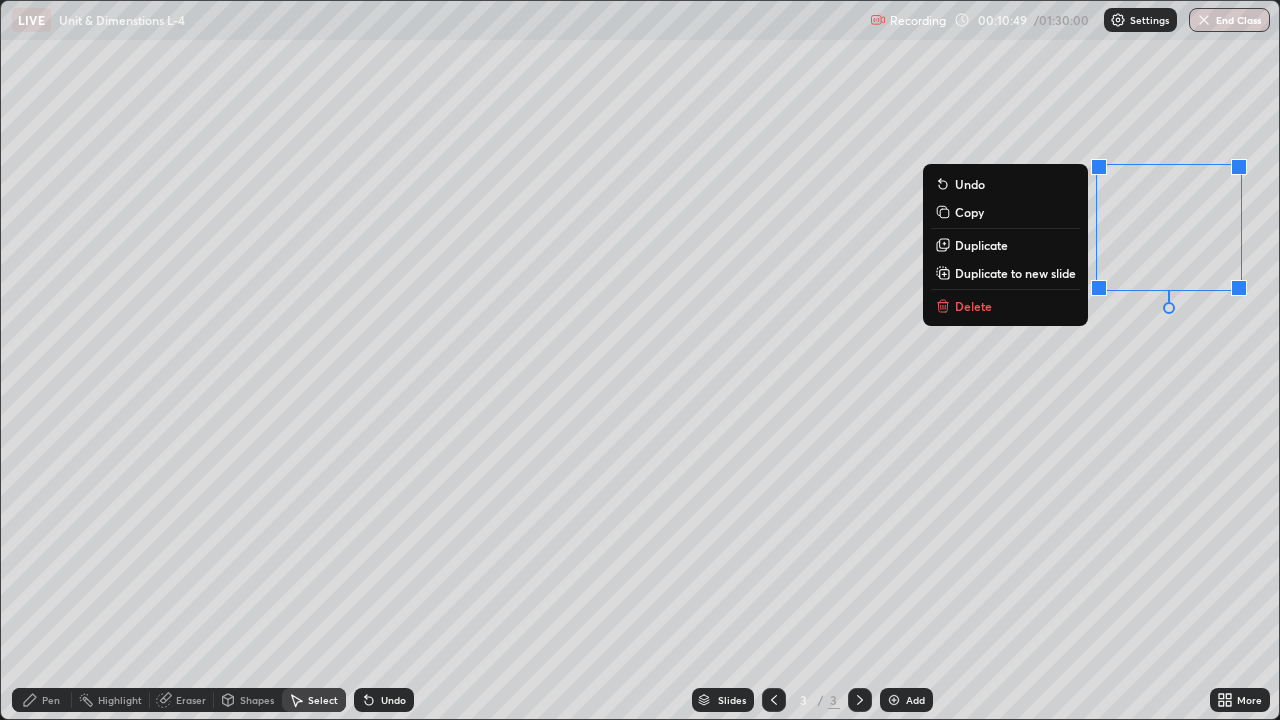 click on "0 ° Undo Copy Duplicate Duplicate to new slide Delete" at bounding box center [640, 360] 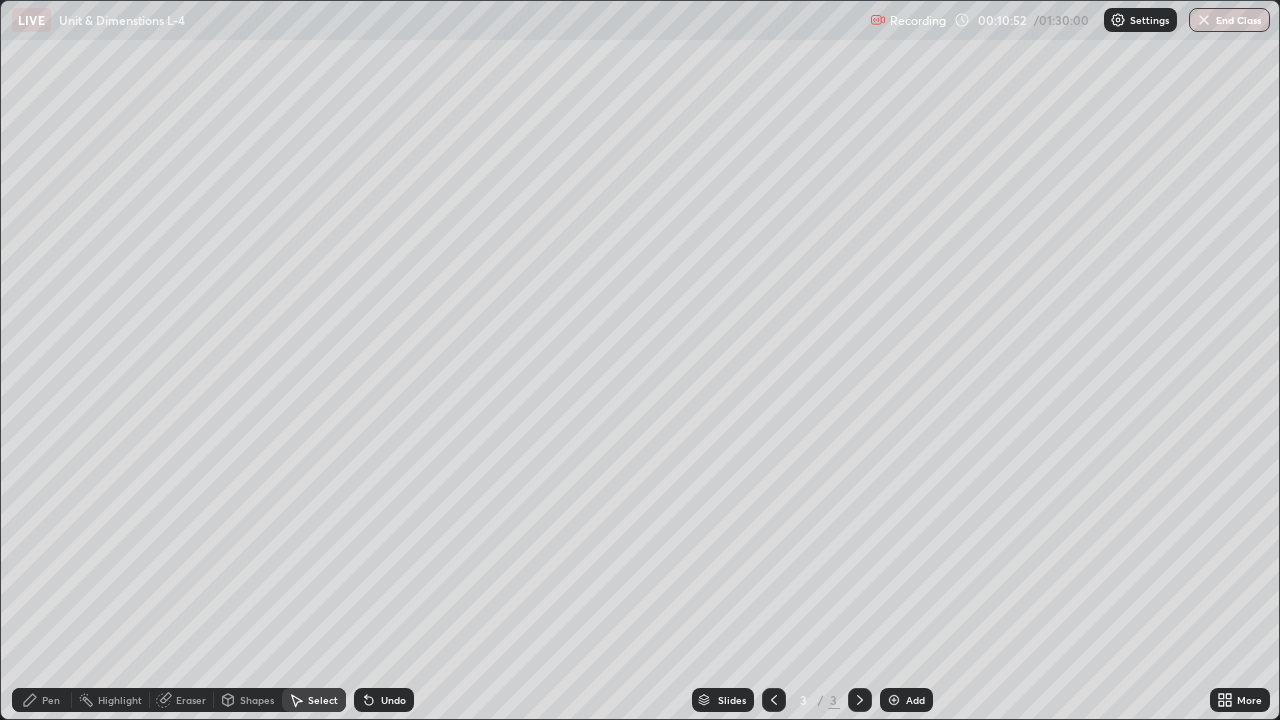 click on "Pen" at bounding box center (51, 700) 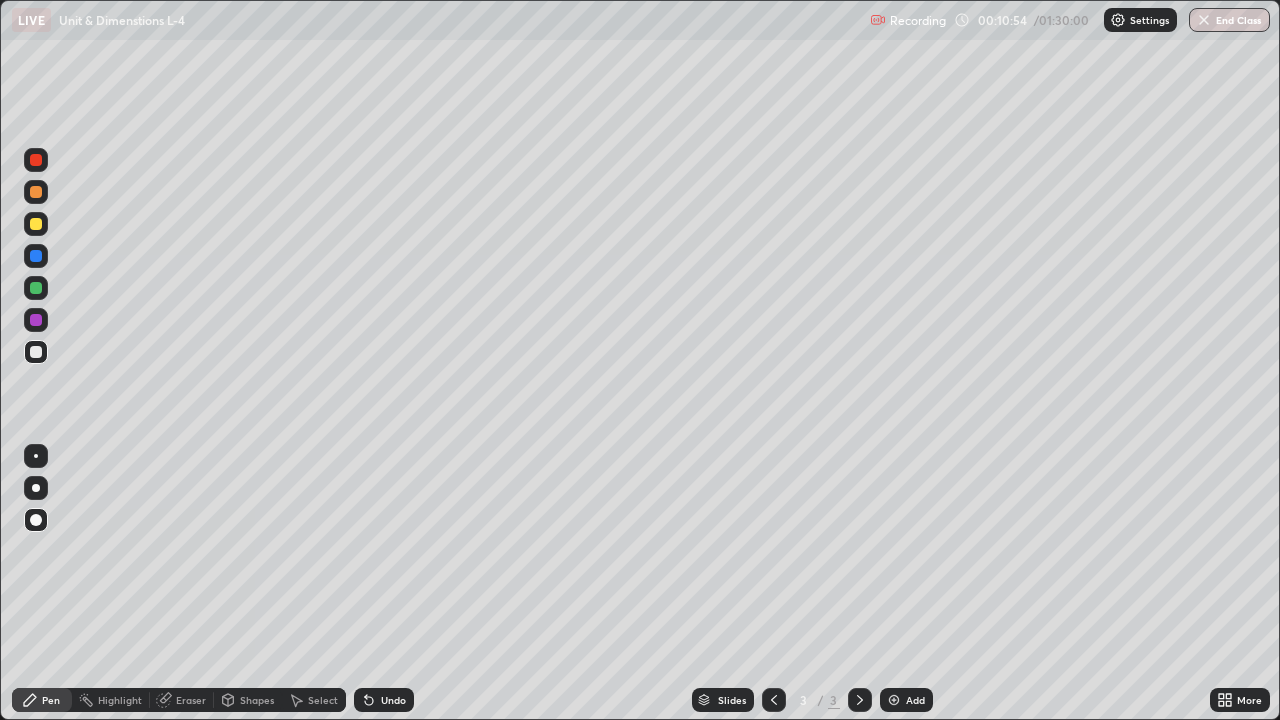 click at bounding box center (36, 160) 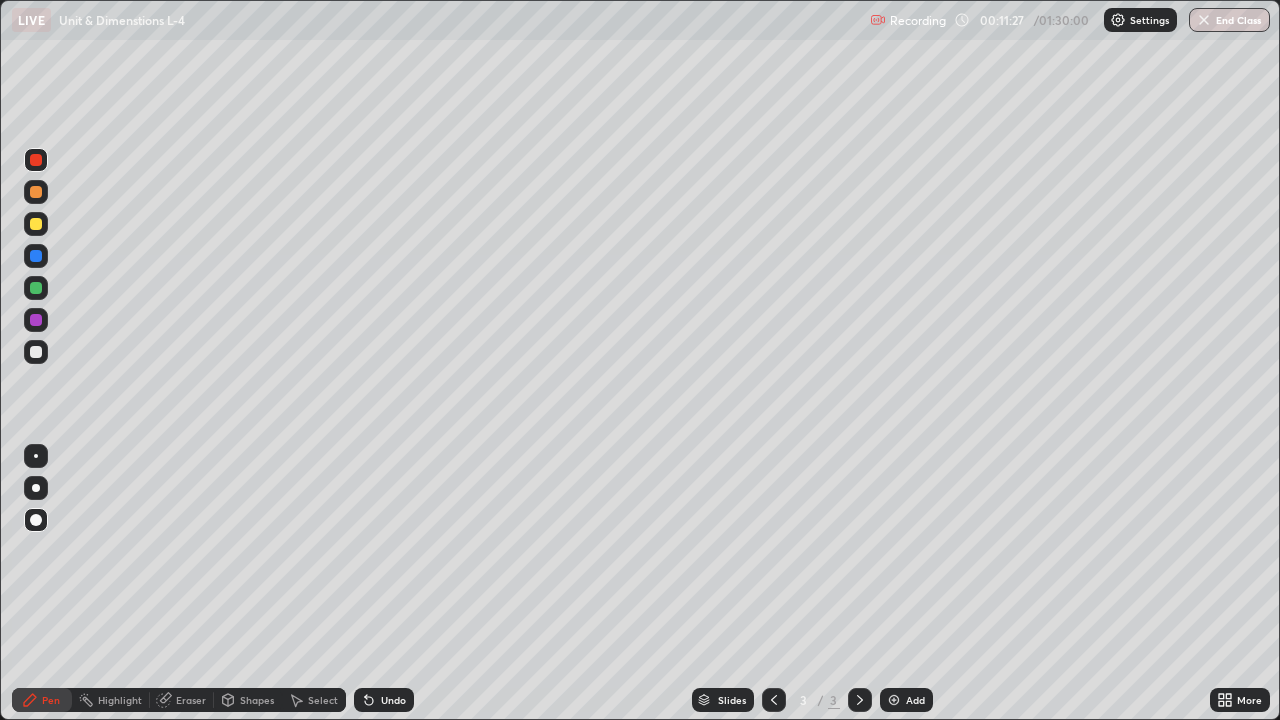 click at bounding box center (36, 256) 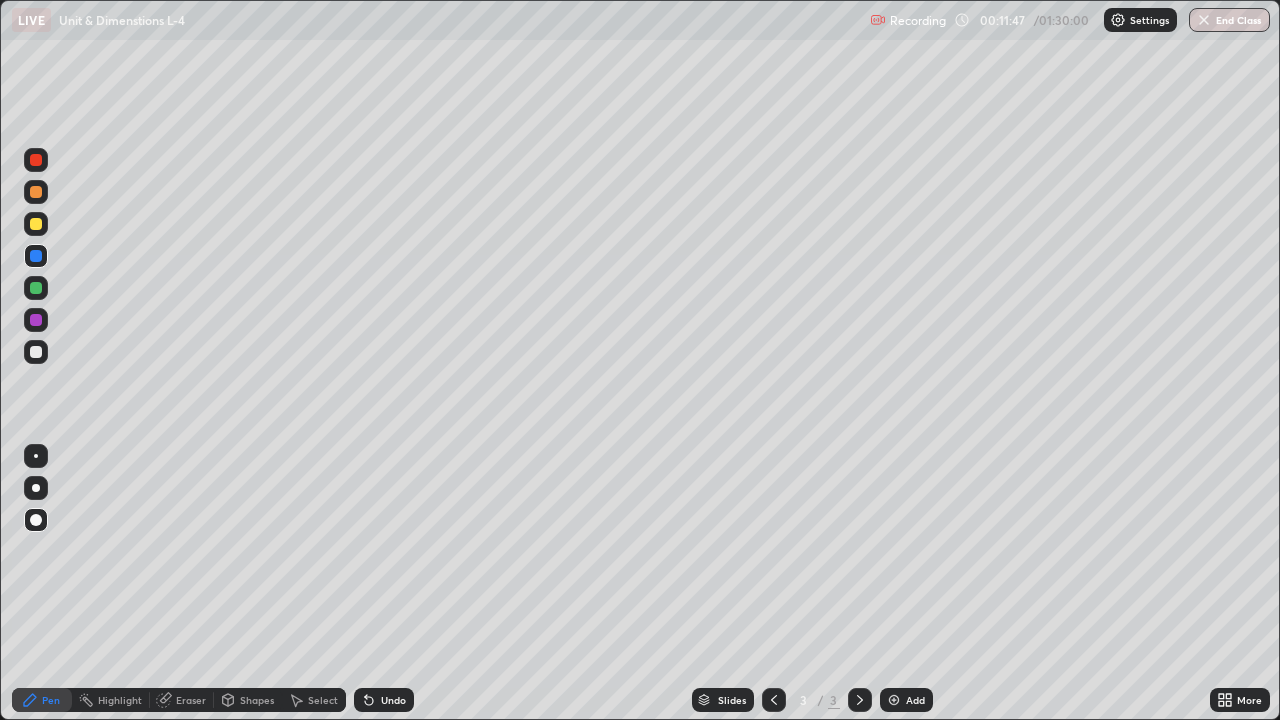 click at bounding box center (36, 192) 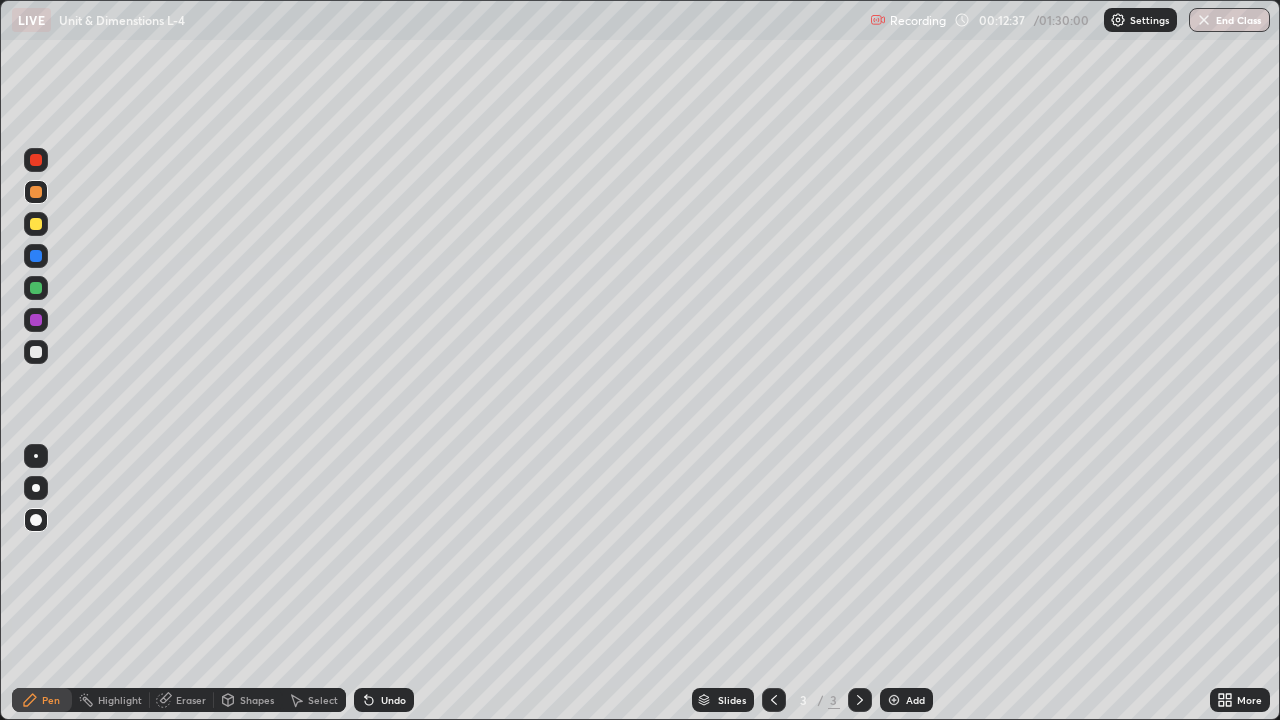 click at bounding box center [36, 456] 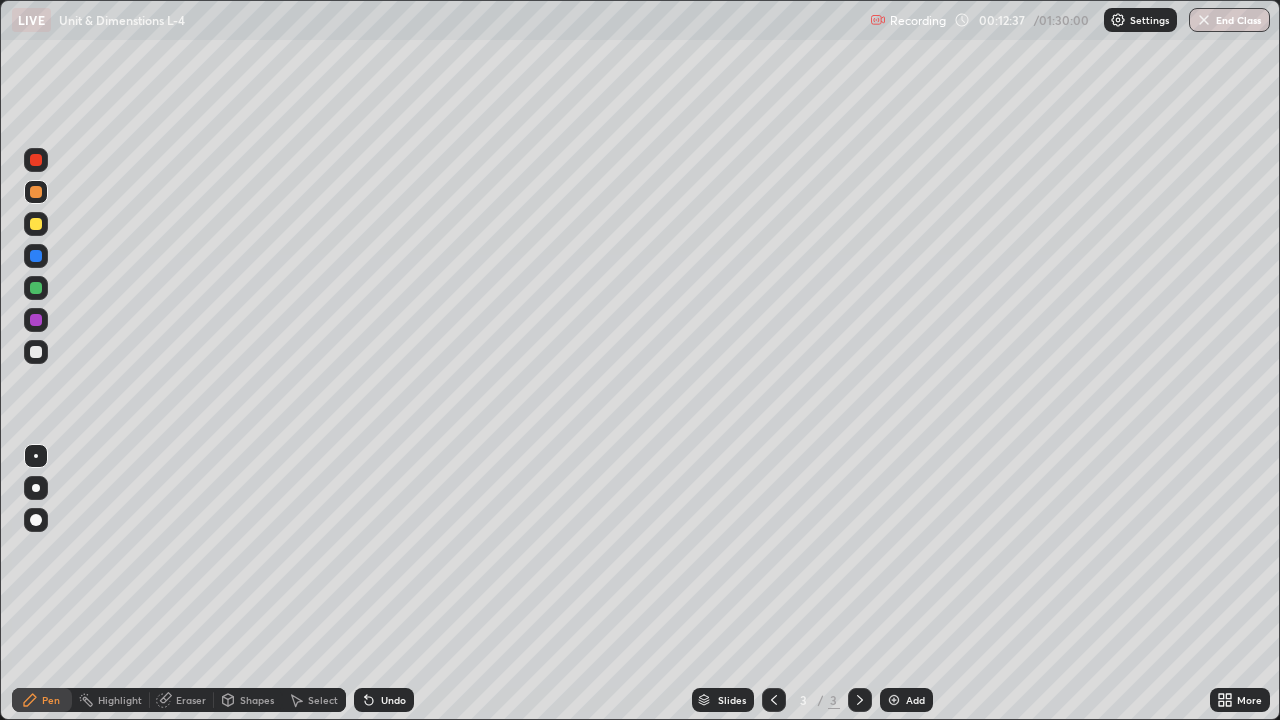 click at bounding box center [36, 352] 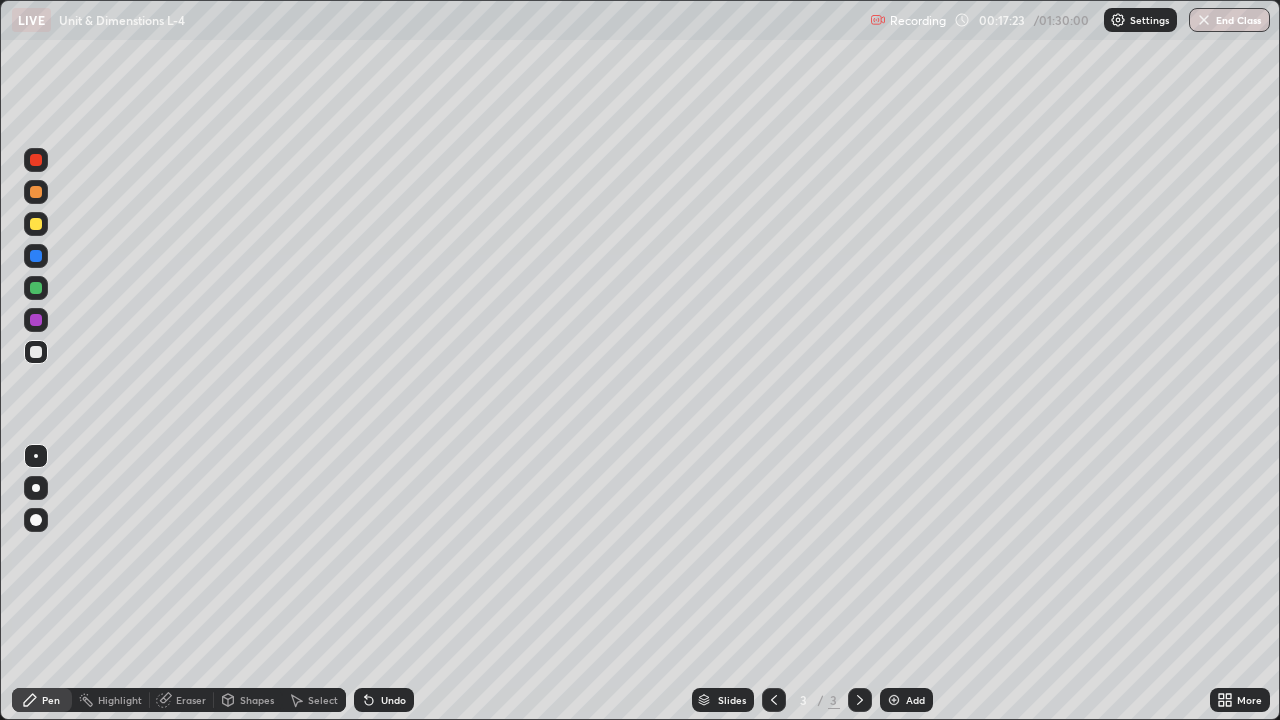 click on "Add" at bounding box center [906, 700] 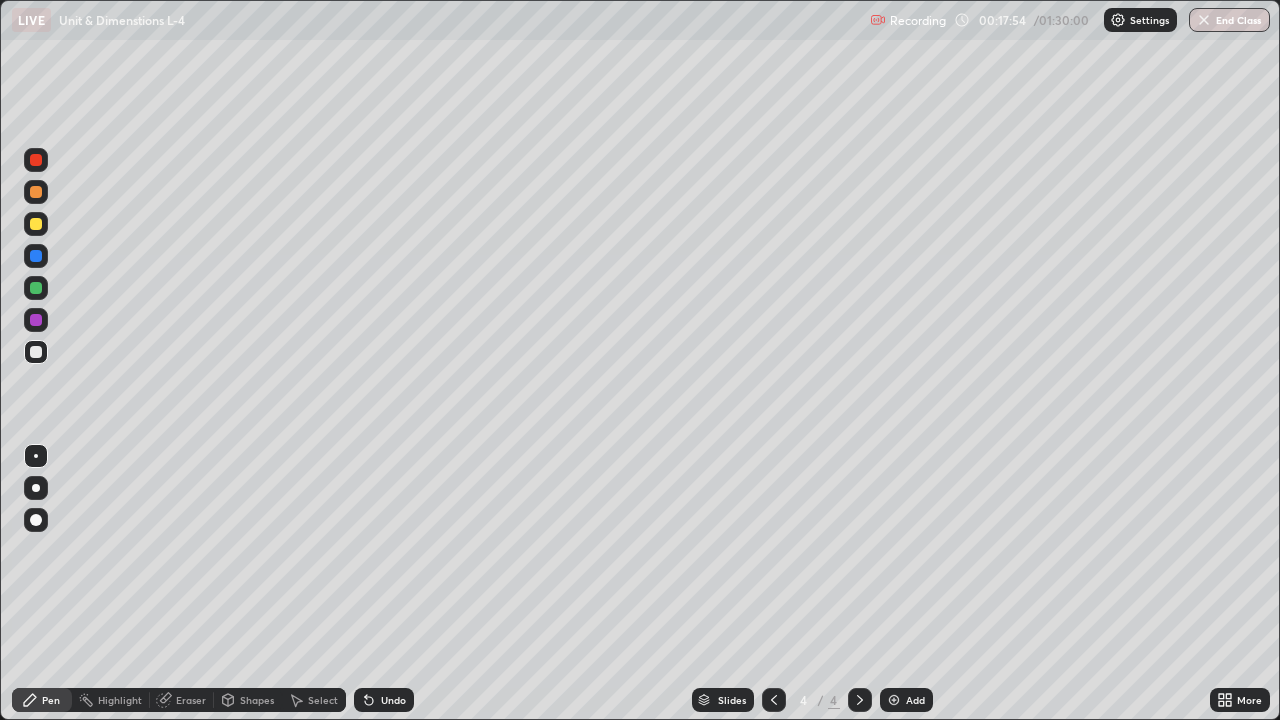 click at bounding box center [36, 224] 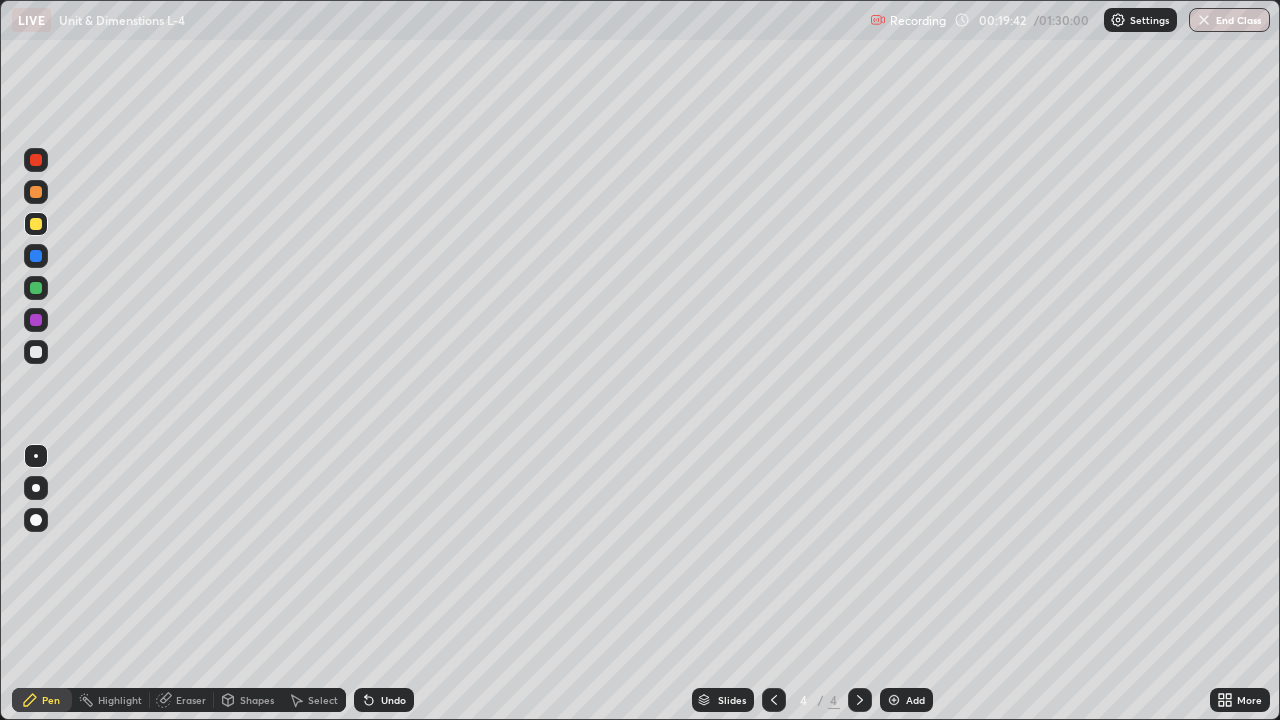 click at bounding box center [36, 352] 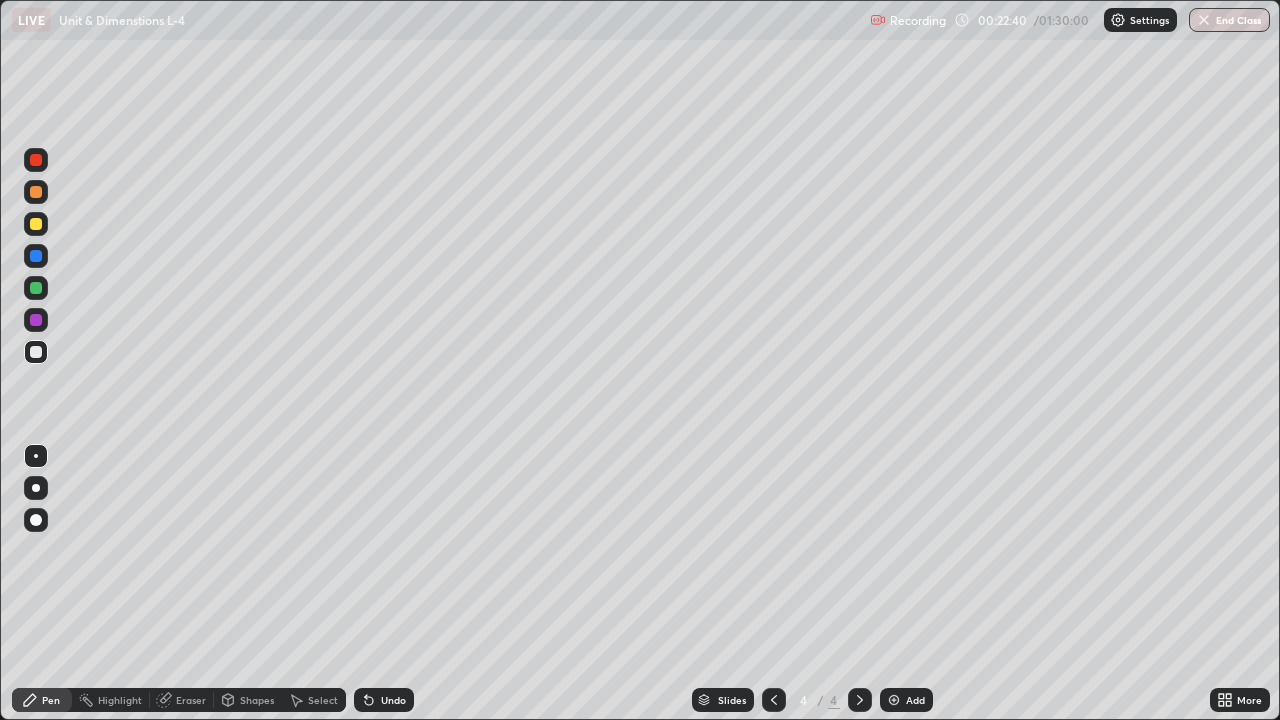 click at bounding box center [36, 224] 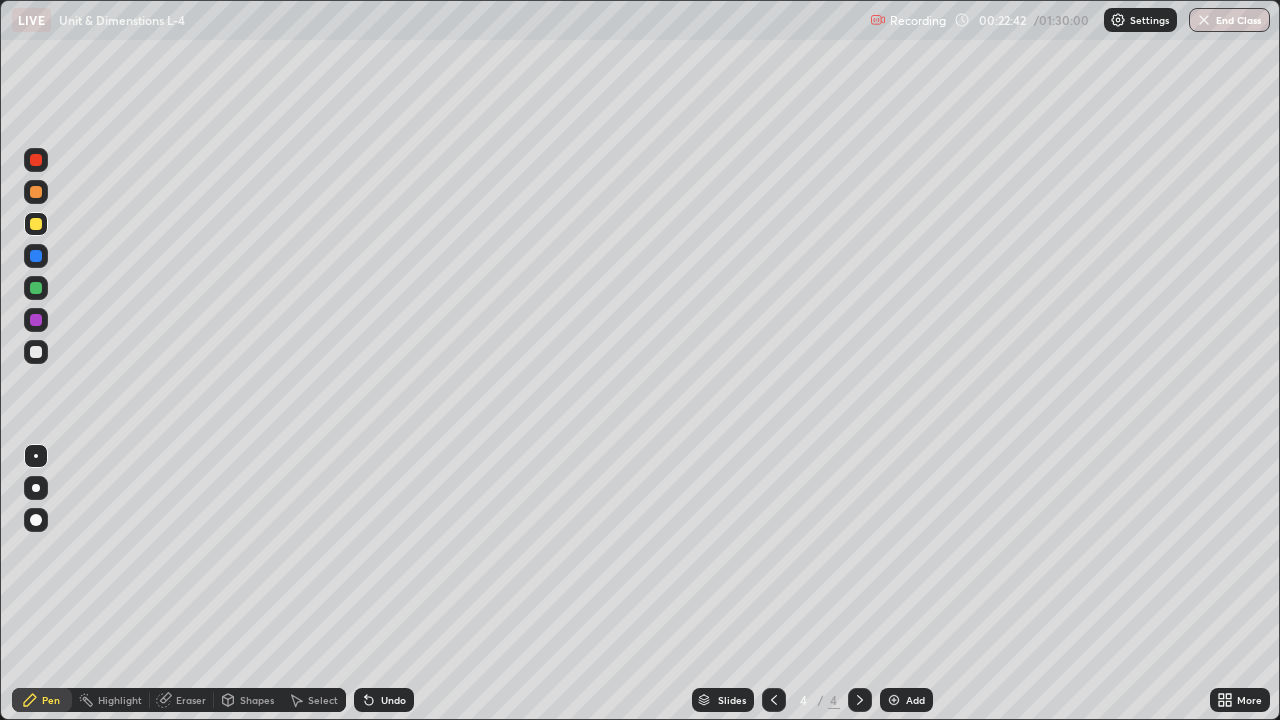 click at bounding box center [36, 352] 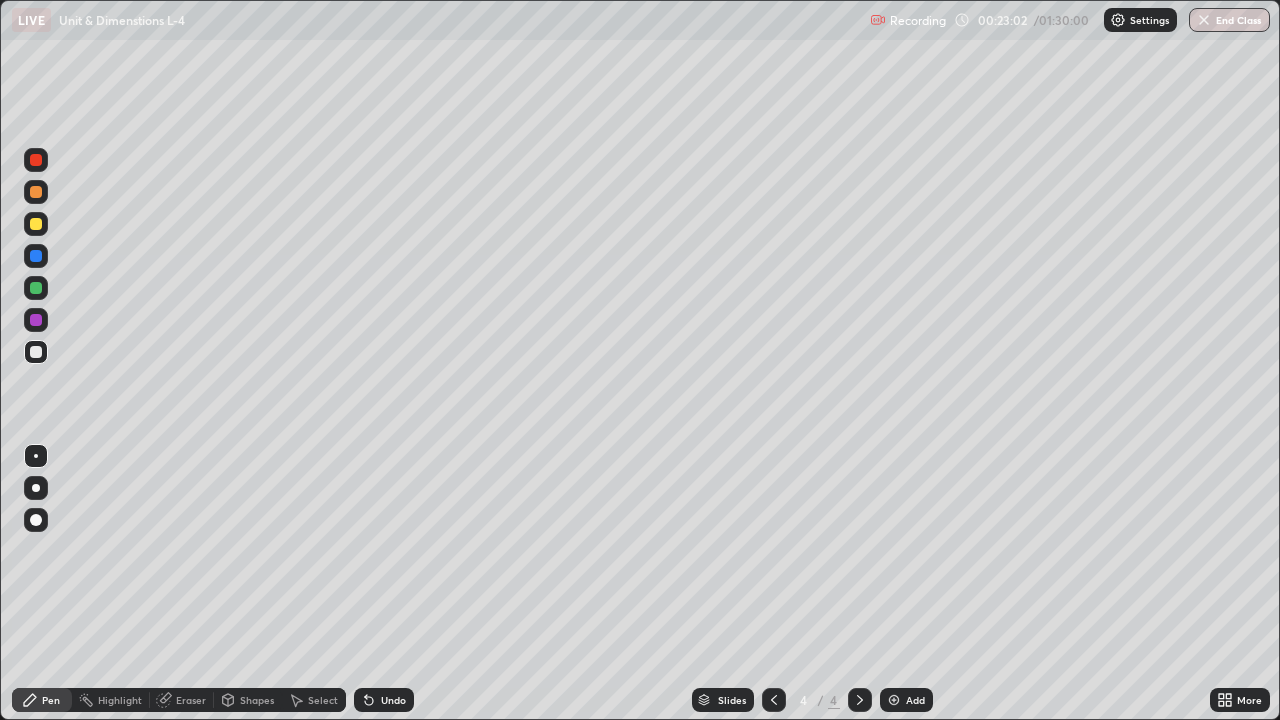 click on "Undo" at bounding box center [393, 700] 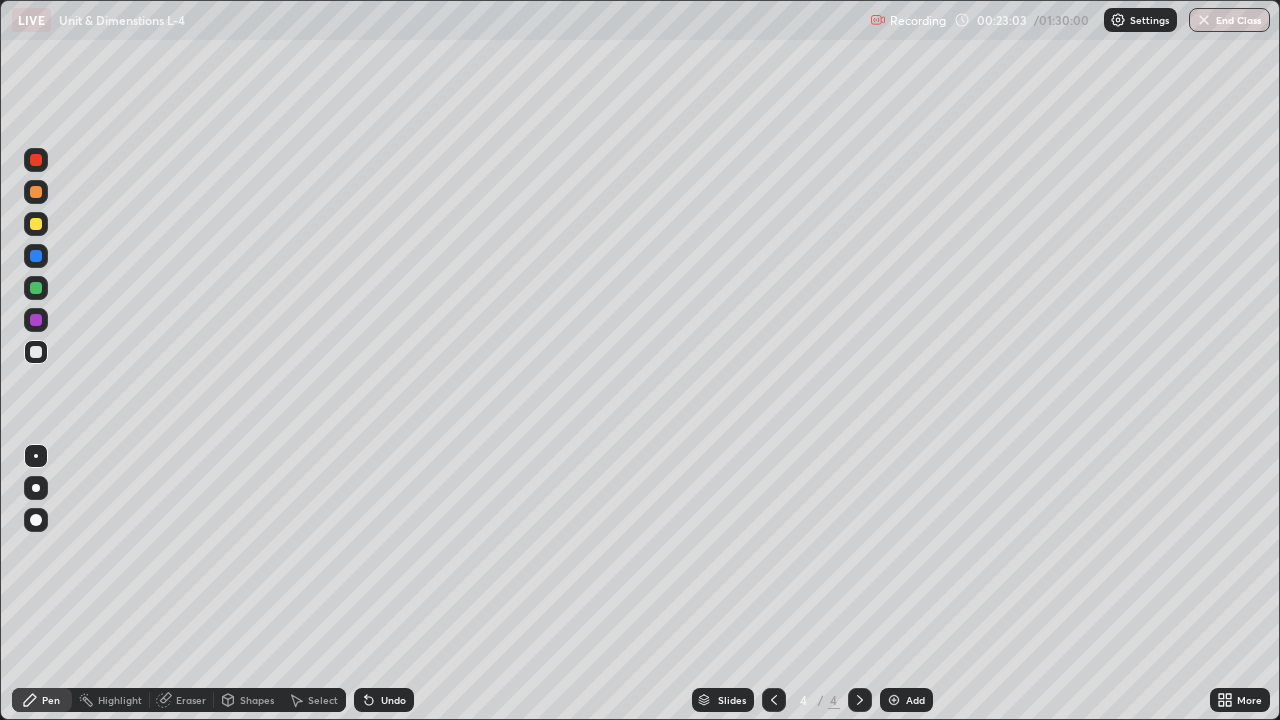 click on "Undo" at bounding box center (393, 700) 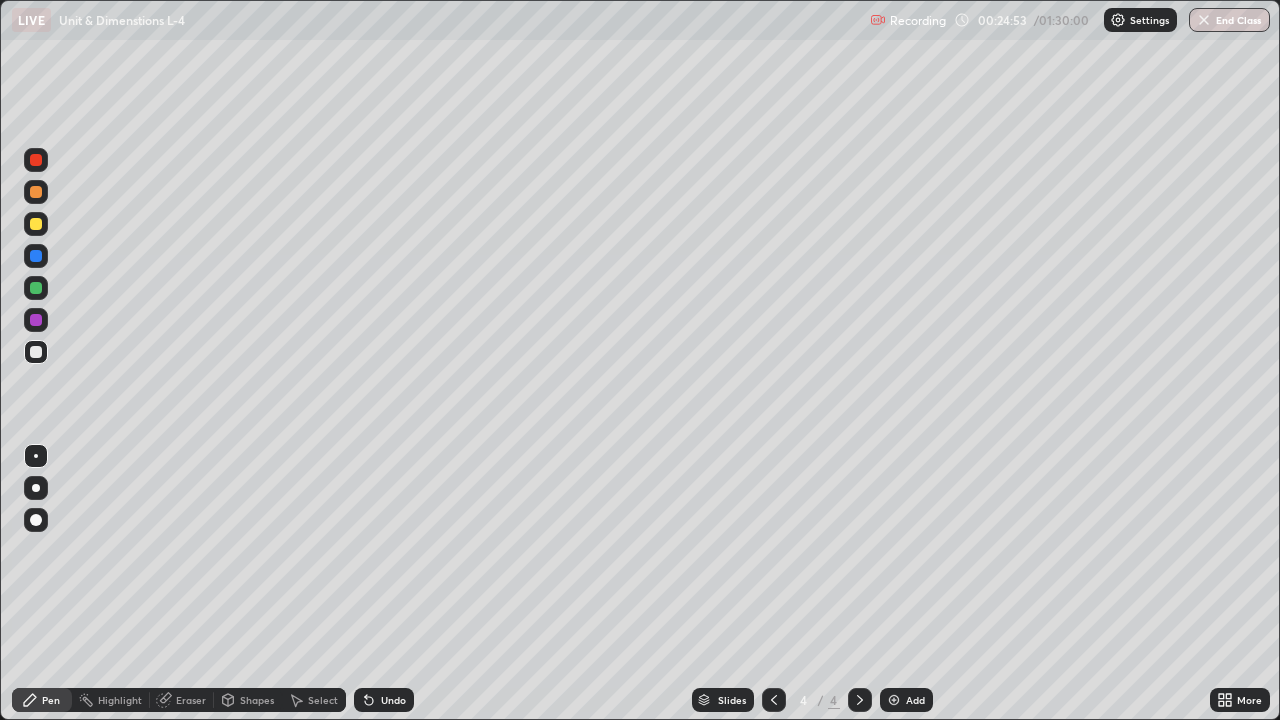 click at bounding box center (36, 160) 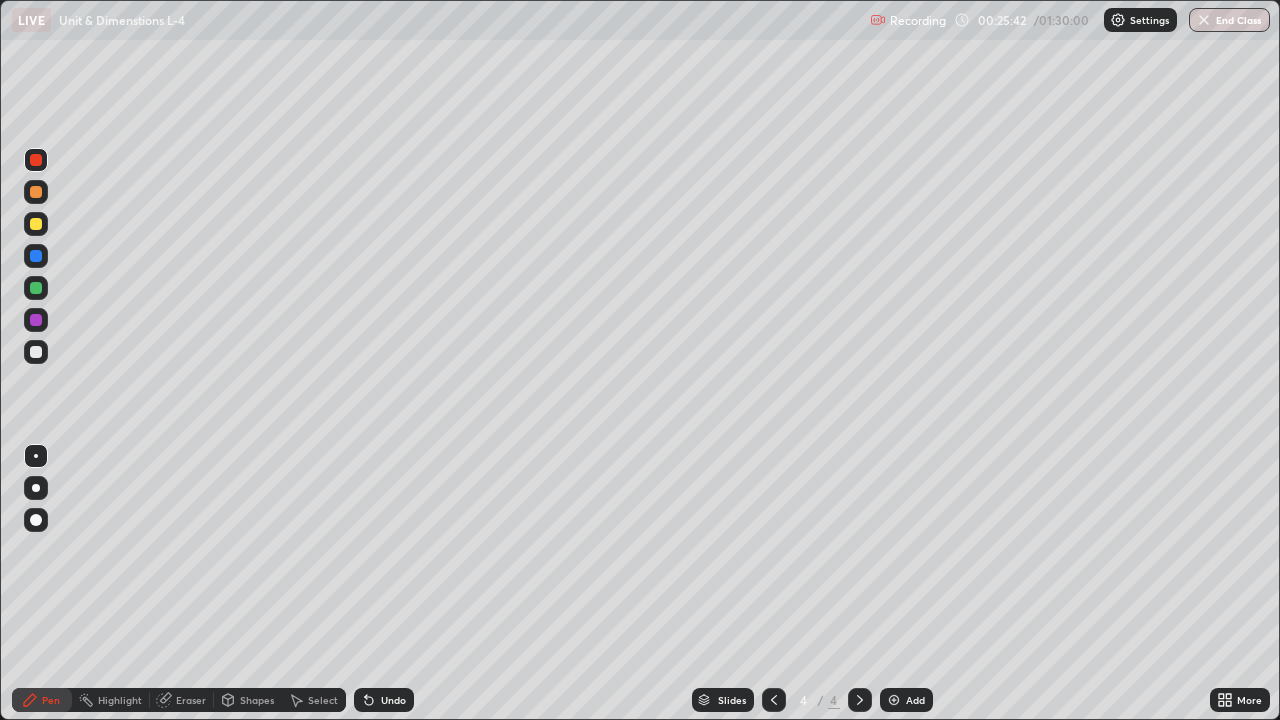 click at bounding box center [36, 192] 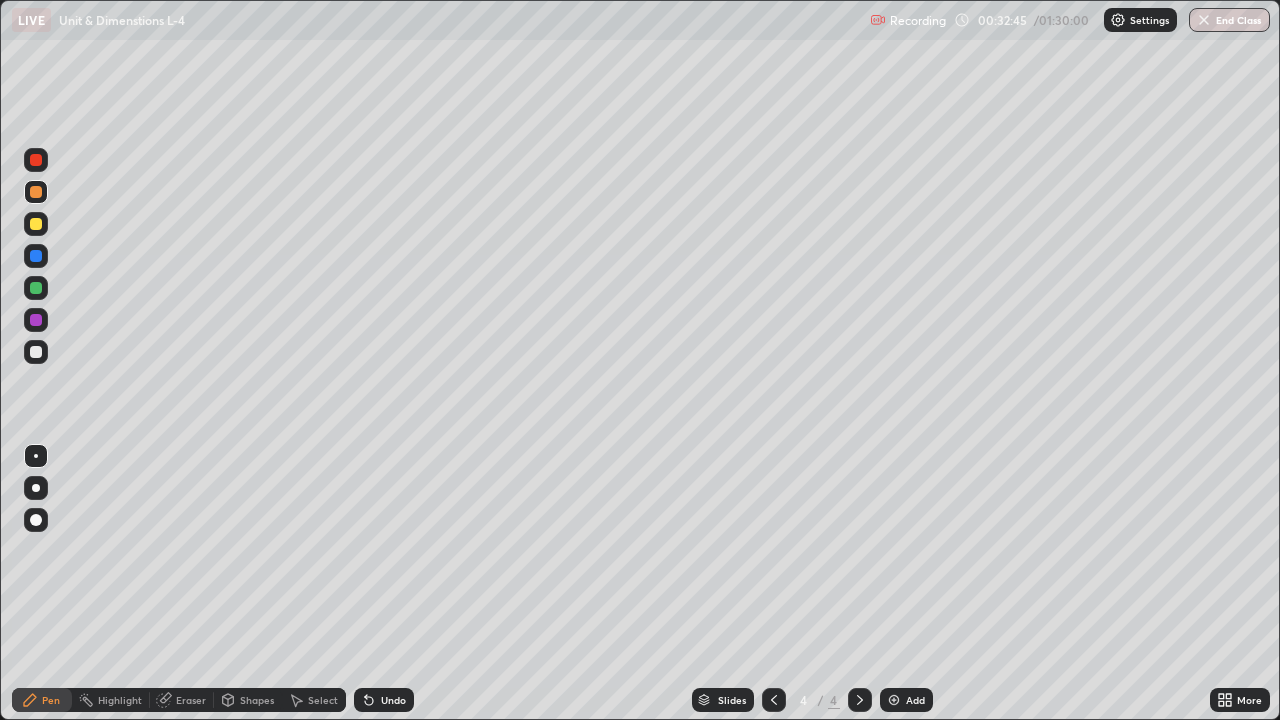 click on "Add" at bounding box center (915, 700) 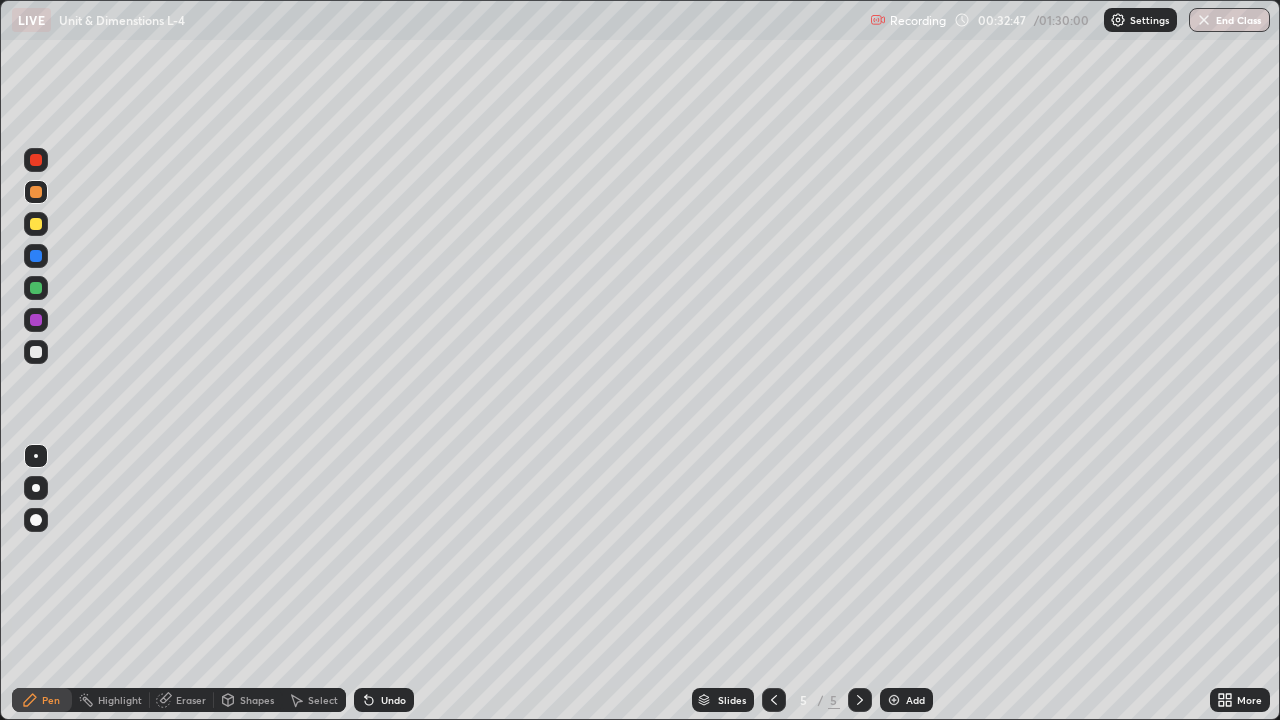 click at bounding box center (36, 160) 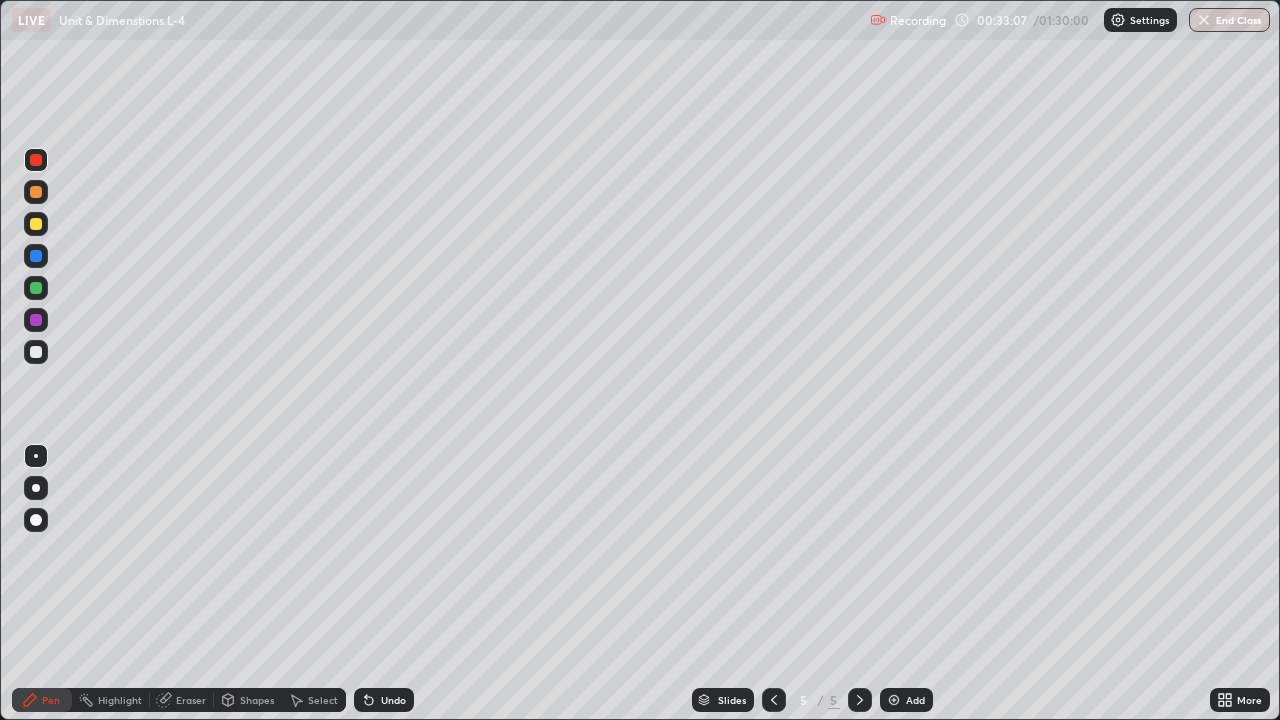 click at bounding box center [36, 224] 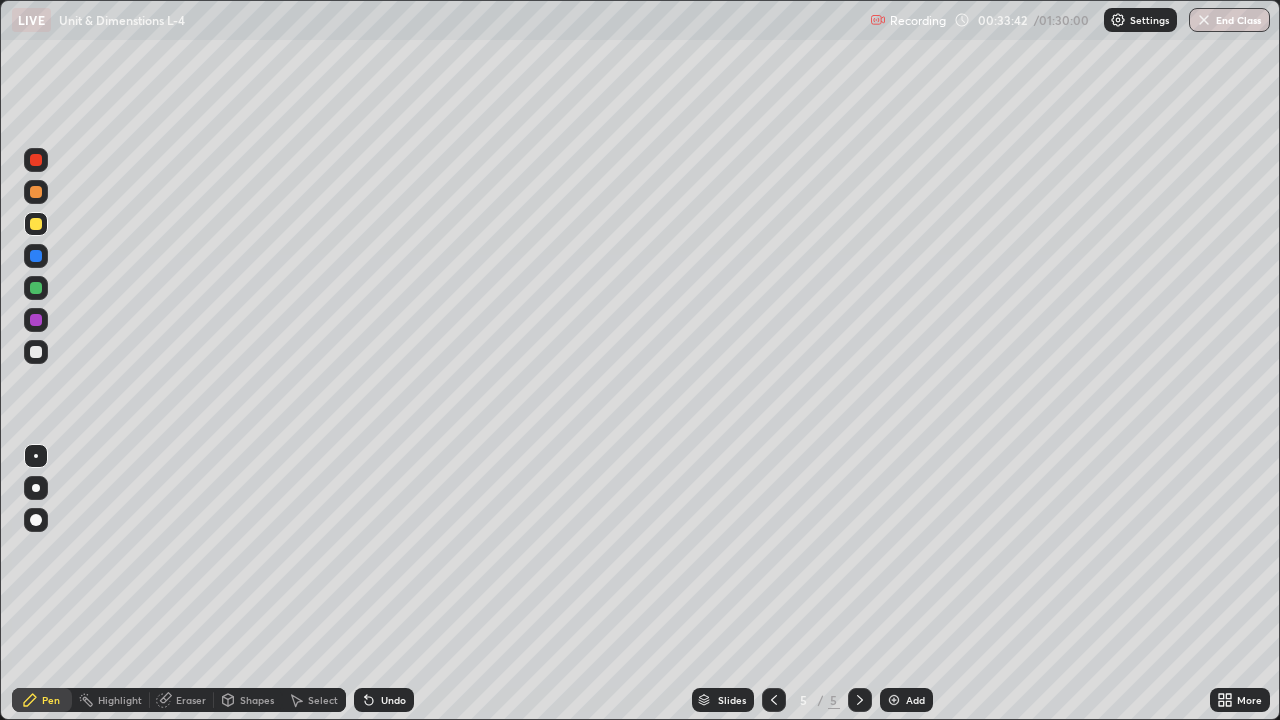 click on "Undo" at bounding box center (393, 700) 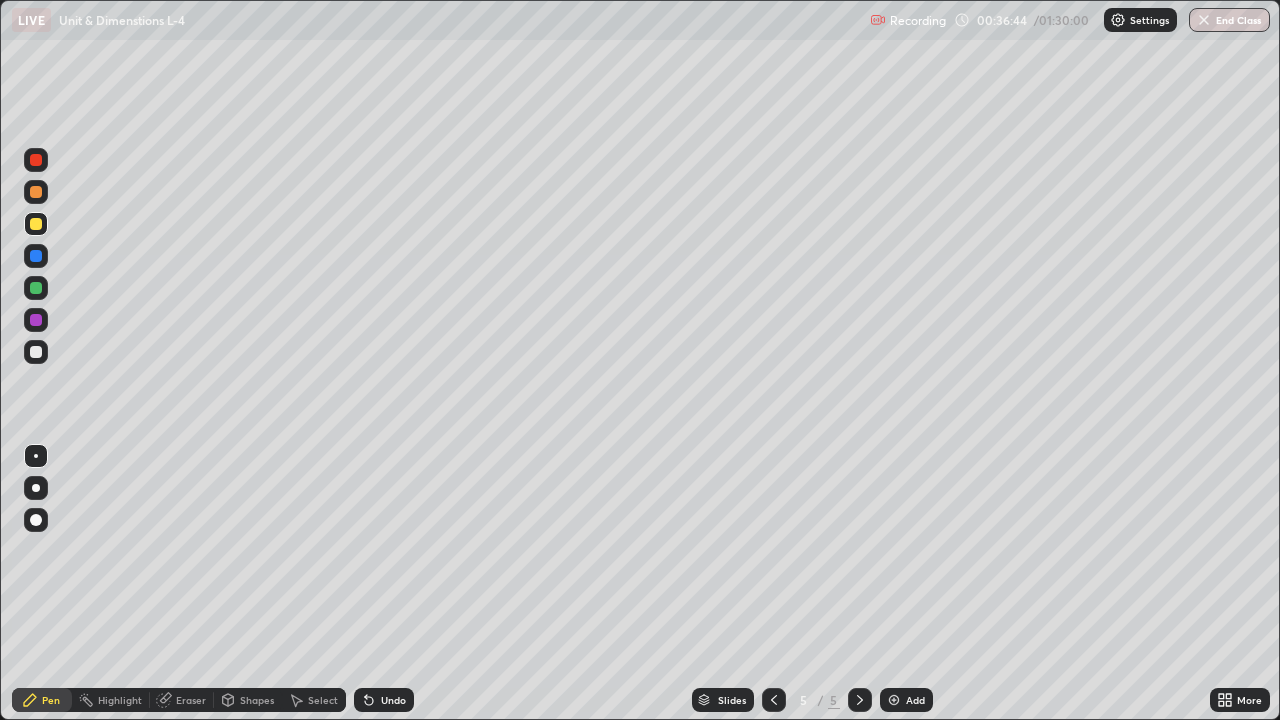 click on "Shapes" at bounding box center (248, 700) 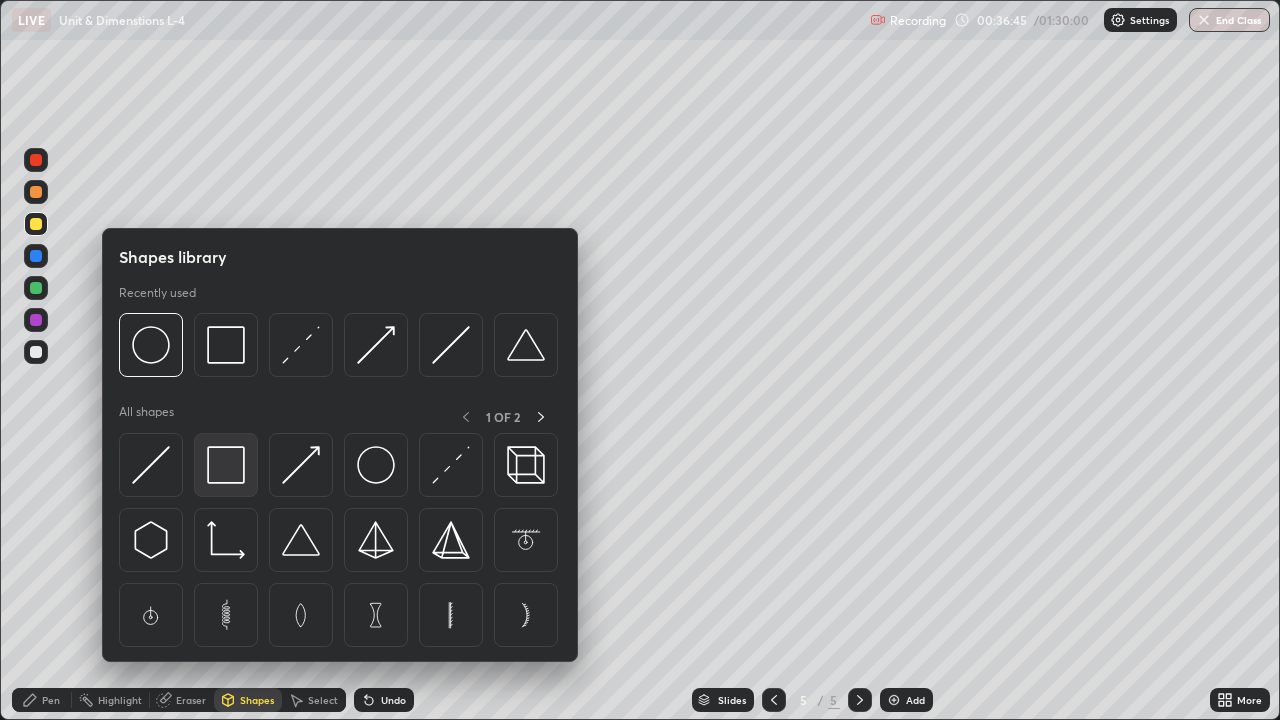 click at bounding box center [226, 465] 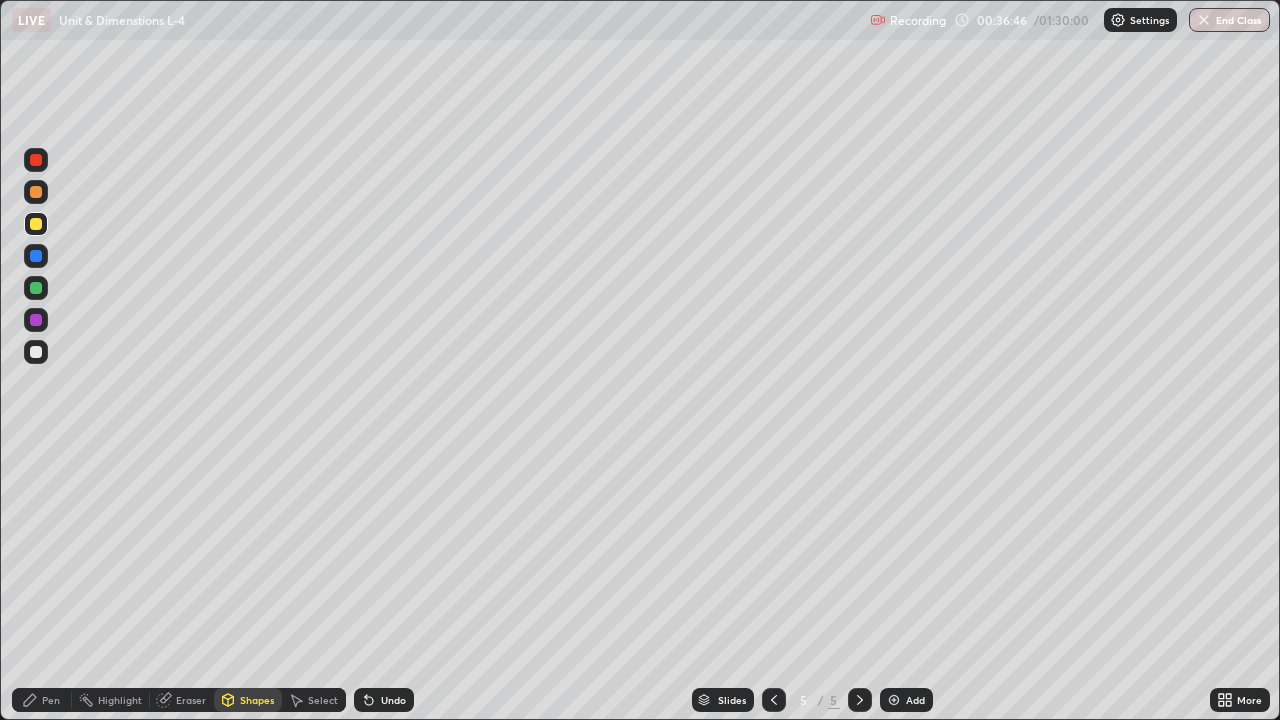 click at bounding box center (36, 288) 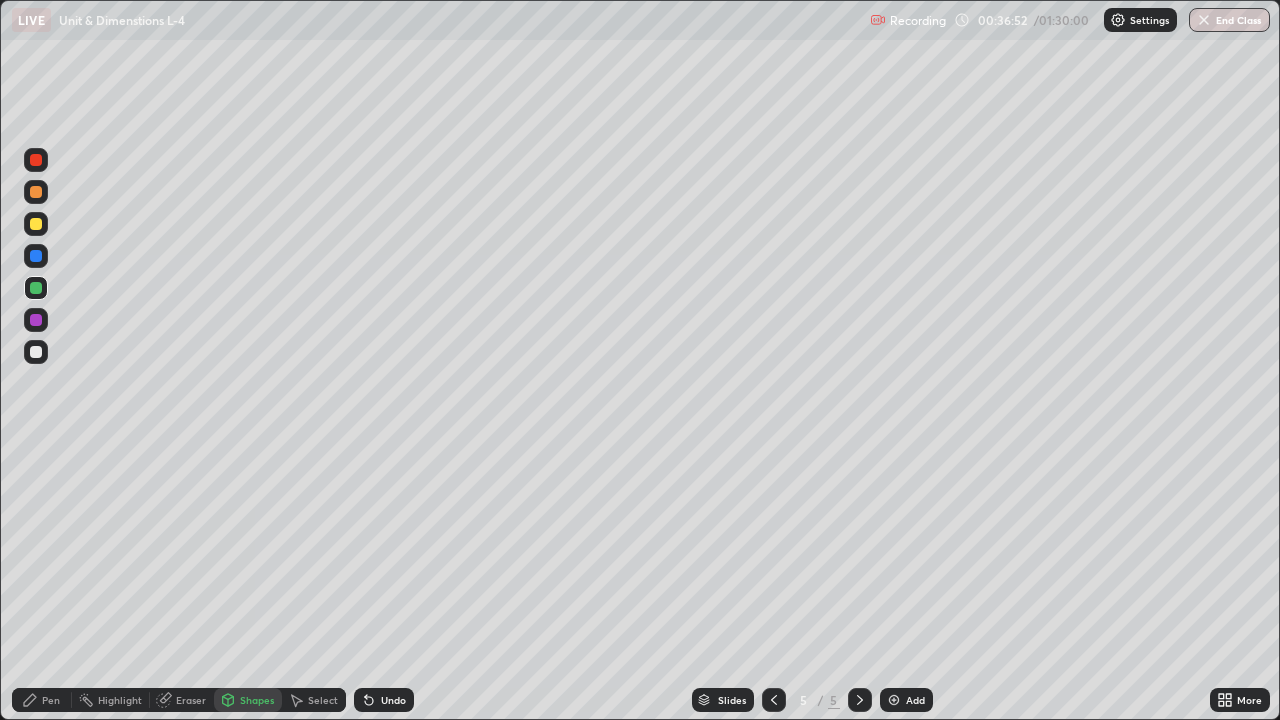 click on "Pen" at bounding box center [51, 700] 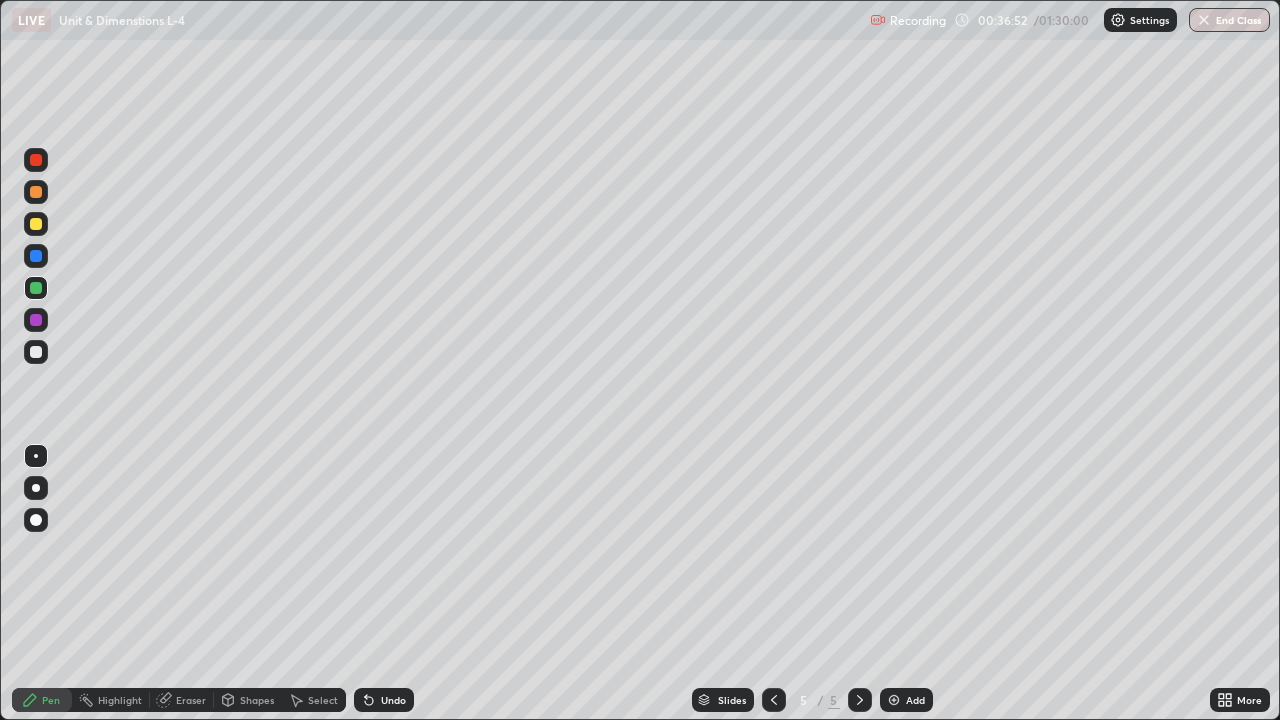 click at bounding box center [36, 352] 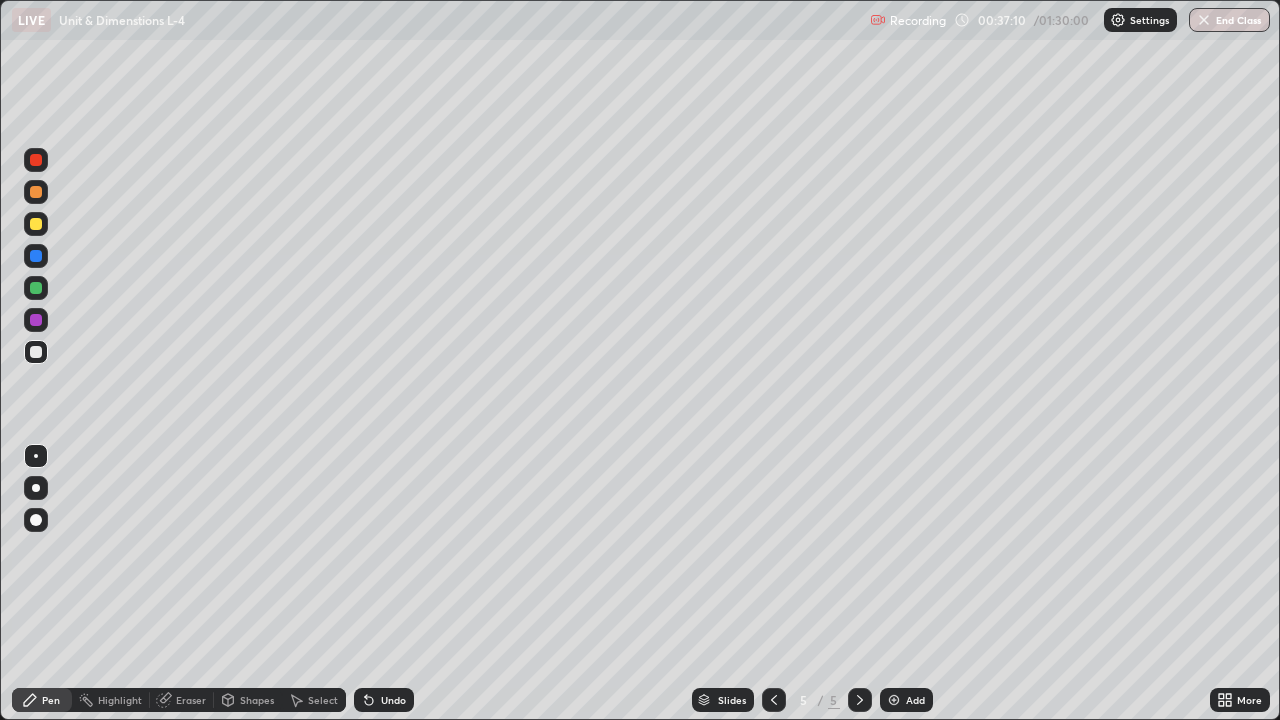 click at bounding box center (36, 224) 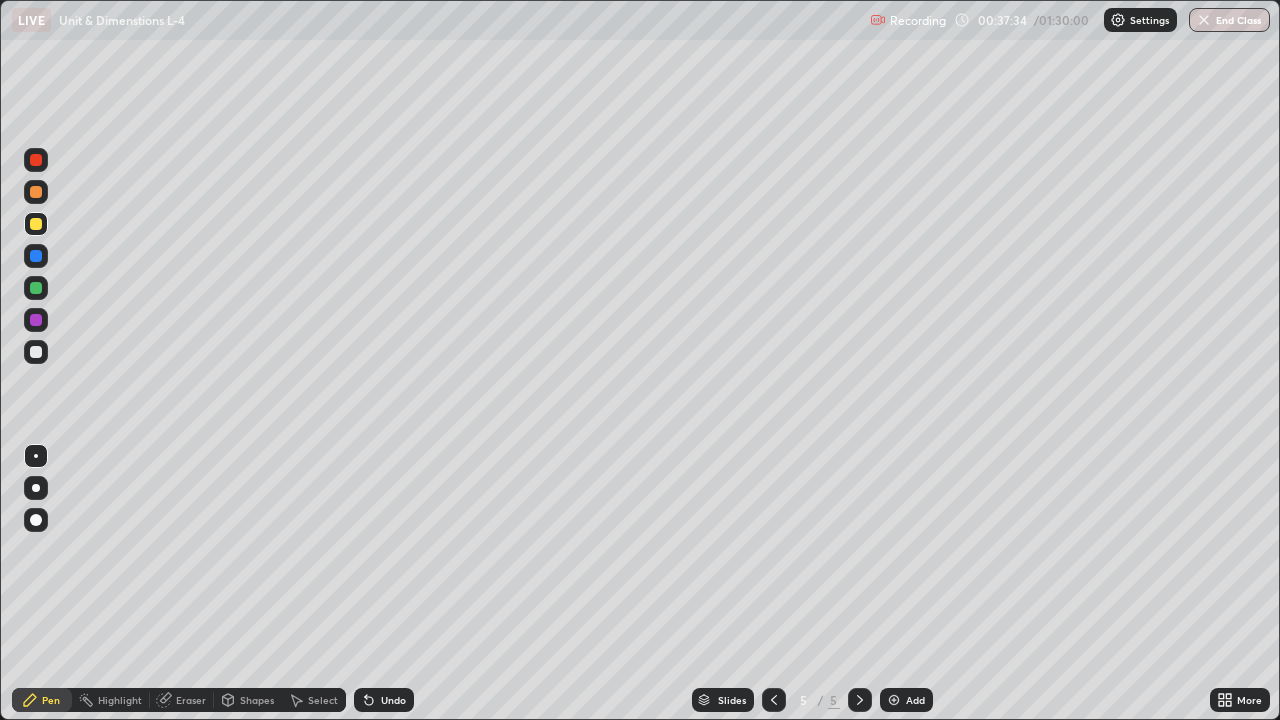 click at bounding box center [36, 352] 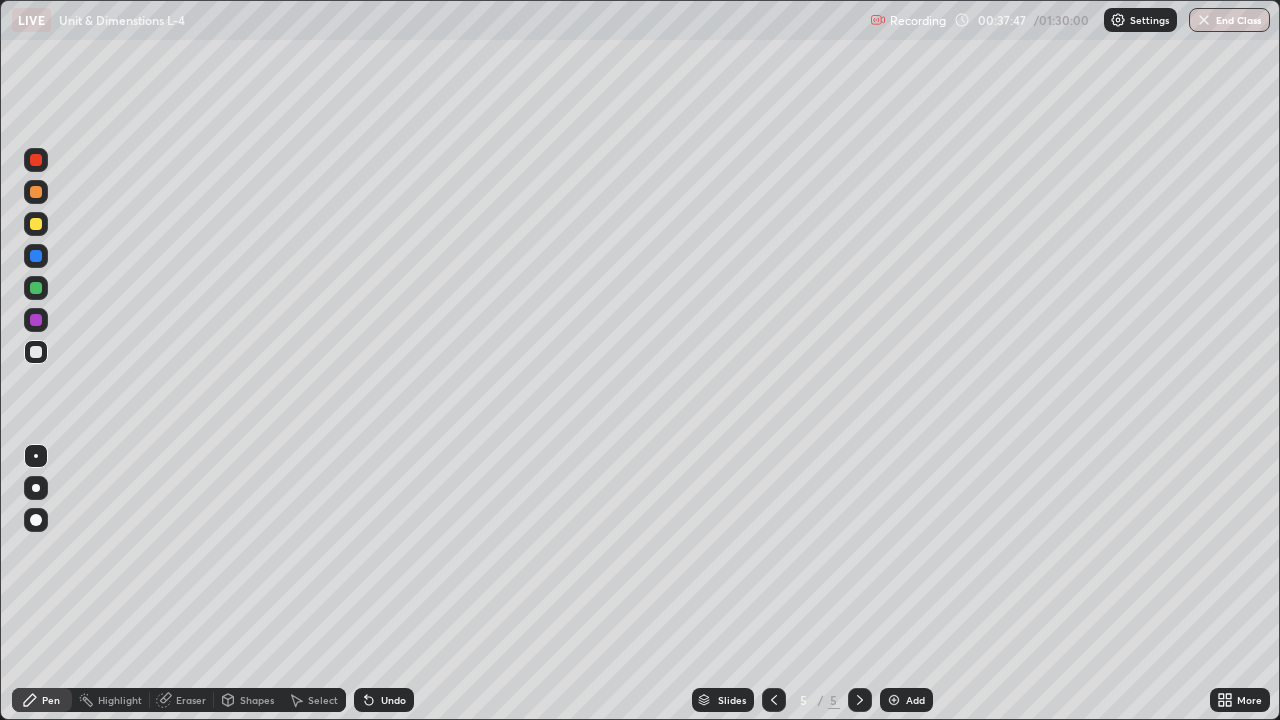 click at bounding box center [36, 288] 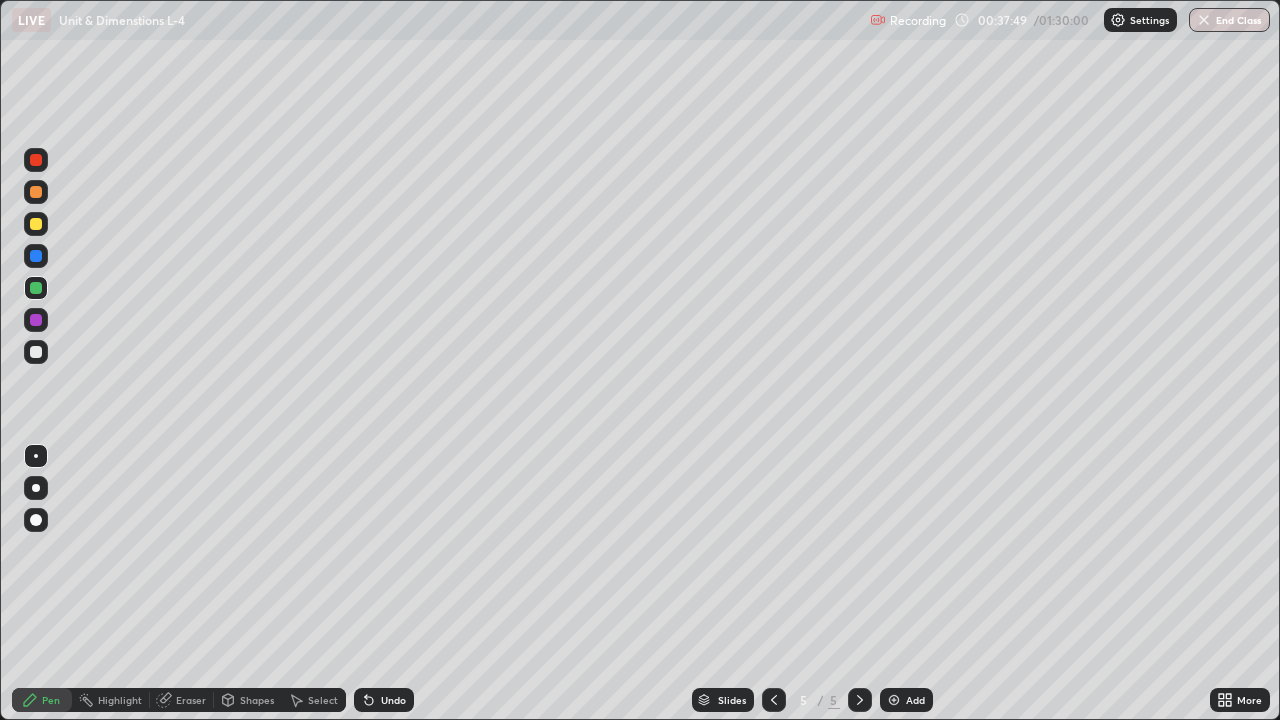 click at bounding box center (36, 192) 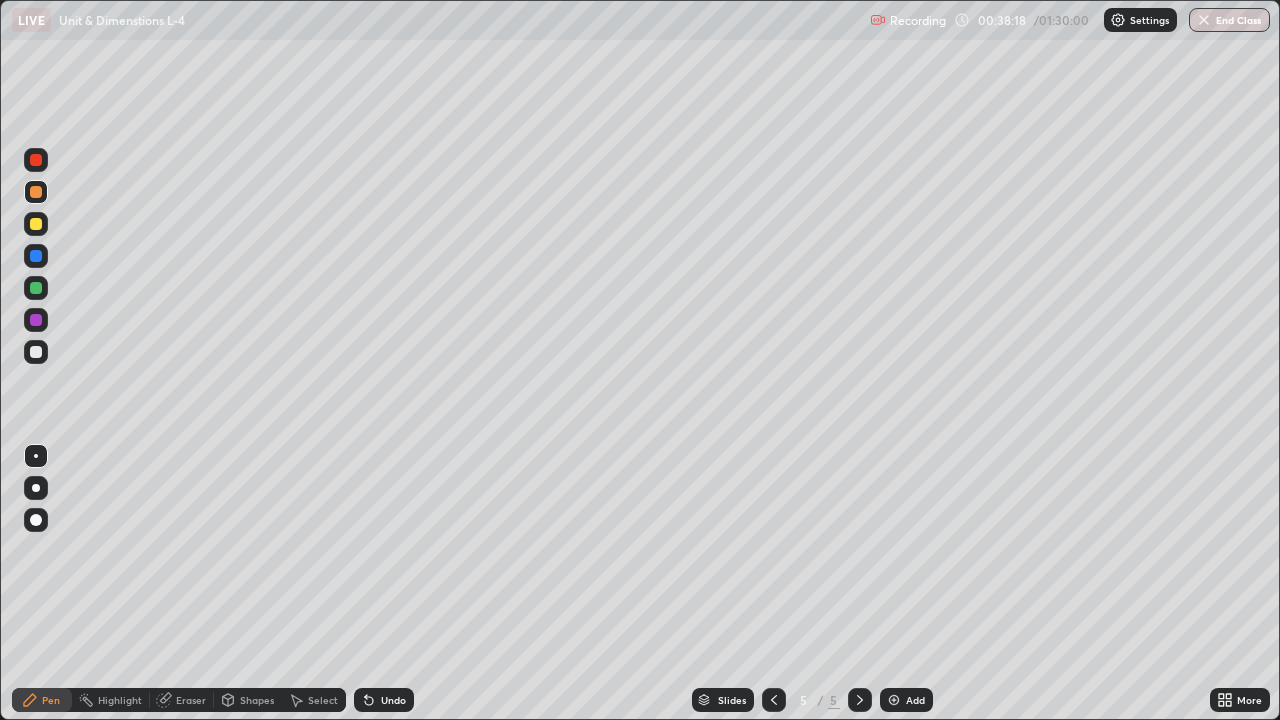 click at bounding box center [36, 256] 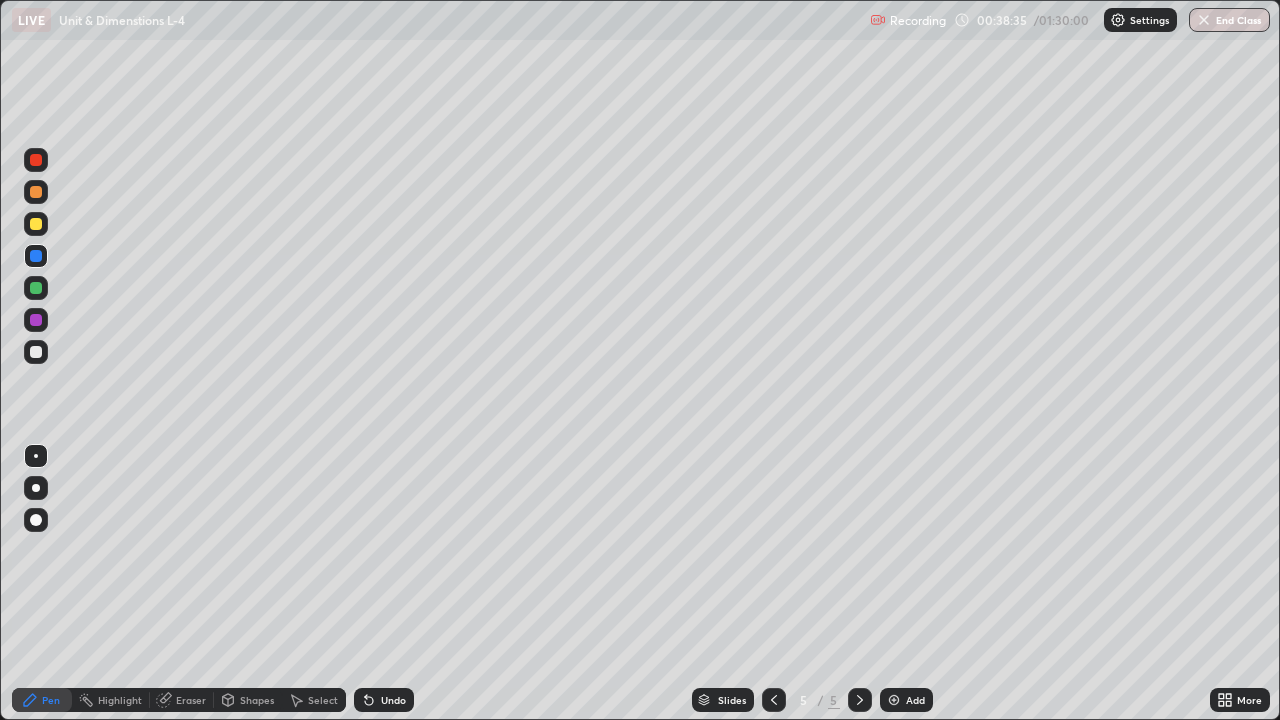 click at bounding box center (36, 352) 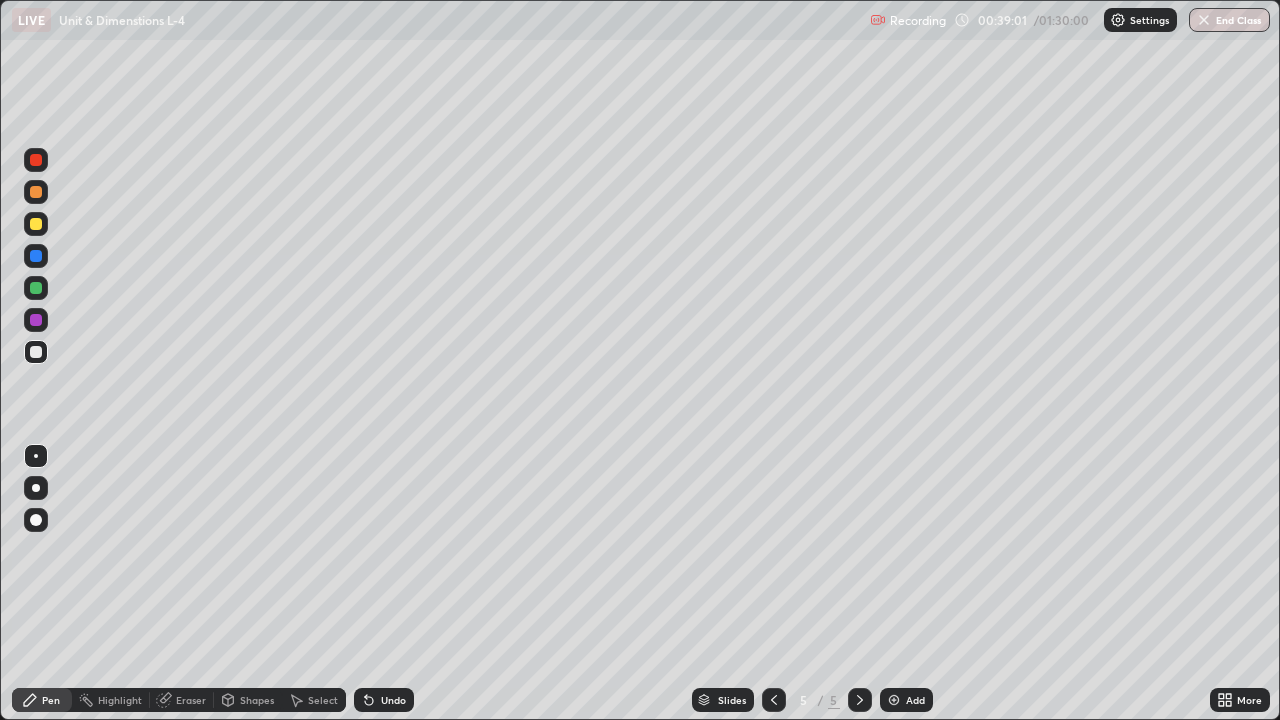click on "Undo" at bounding box center [384, 700] 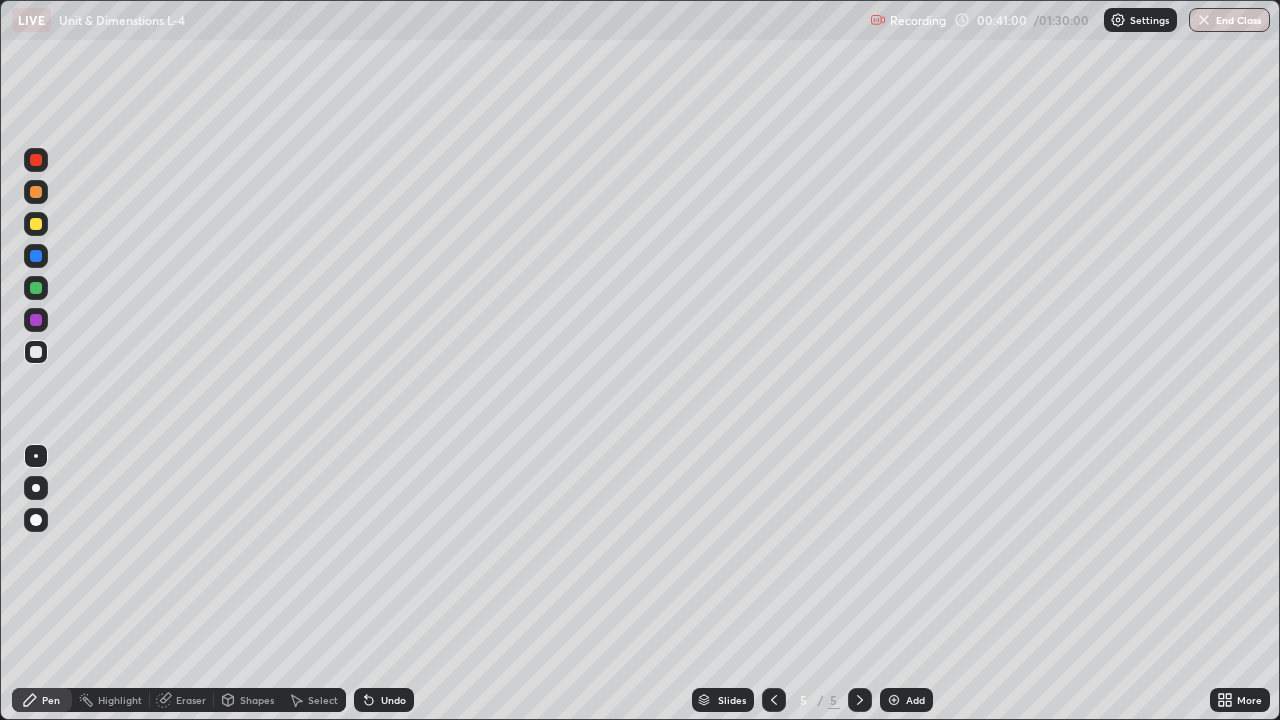 click on "Add" at bounding box center (915, 700) 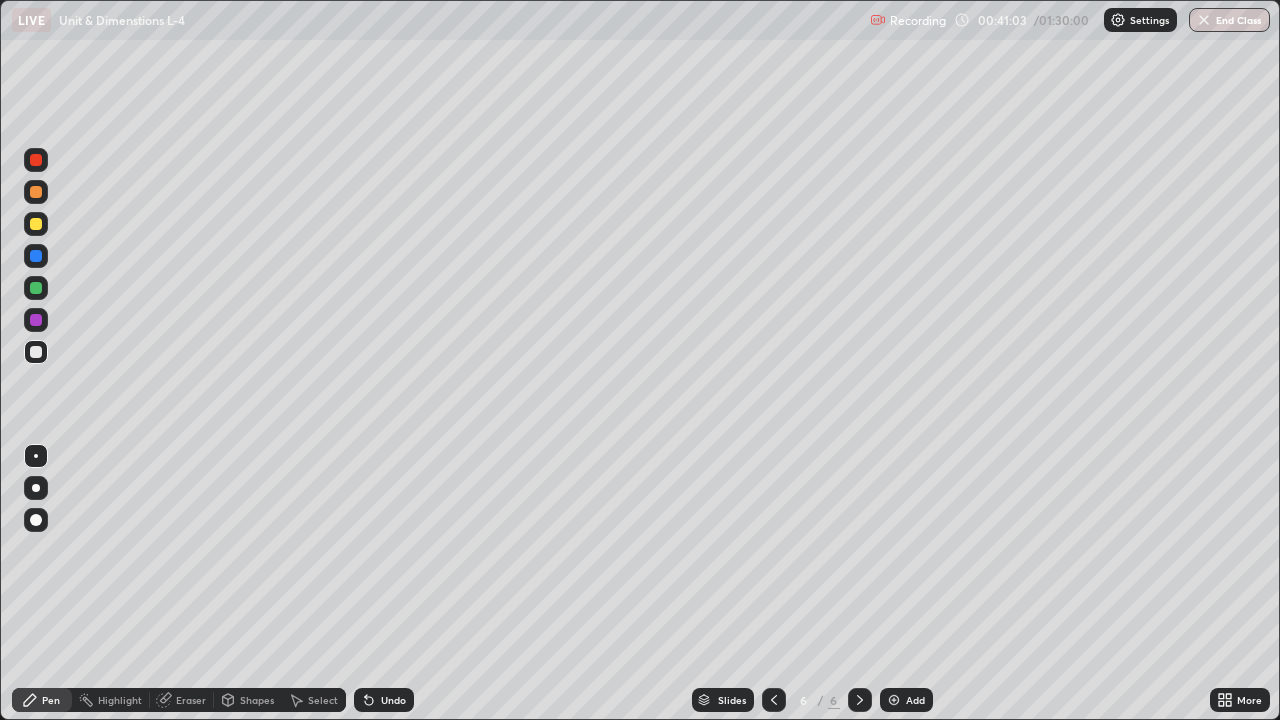 click at bounding box center (36, 160) 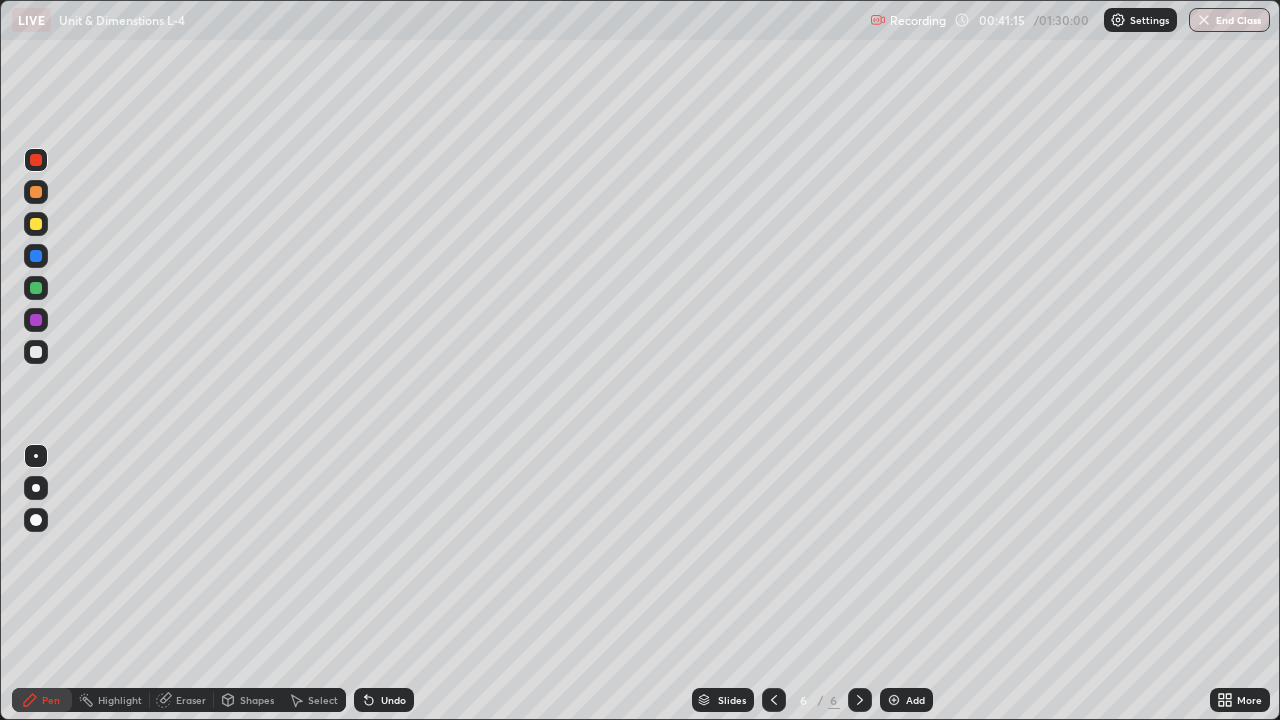 click at bounding box center [36, 192] 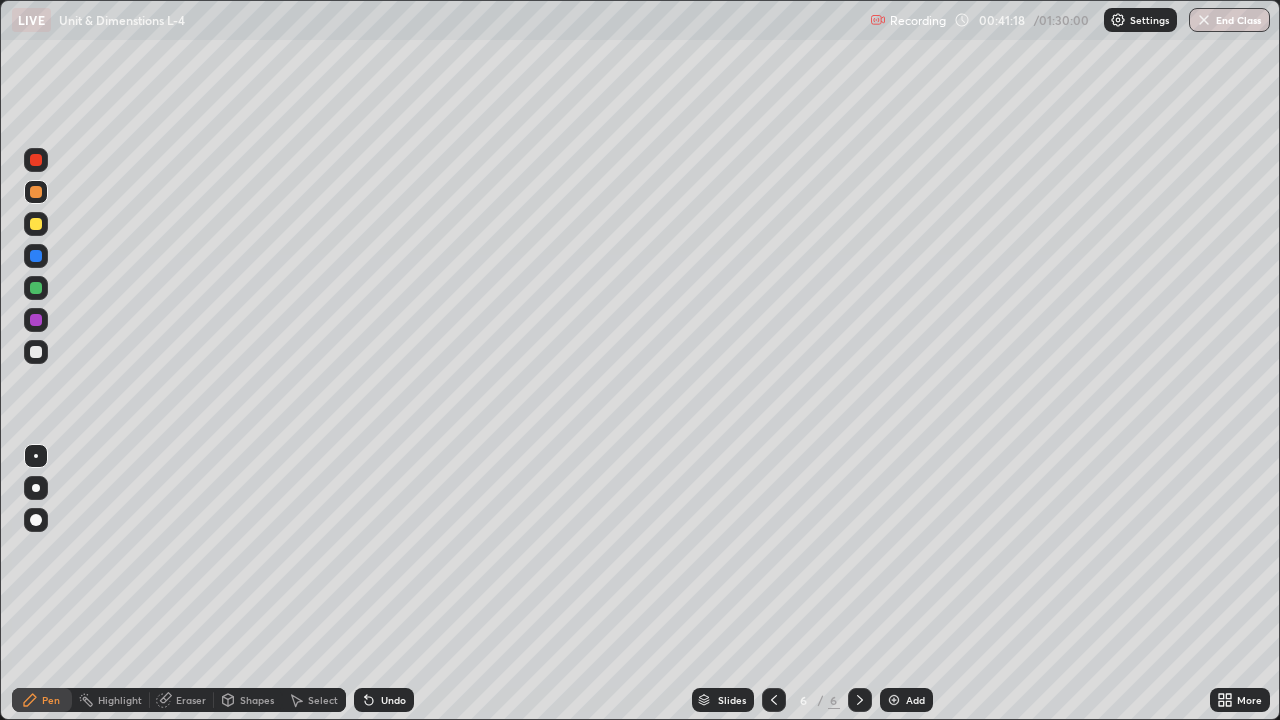 click at bounding box center (36, 352) 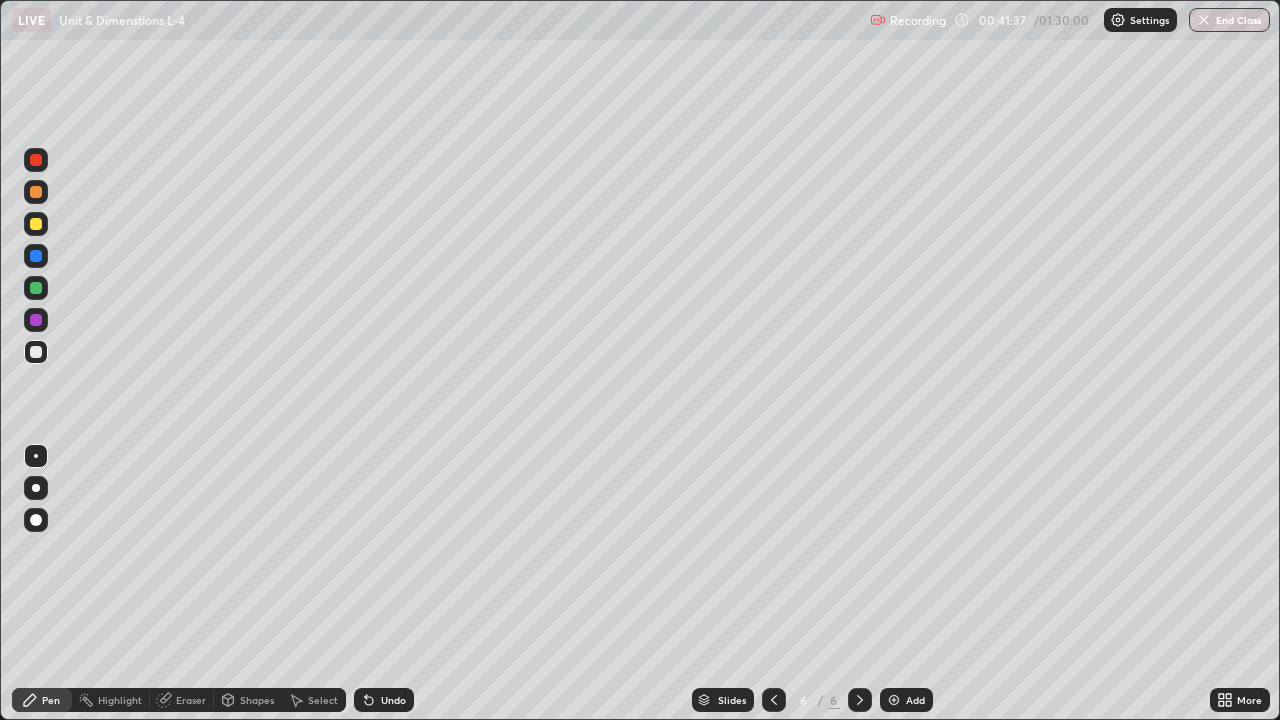 click at bounding box center (36, 320) 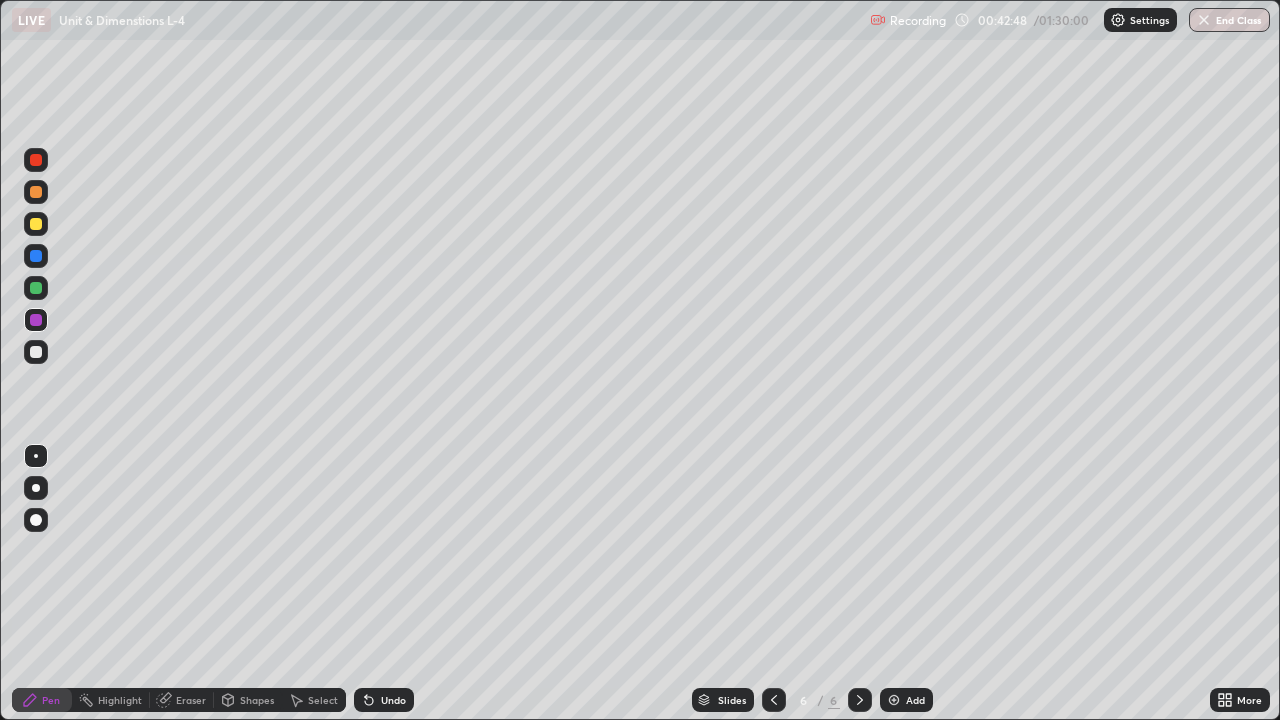 click at bounding box center (36, 352) 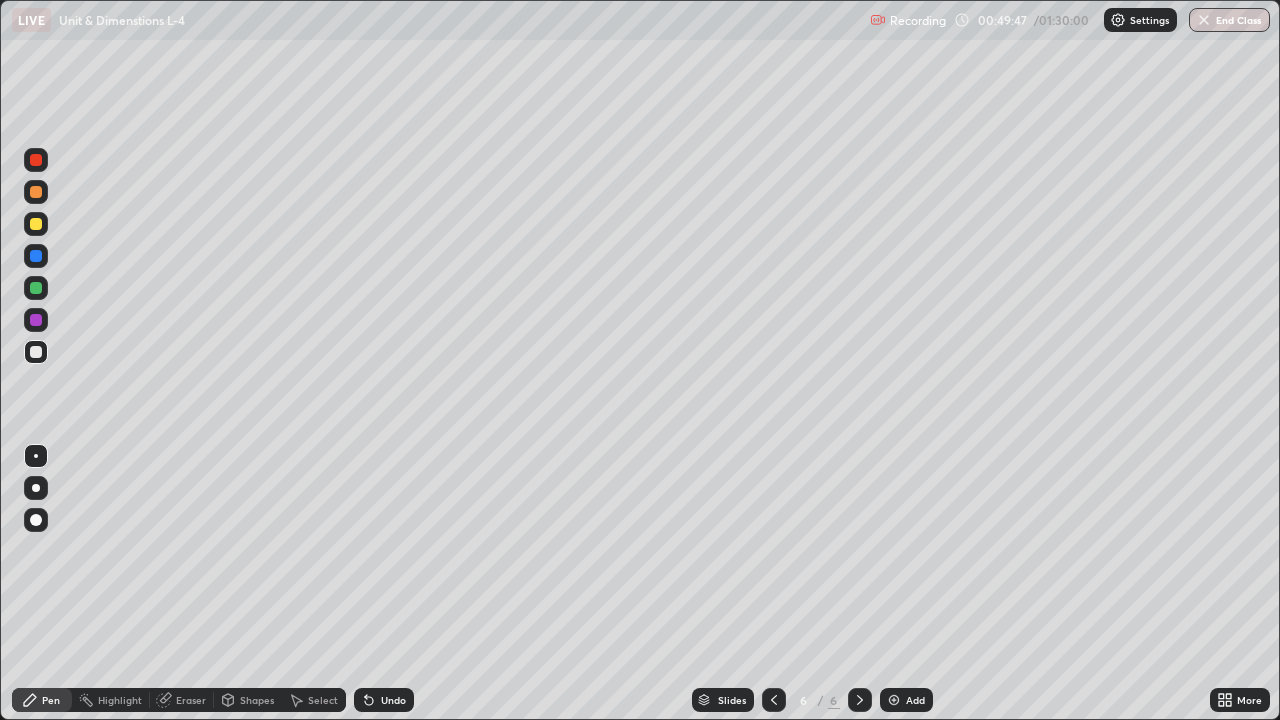 click on "Select" at bounding box center [314, 700] 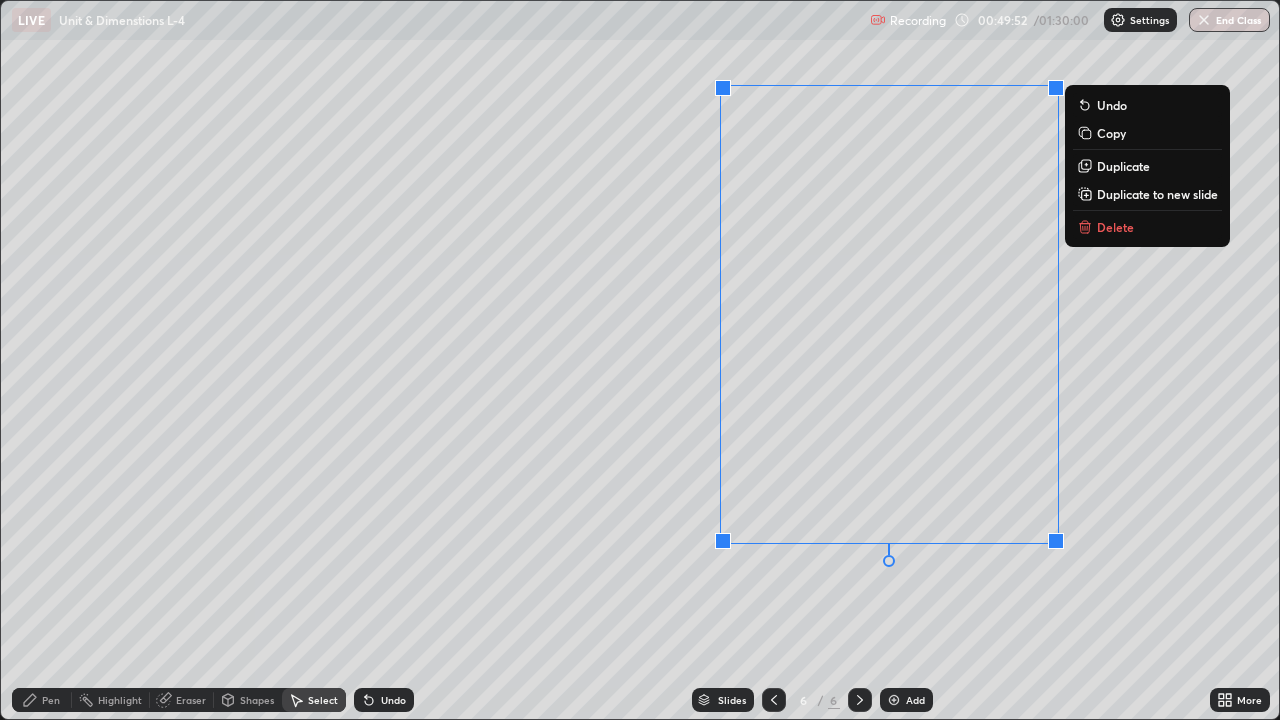 click on "Duplicate to new slide" at bounding box center [1157, 194] 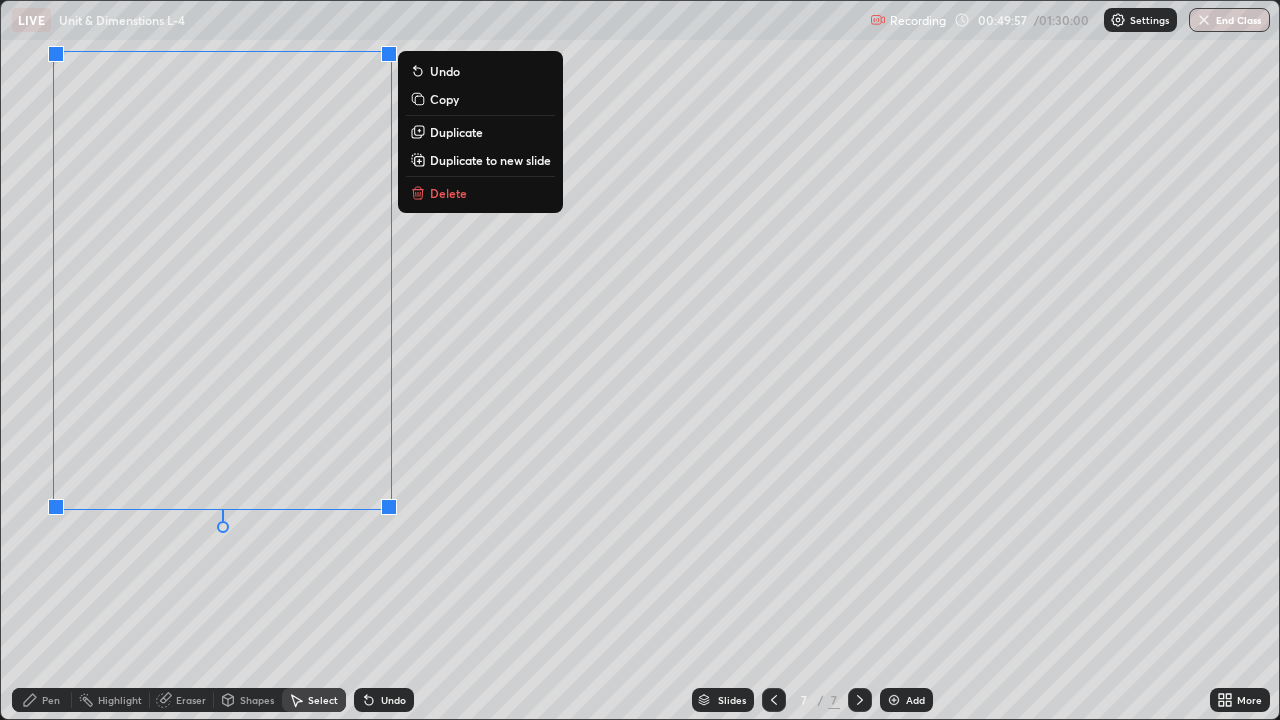 click on "Pen" at bounding box center (42, 700) 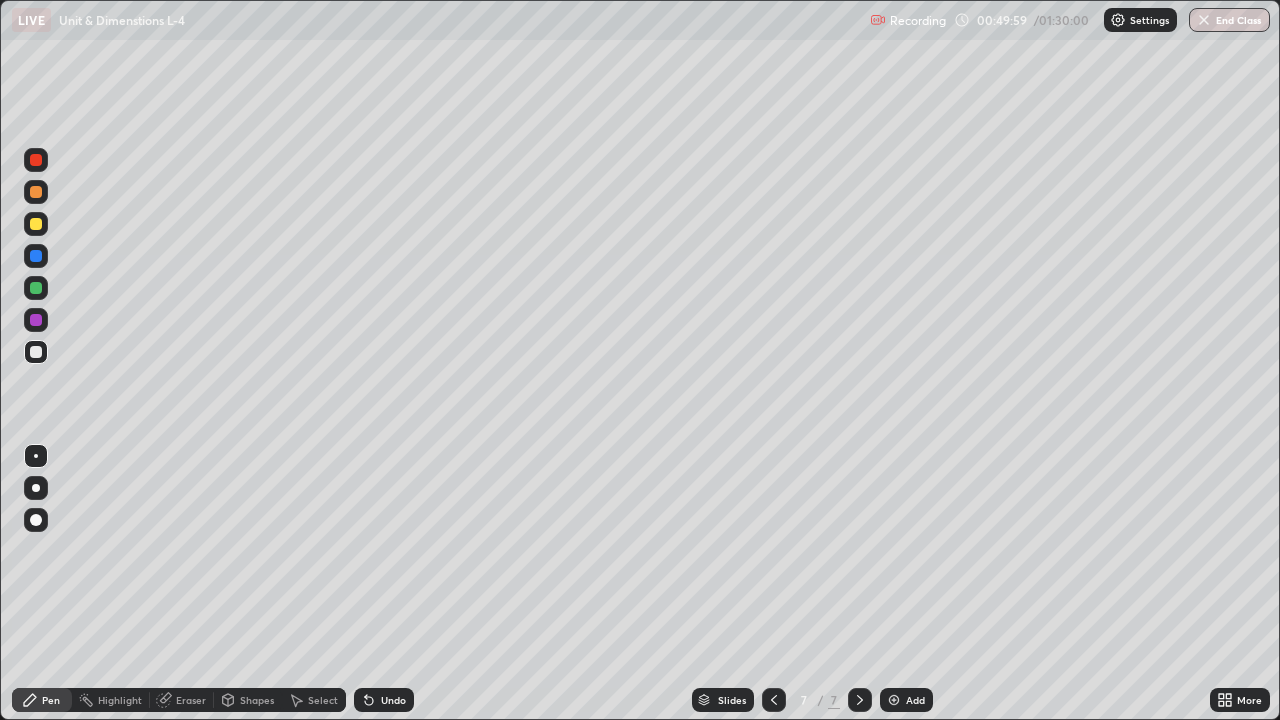 click at bounding box center [36, 320] 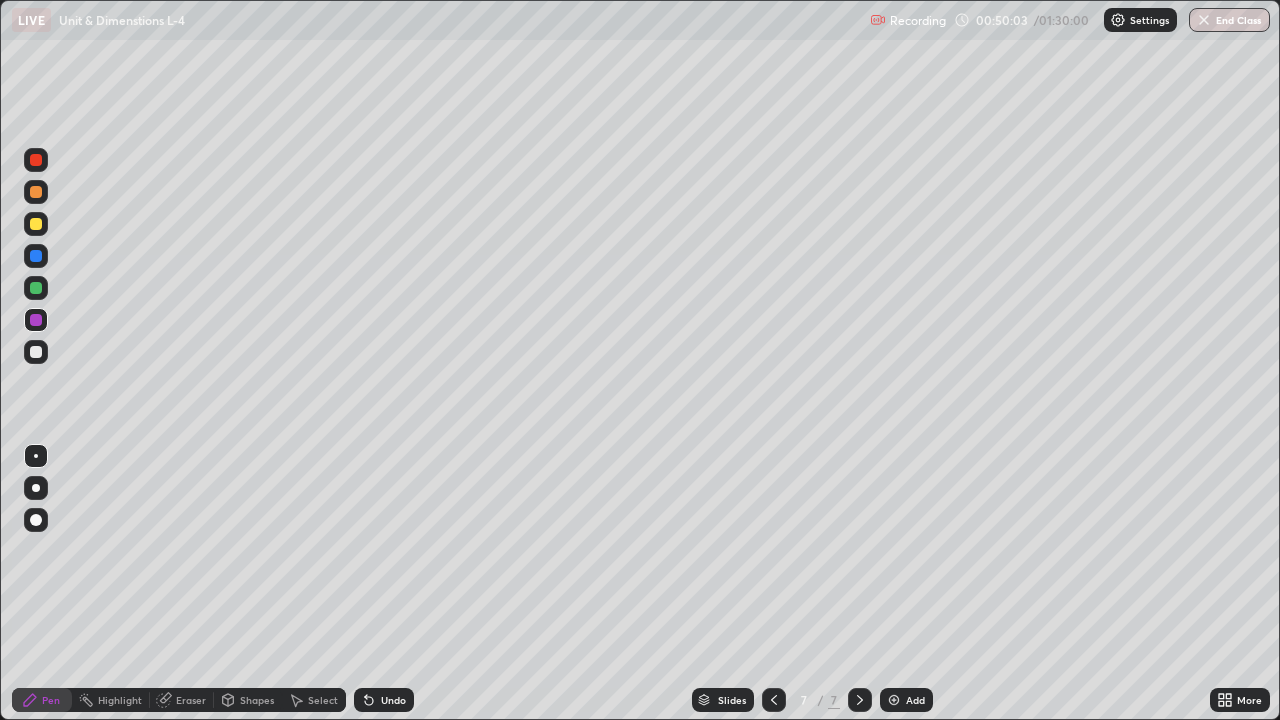 click on "Undo" at bounding box center (384, 700) 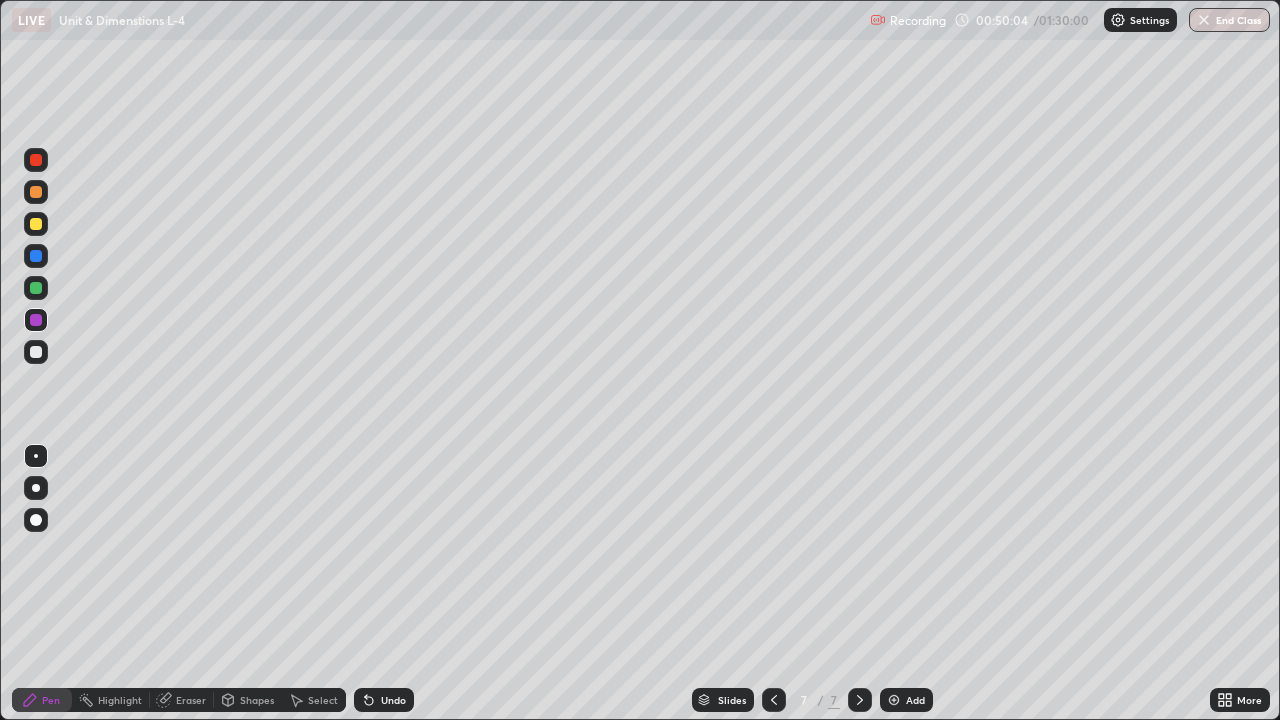 click on "Undo" at bounding box center [384, 700] 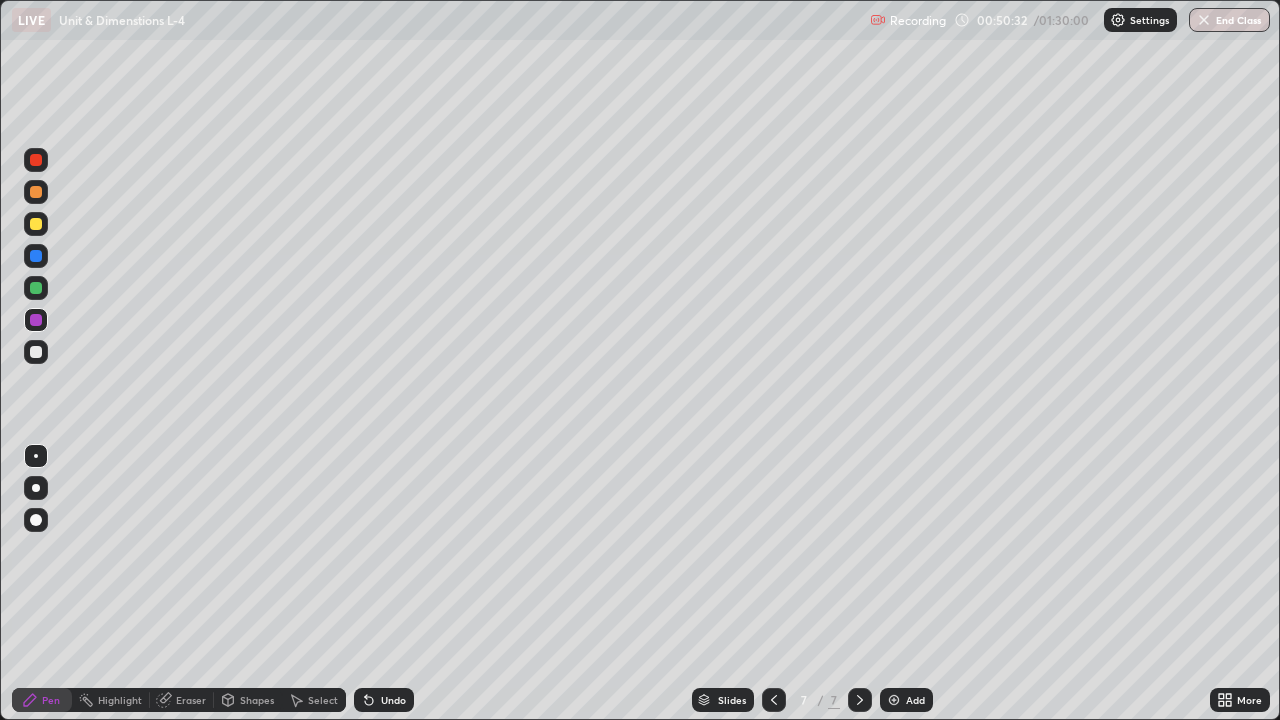 click on "Shapes" at bounding box center (257, 700) 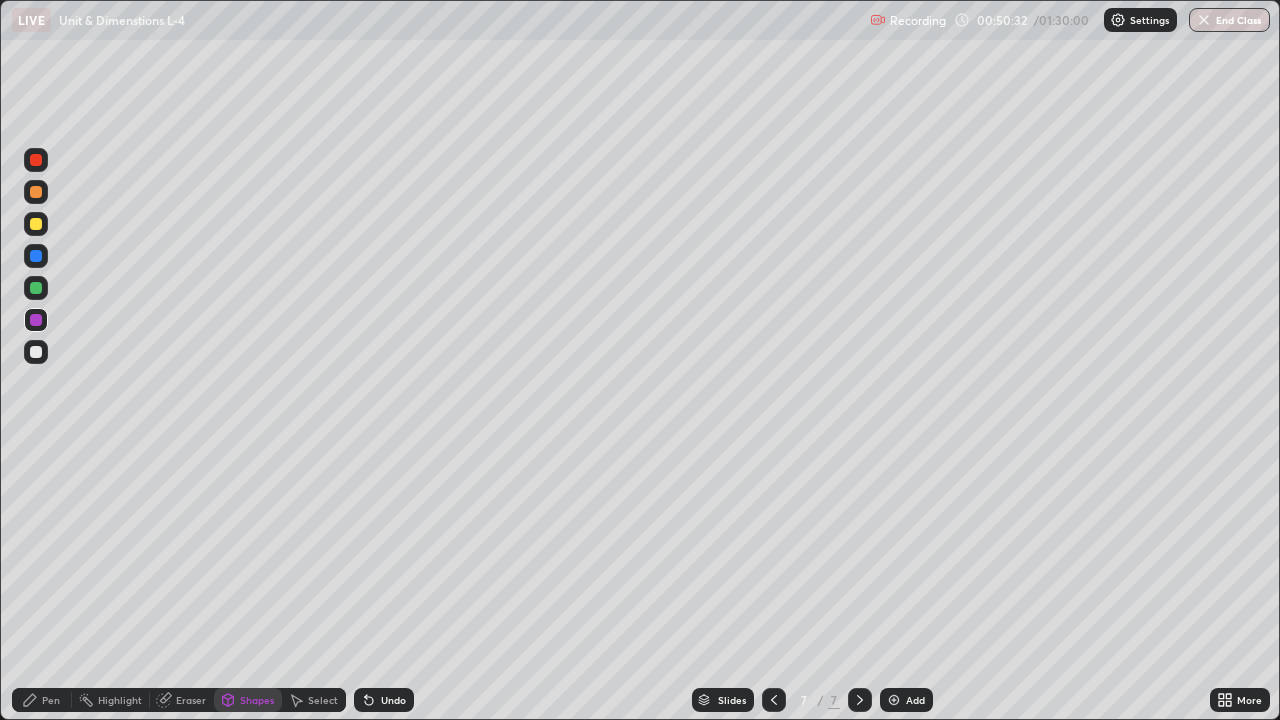 click on "Select" at bounding box center (323, 700) 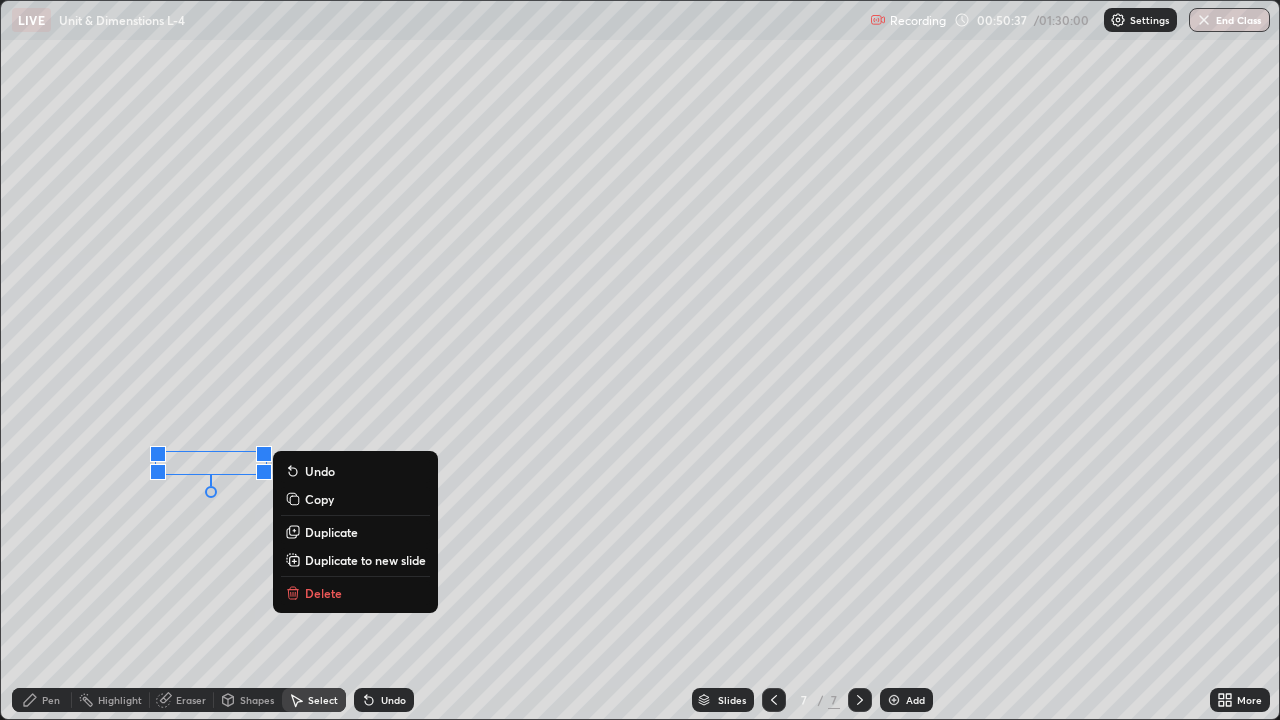 click on "0 ° Undo Copy Duplicate Duplicate to new slide Delete" at bounding box center [640, 360] 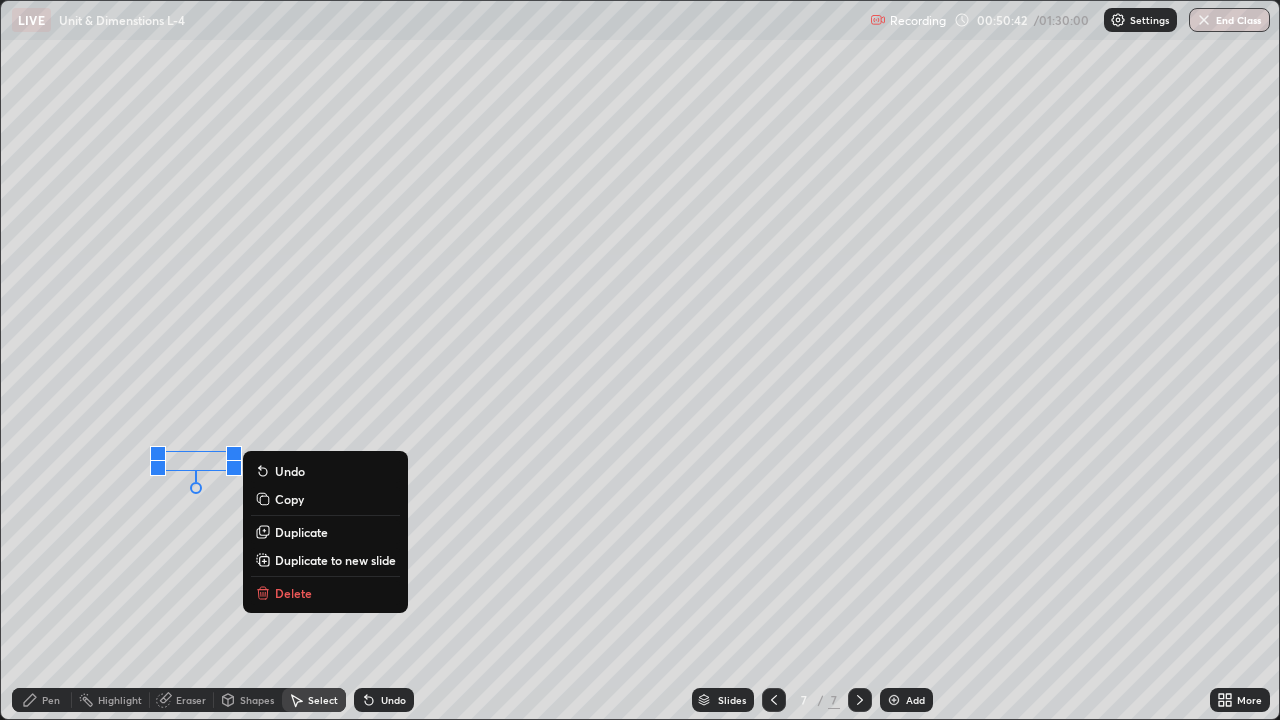 click on "Copy" at bounding box center [289, 499] 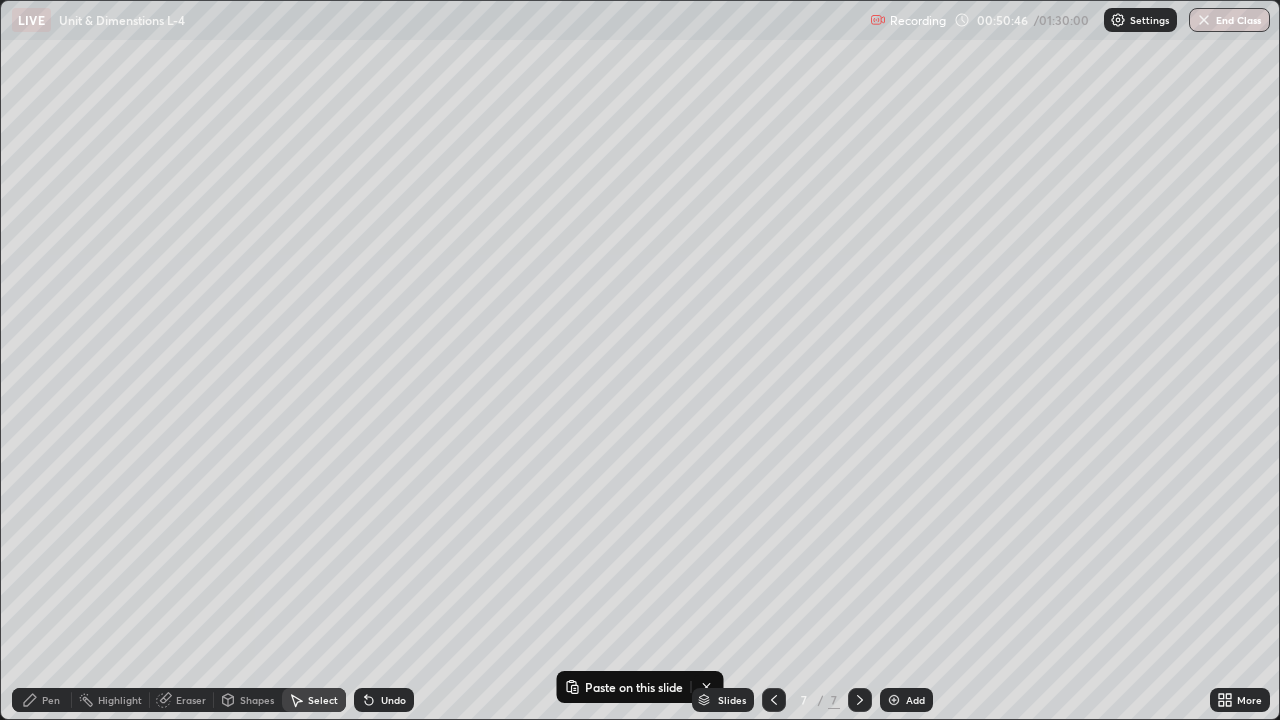 click on "Pen" at bounding box center (51, 700) 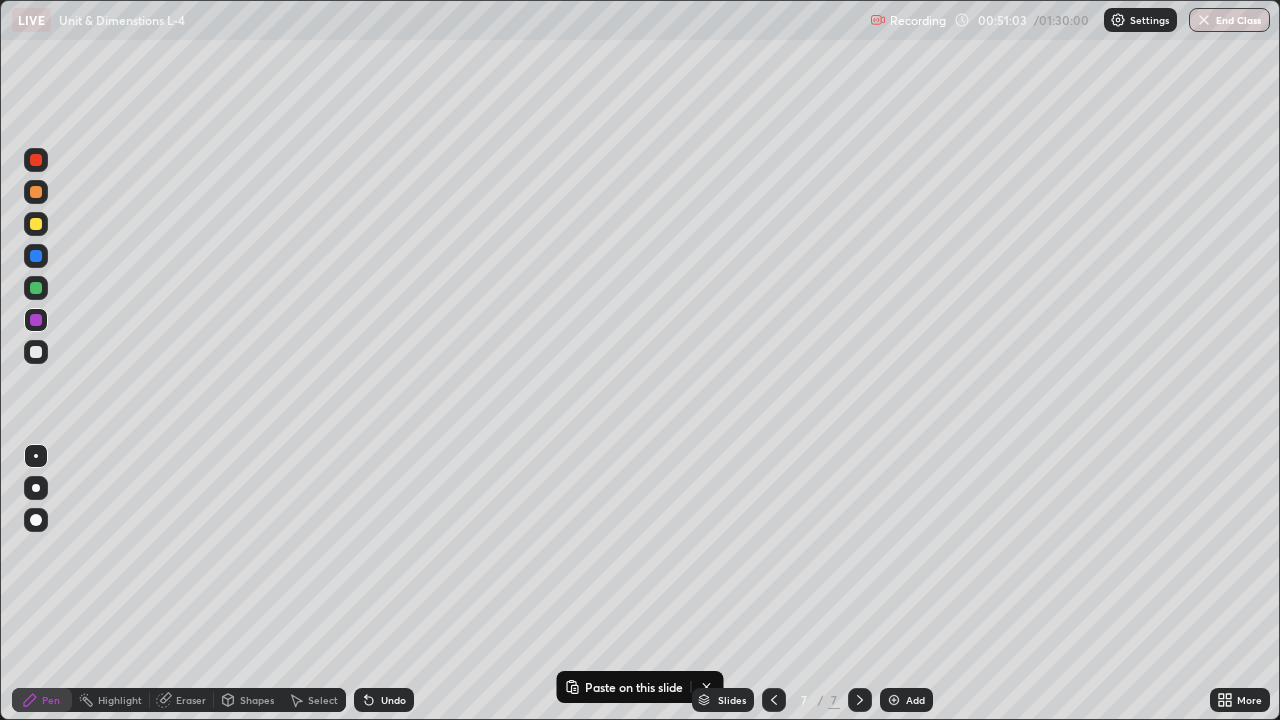 click on "Select" at bounding box center (323, 700) 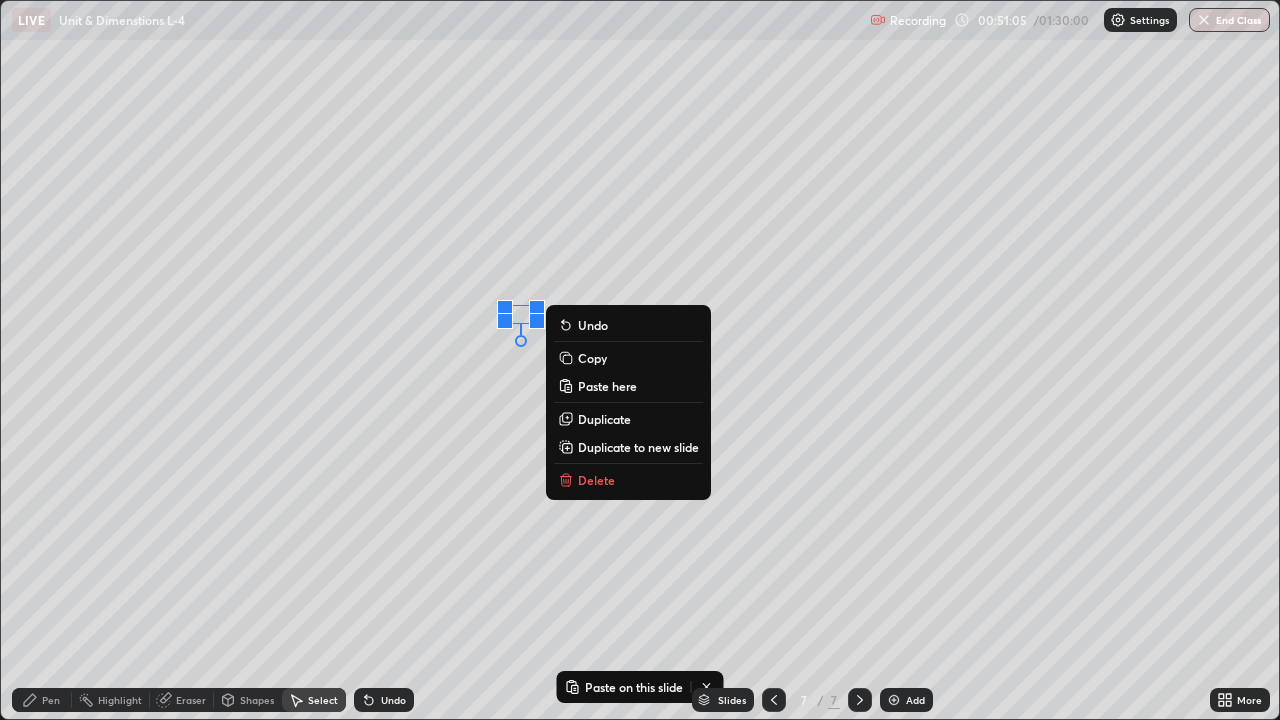 click on "Paste here" at bounding box center (607, 386) 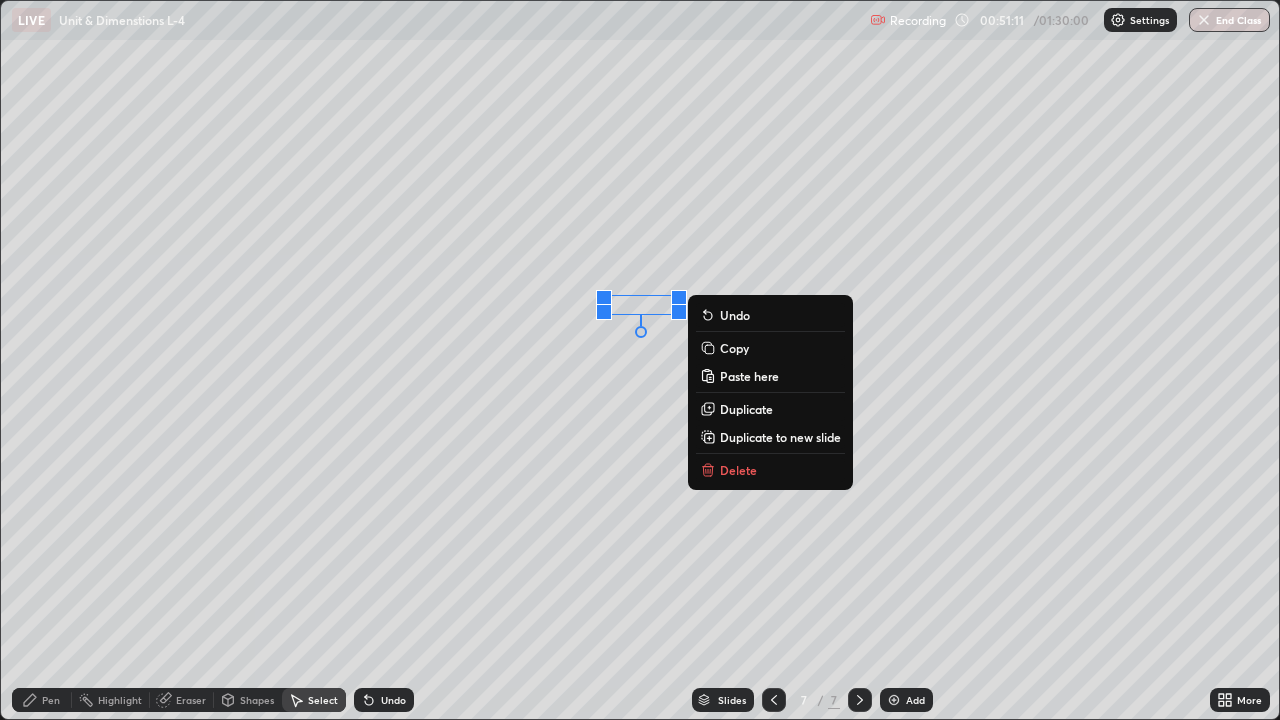click on "Duplicate" at bounding box center [746, 409] 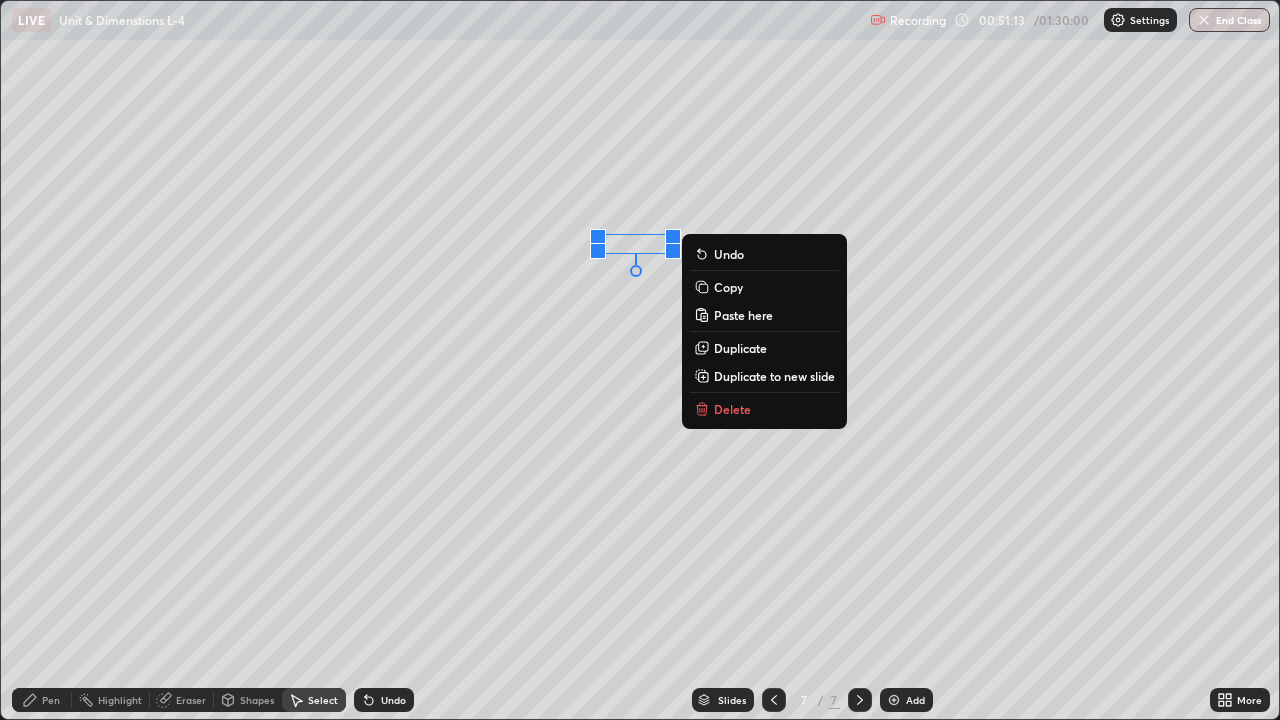 click on "0 ° Undo Copy Paste here Duplicate Duplicate to new slide Delete" at bounding box center [640, 360] 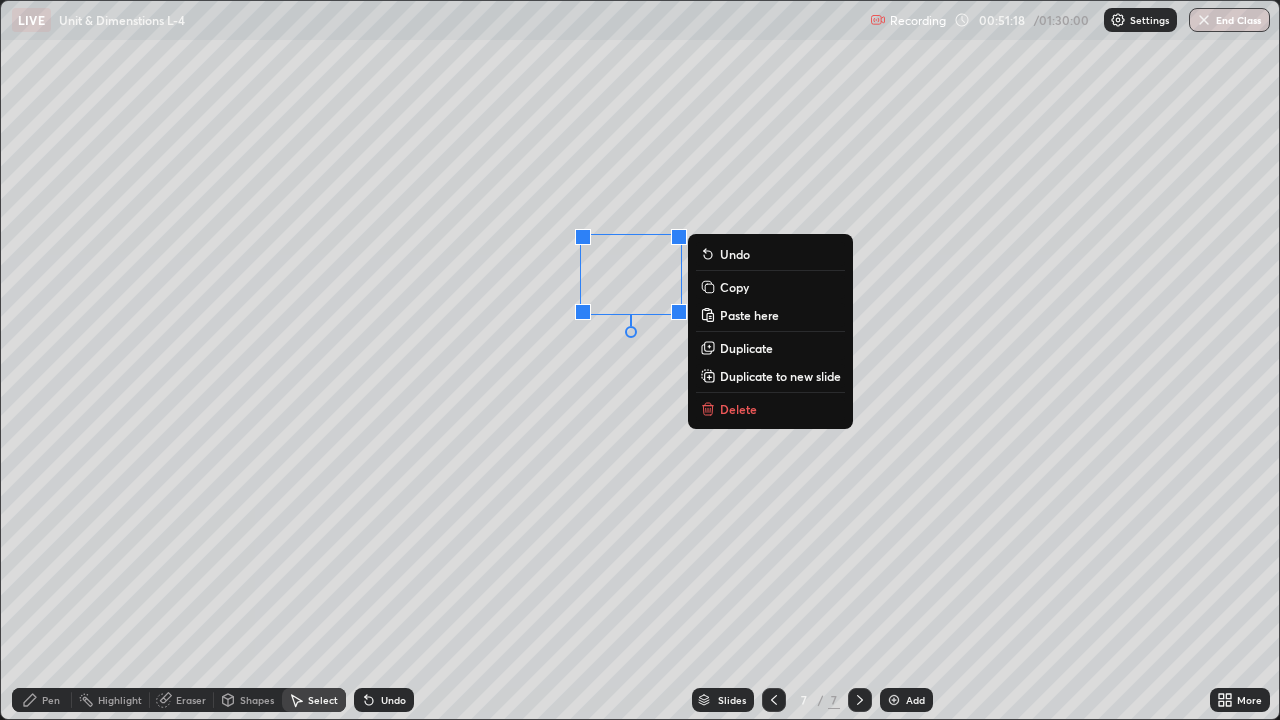 click on "Duplicate" at bounding box center [746, 348] 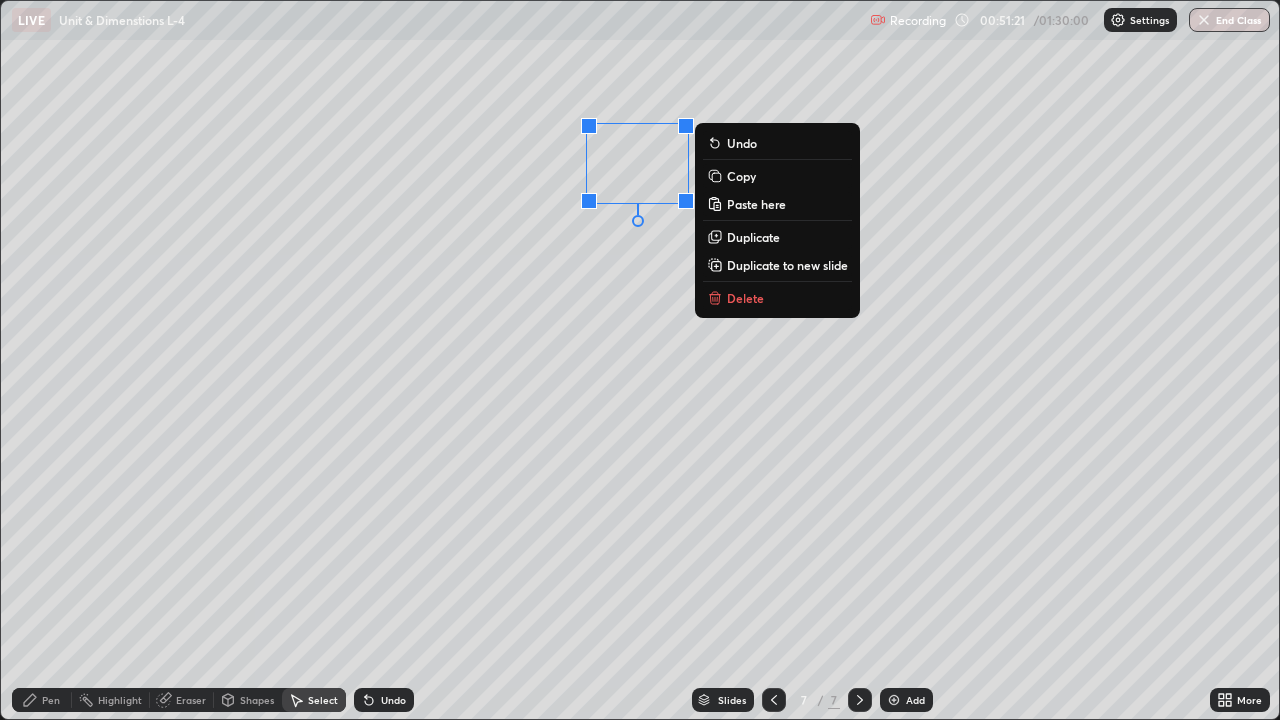 click on "0 ° Undo Copy Paste here Duplicate Duplicate to new slide Delete" at bounding box center (640, 360) 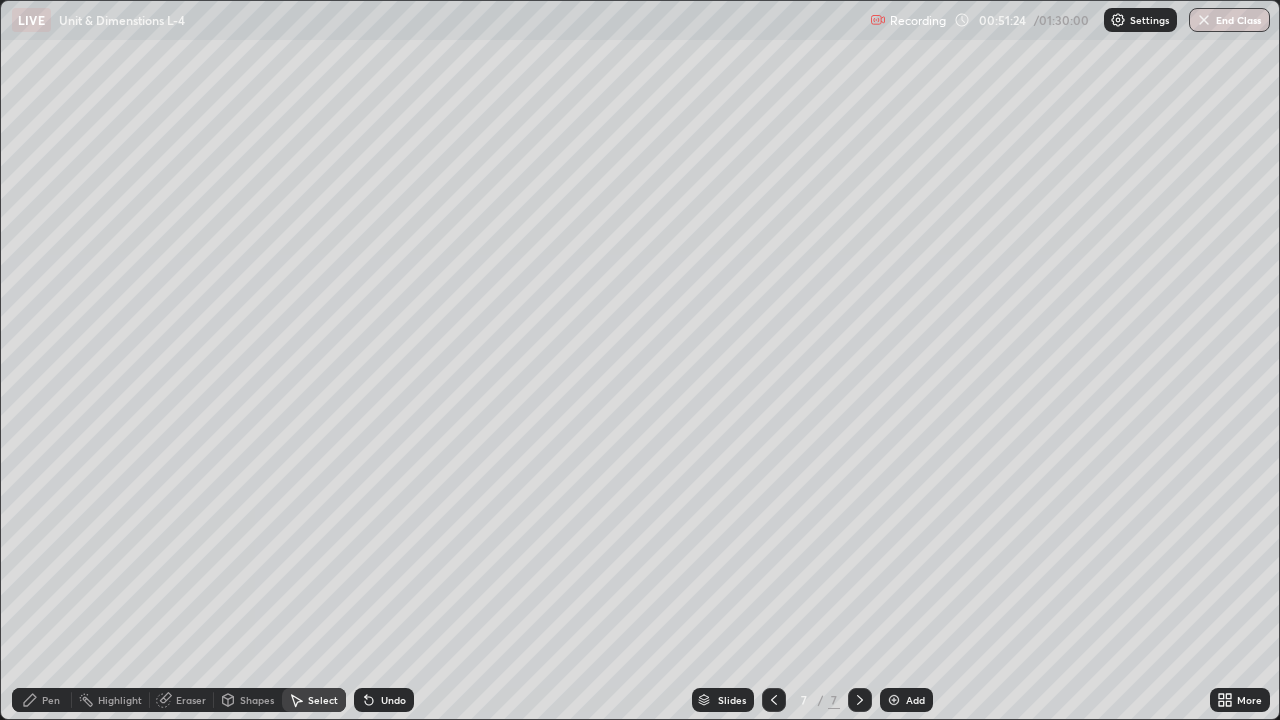 click on "Eraser" at bounding box center (191, 700) 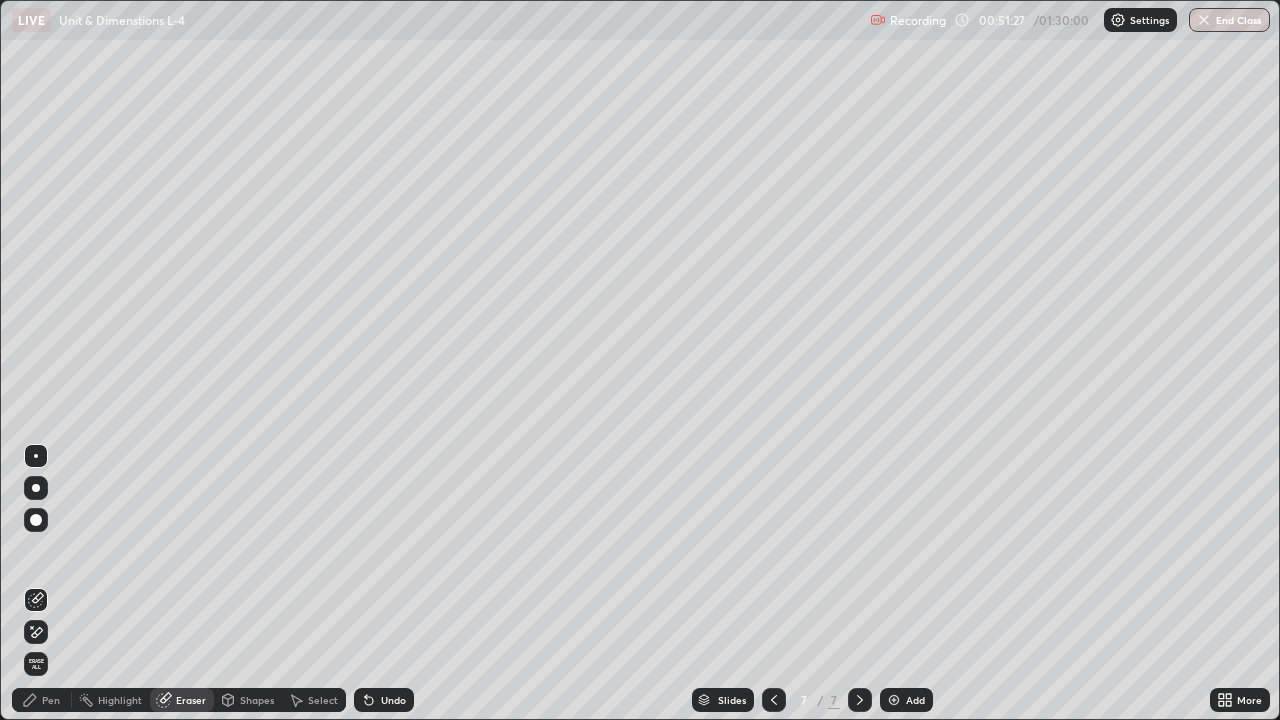 click on "Pen" at bounding box center (51, 700) 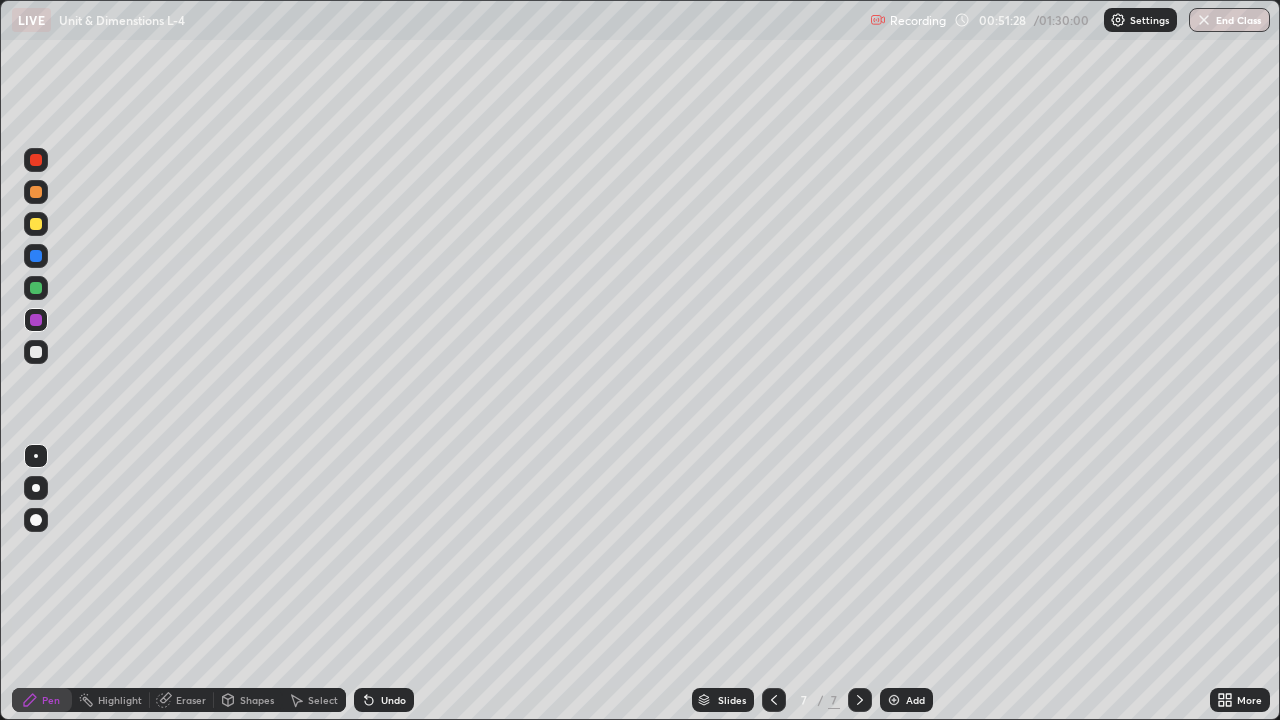 click on "Select" at bounding box center [323, 700] 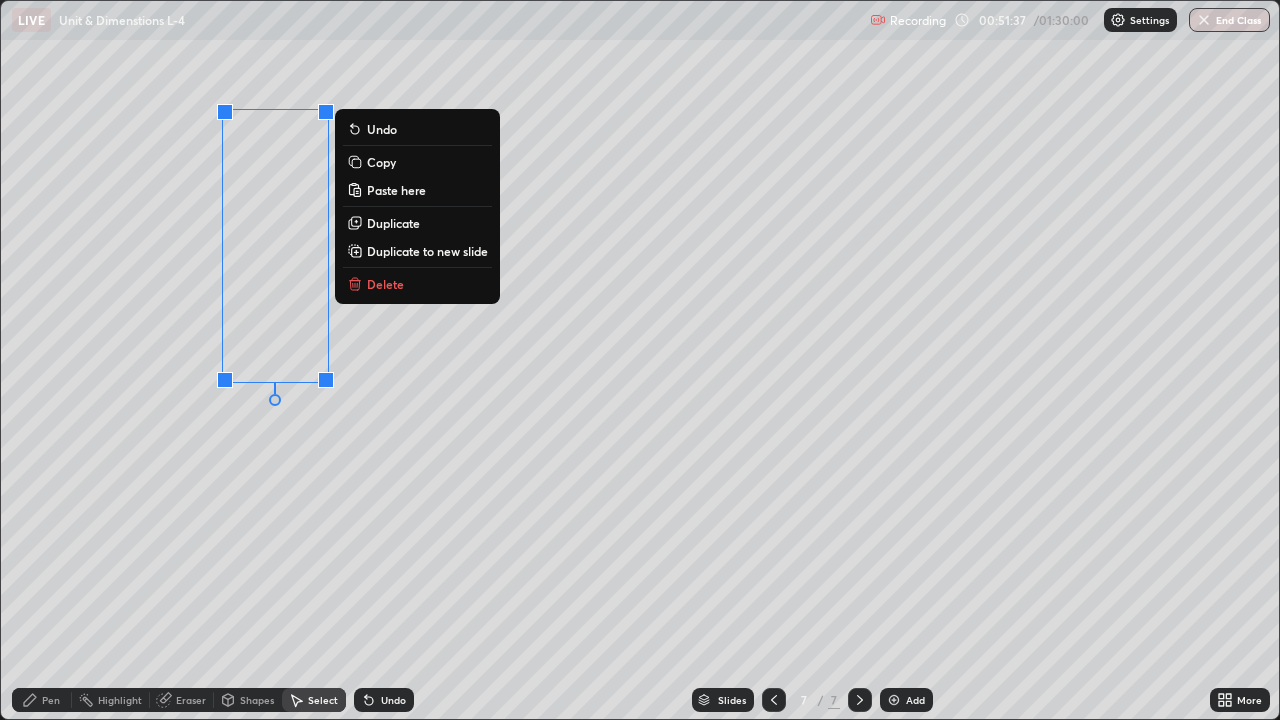 click on "Duplicate" at bounding box center [393, 223] 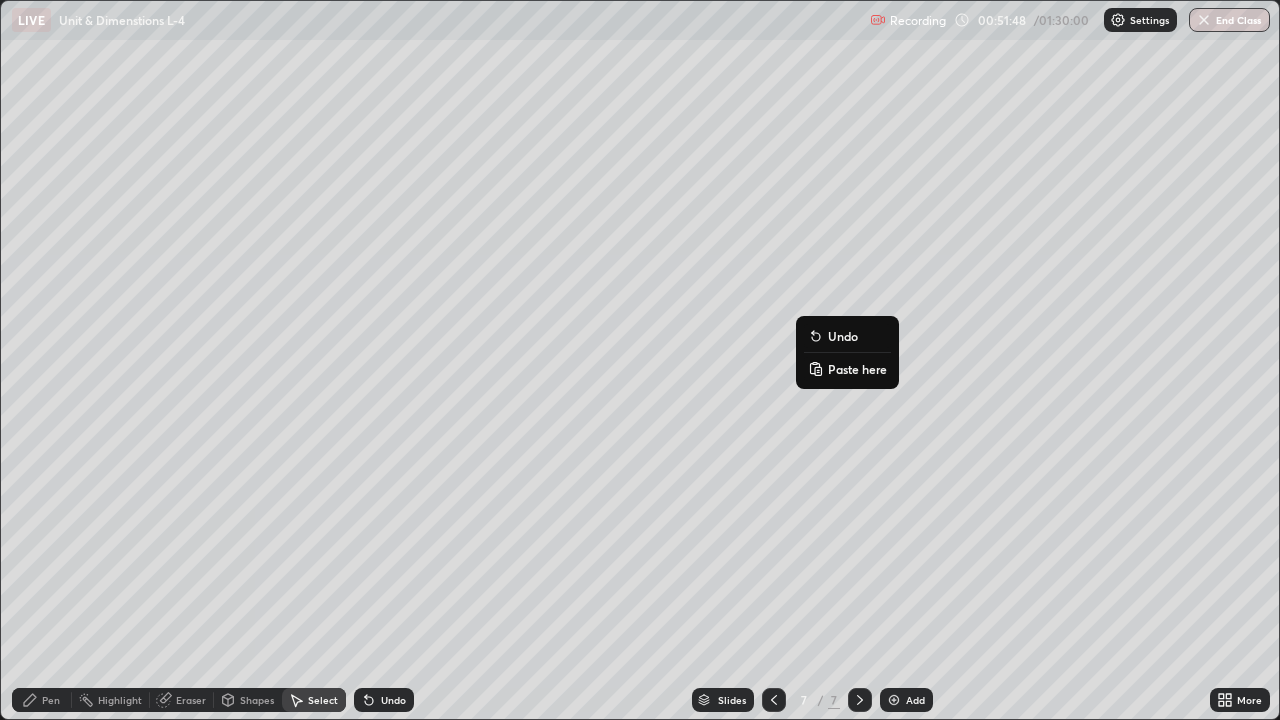 click on "0 ° Undo Copy Paste here Duplicate Duplicate to new slide Delete" at bounding box center (640, 360) 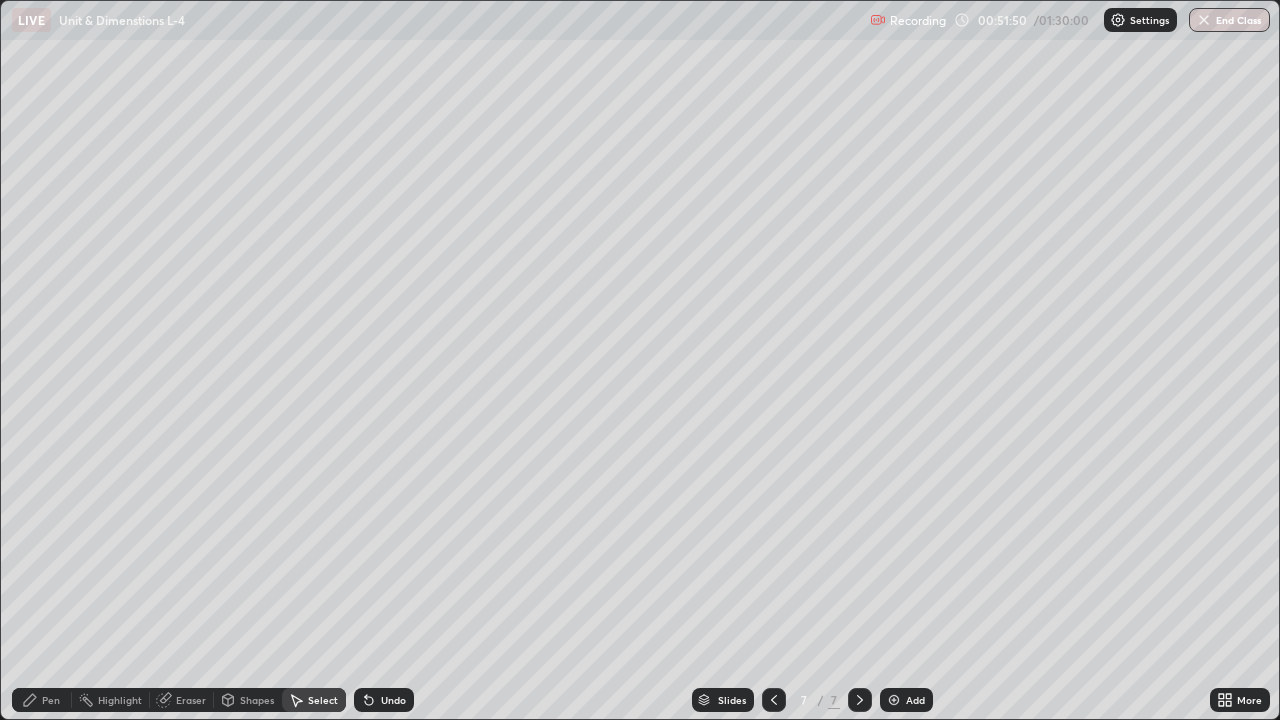 click on "Pen" at bounding box center (51, 700) 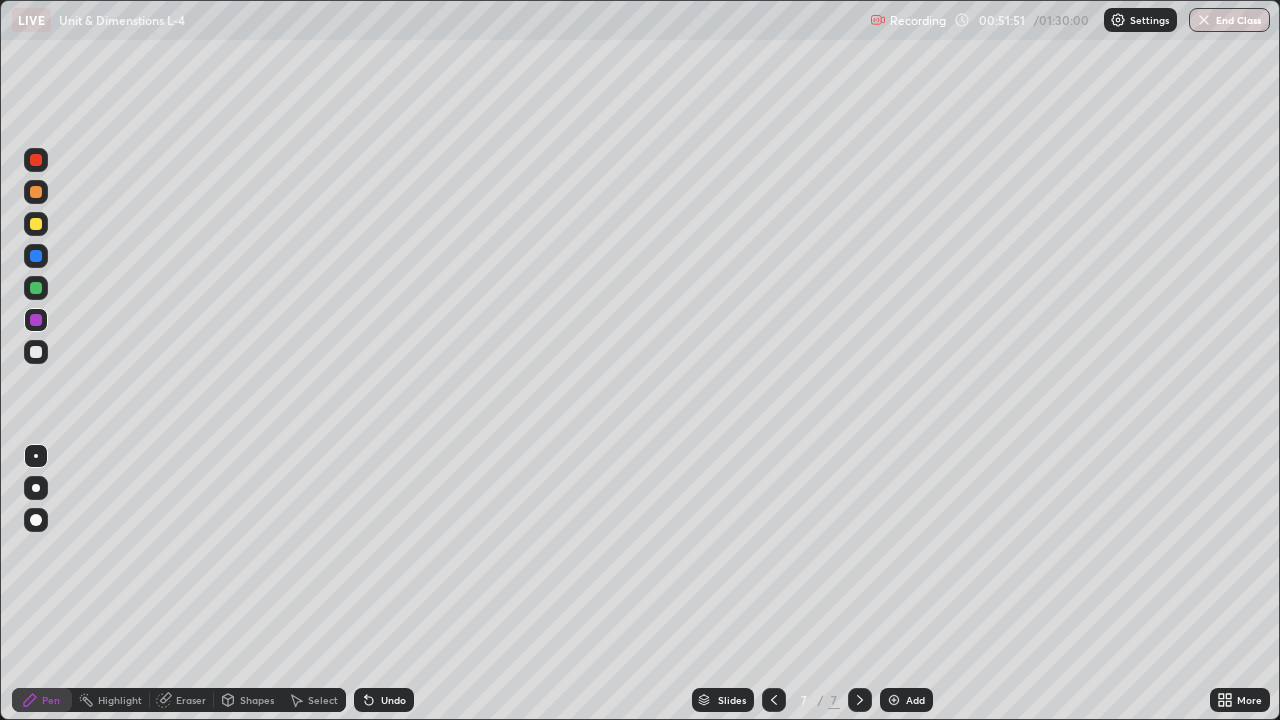 click at bounding box center (36, 352) 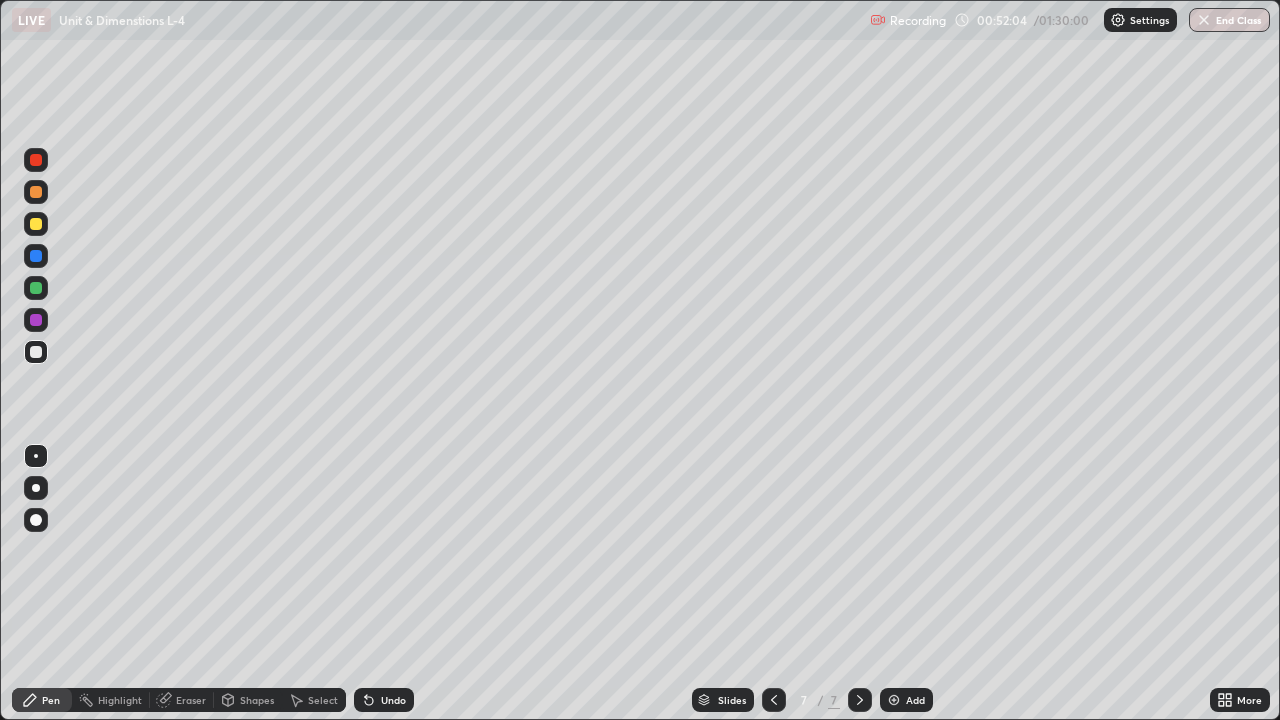 click at bounding box center [36, 288] 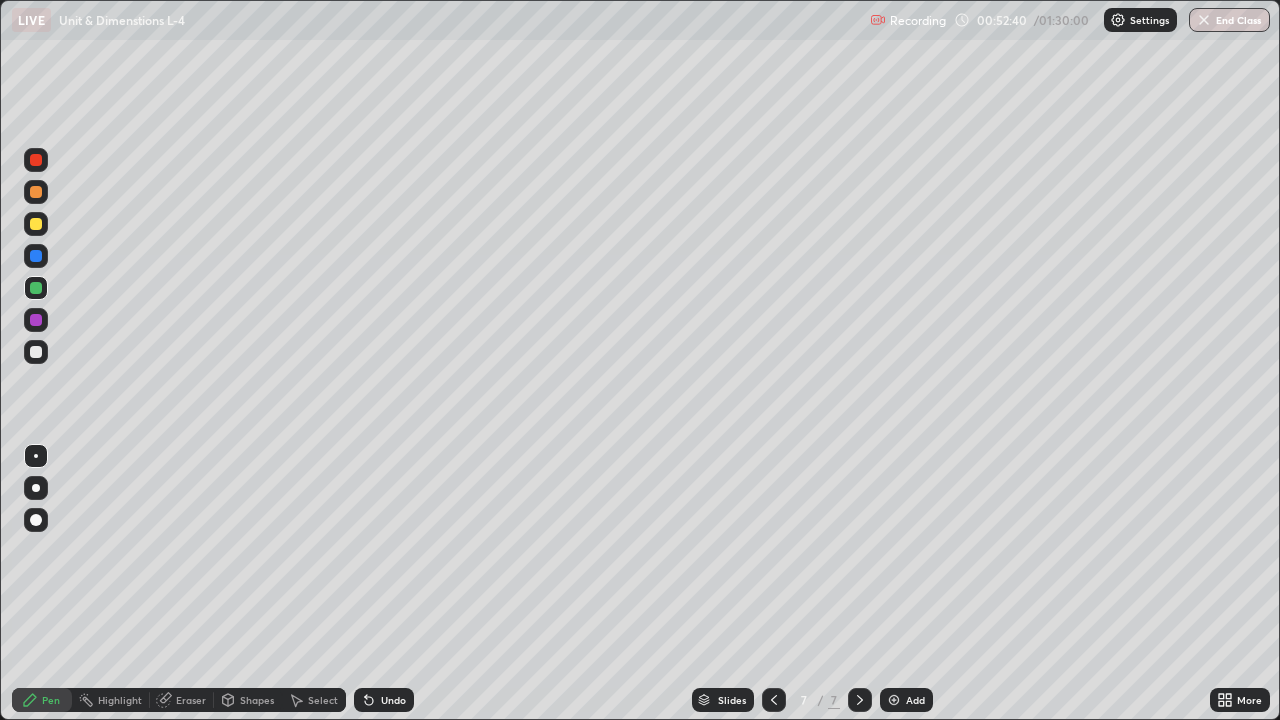 click on "Eraser" at bounding box center [191, 700] 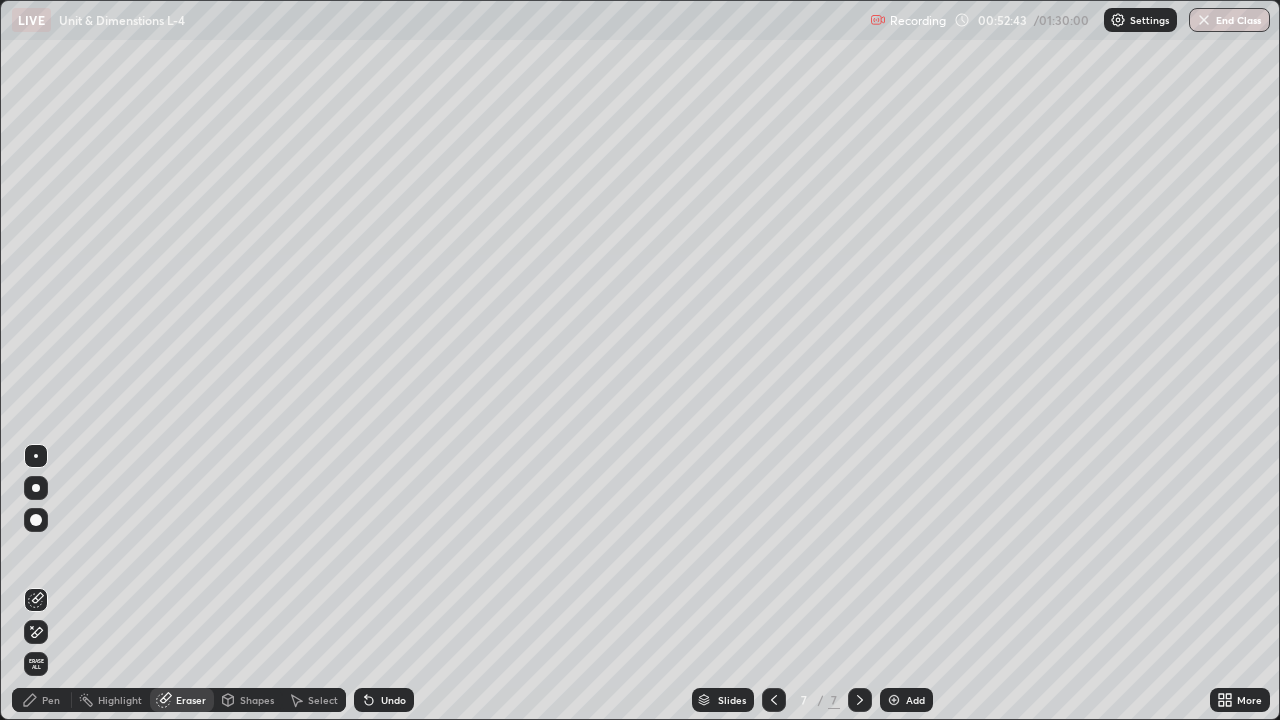 click on "Pen" at bounding box center (42, 700) 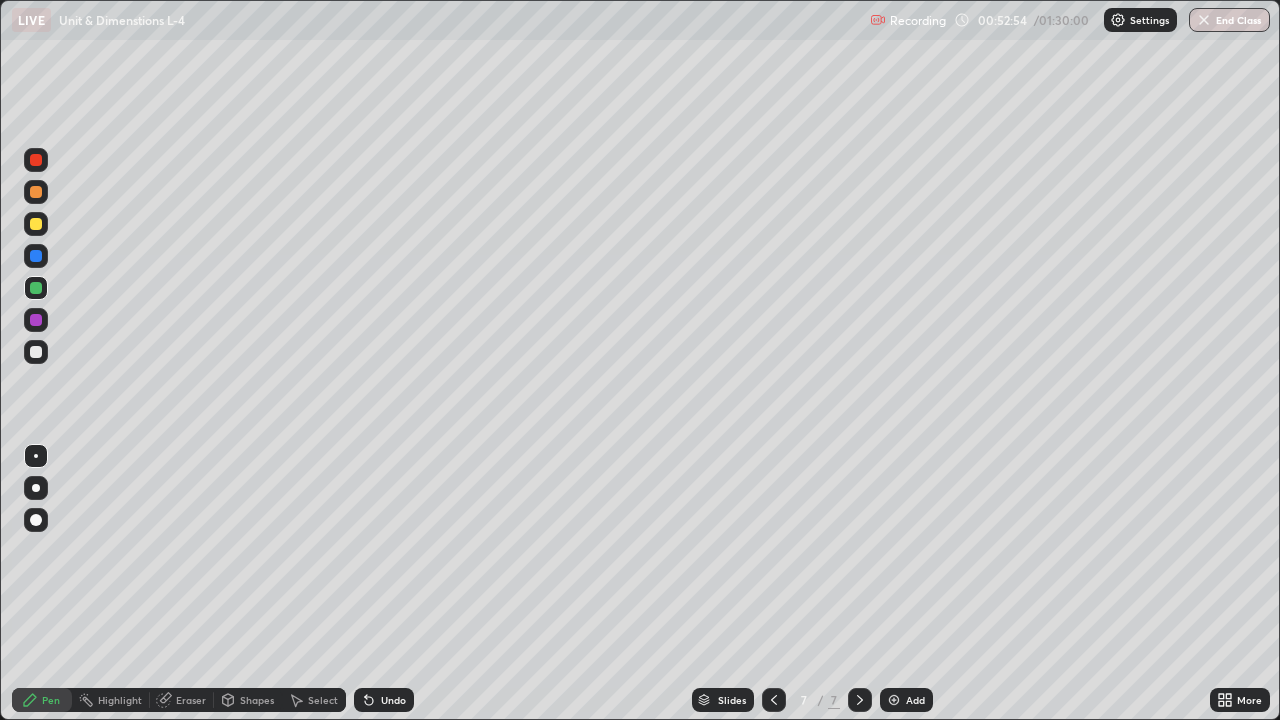click 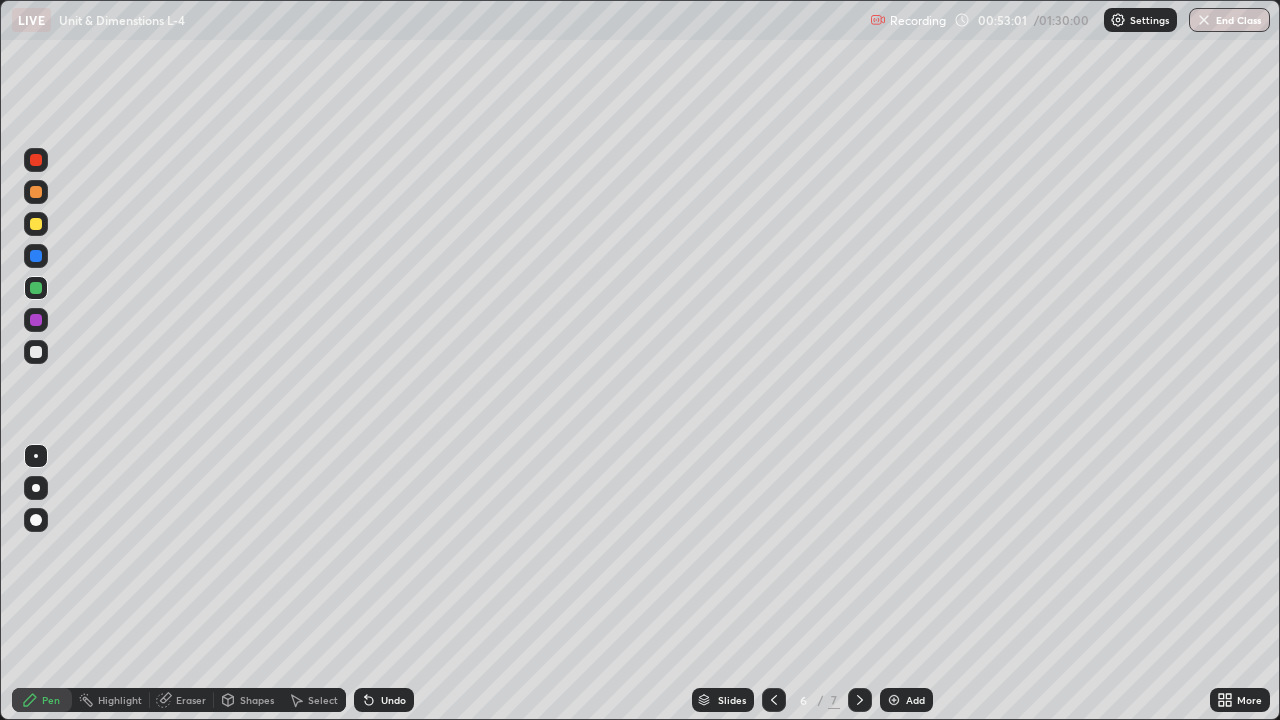 click 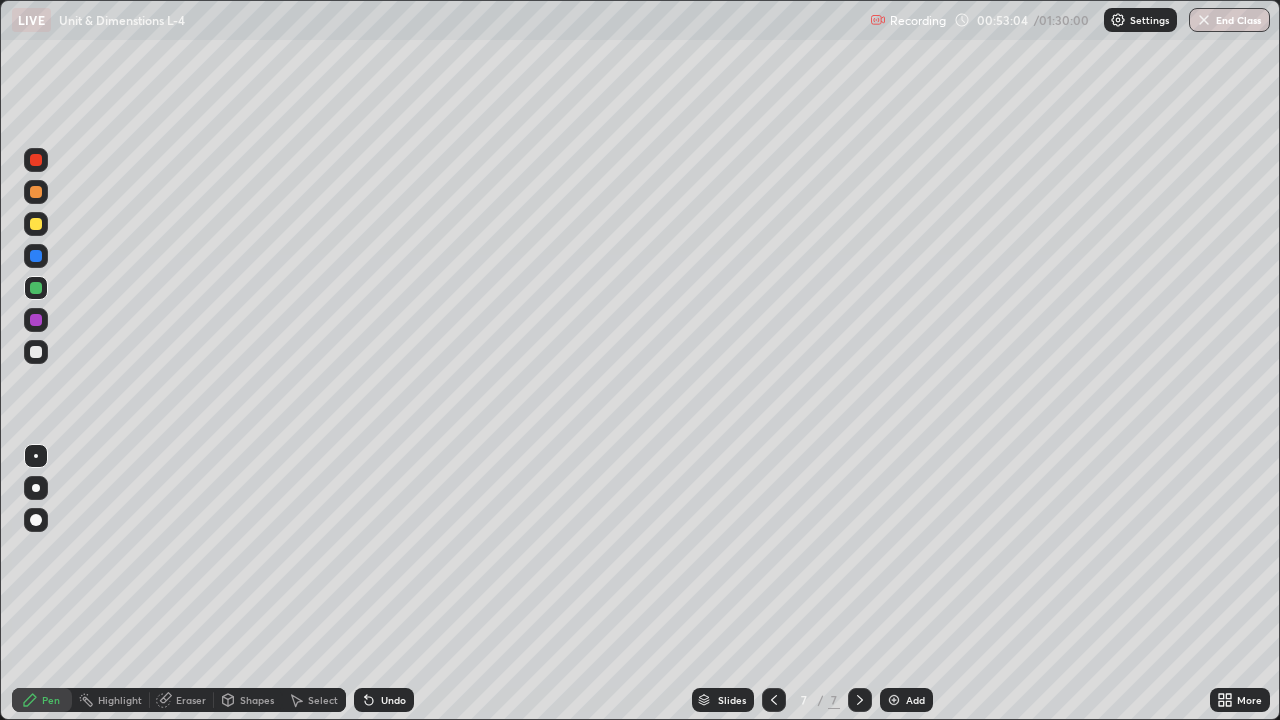 click on "Eraser" at bounding box center [191, 700] 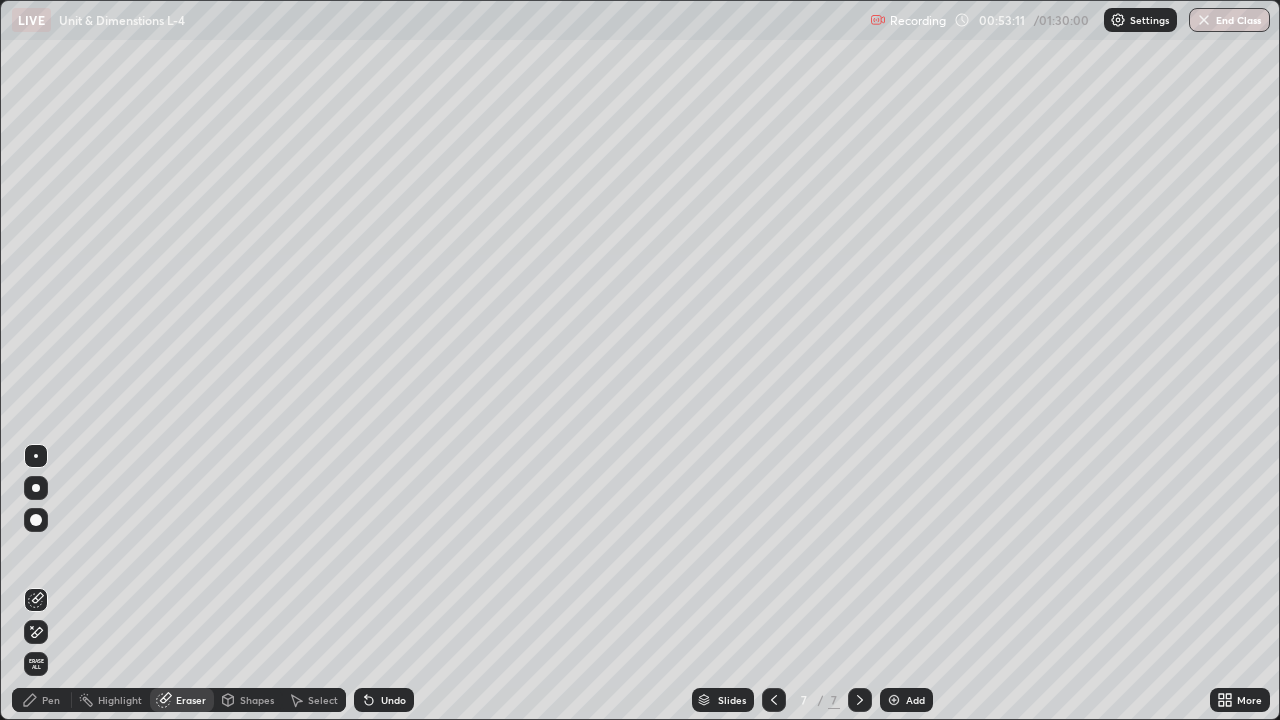 click on "Pen" at bounding box center (51, 700) 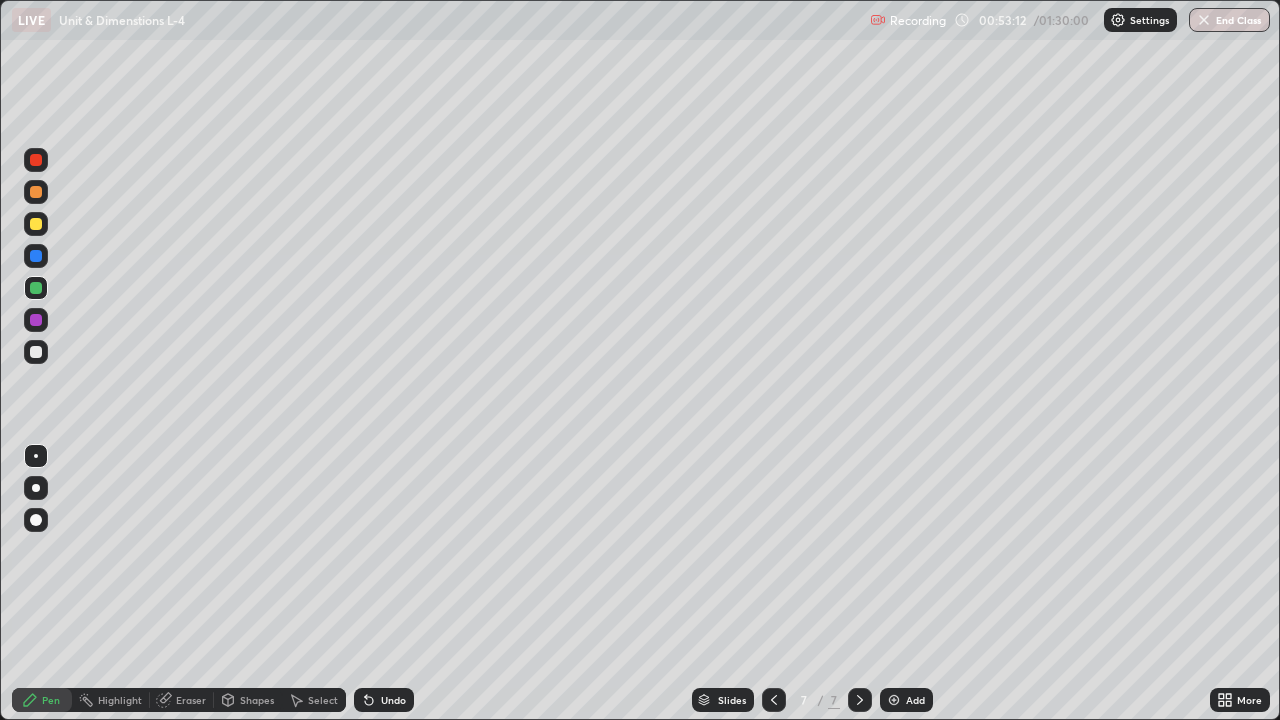 click at bounding box center (36, 352) 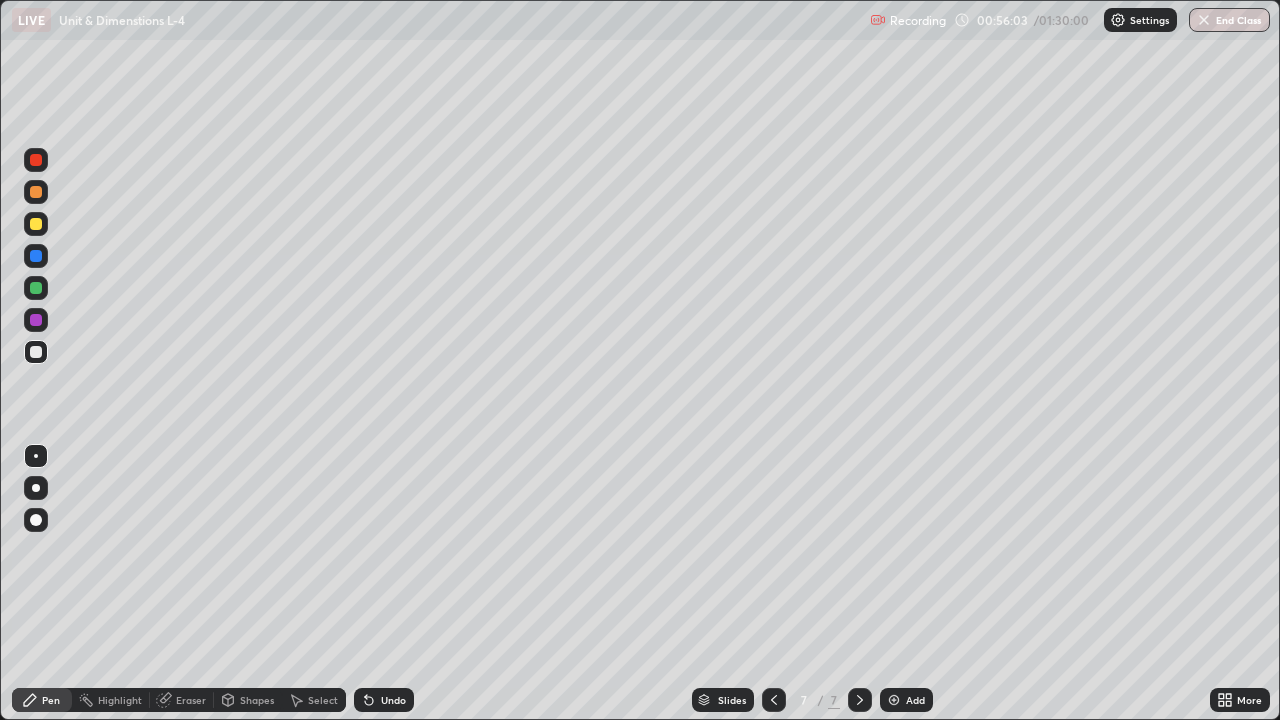 click on "Undo" at bounding box center (393, 700) 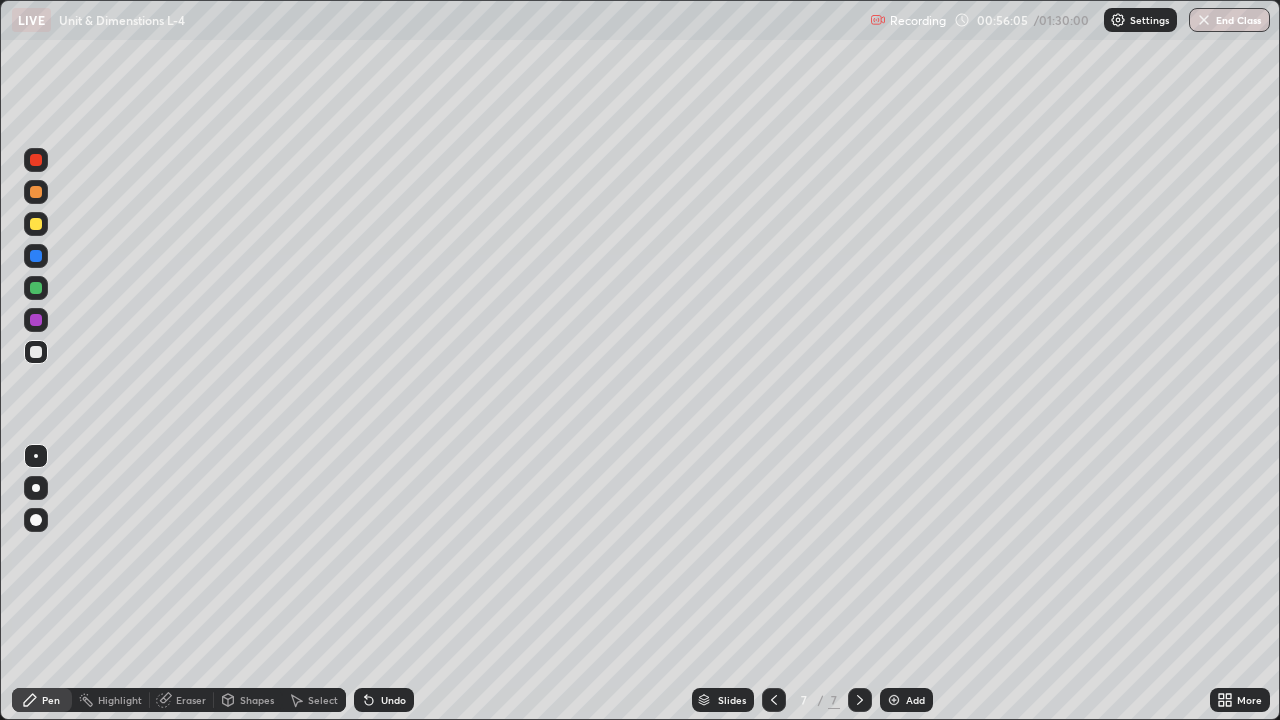 click on "Undo" at bounding box center [393, 700] 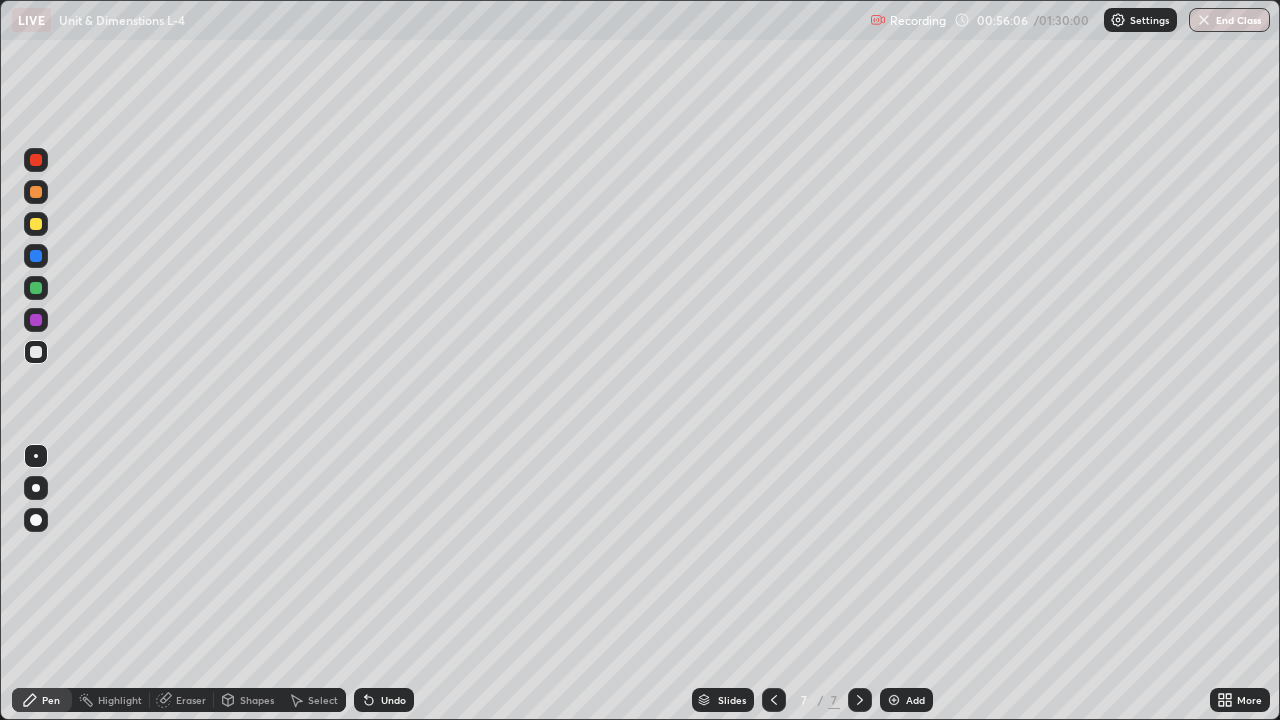 click on "Undo" at bounding box center [380, 700] 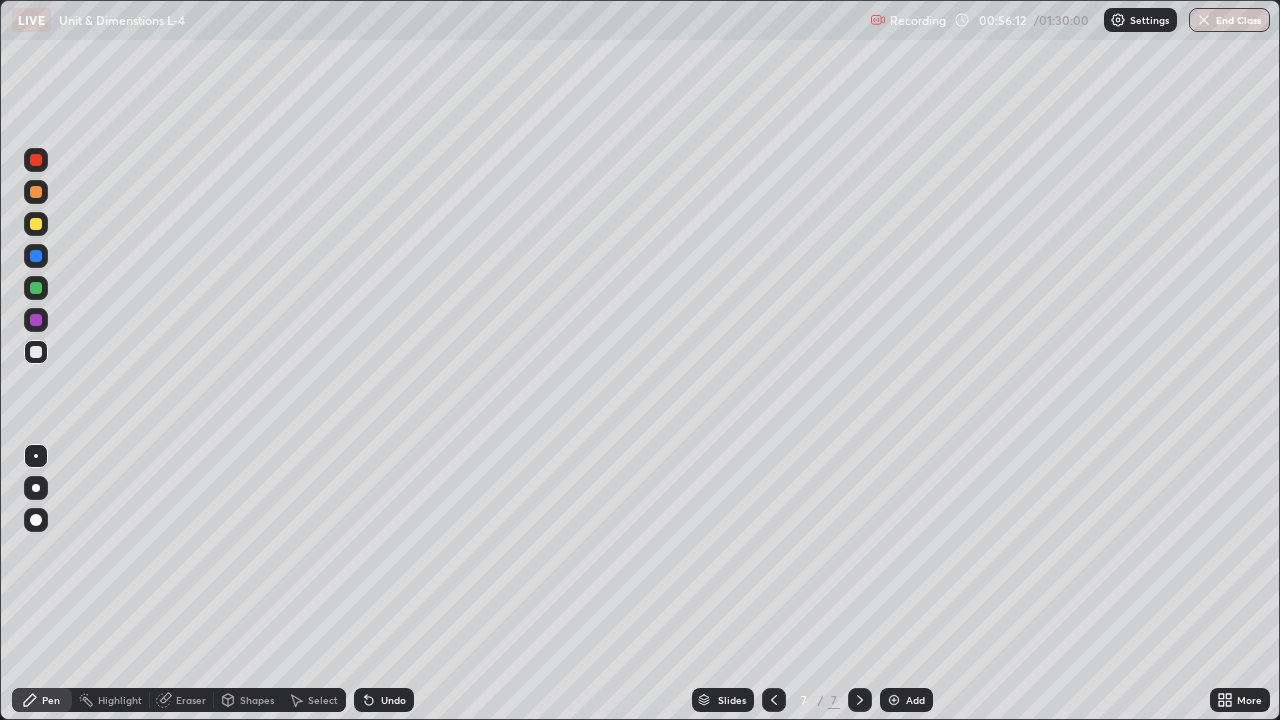 click on "Undo" at bounding box center [384, 700] 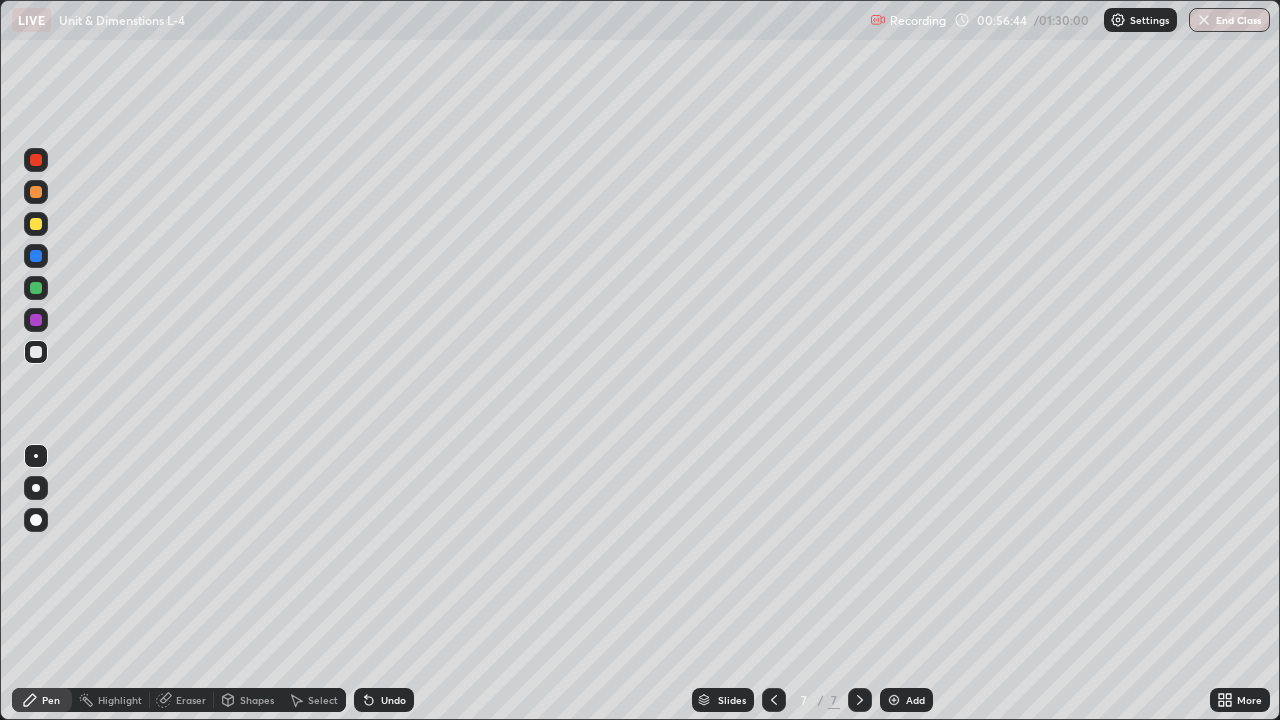 click on "Select" at bounding box center [323, 700] 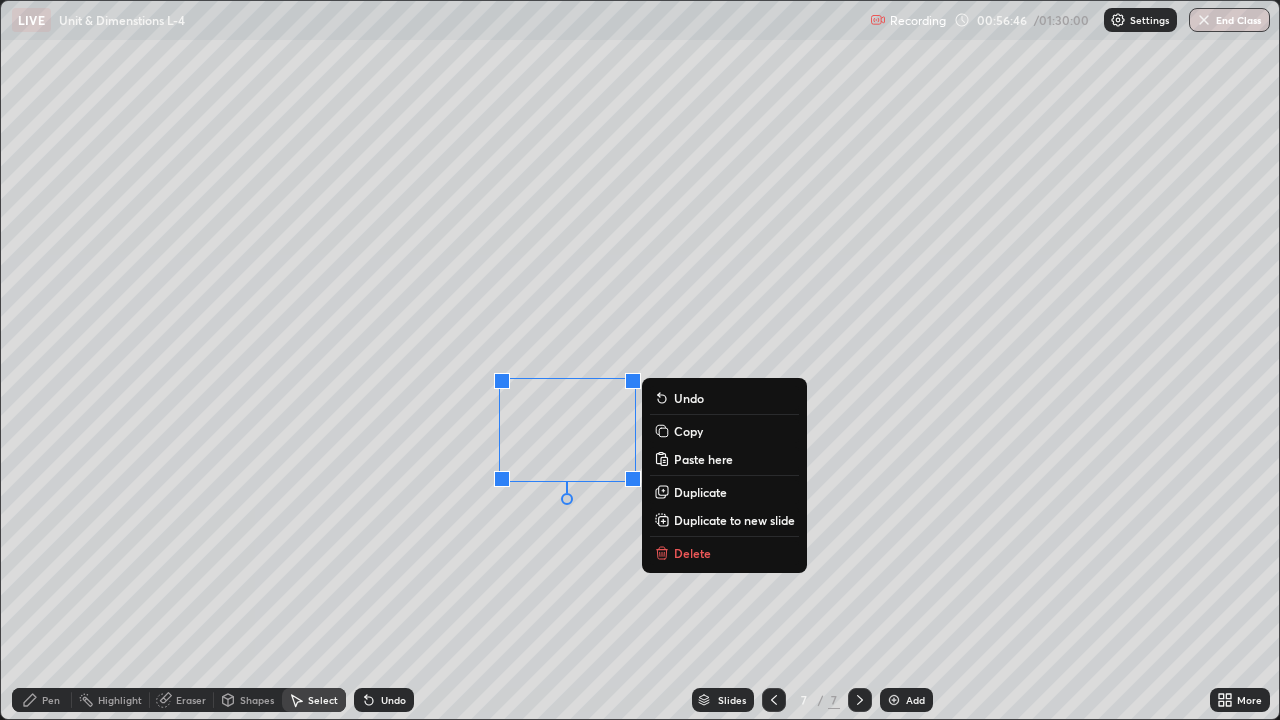 click on "Delete" at bounding box center [692, 553] 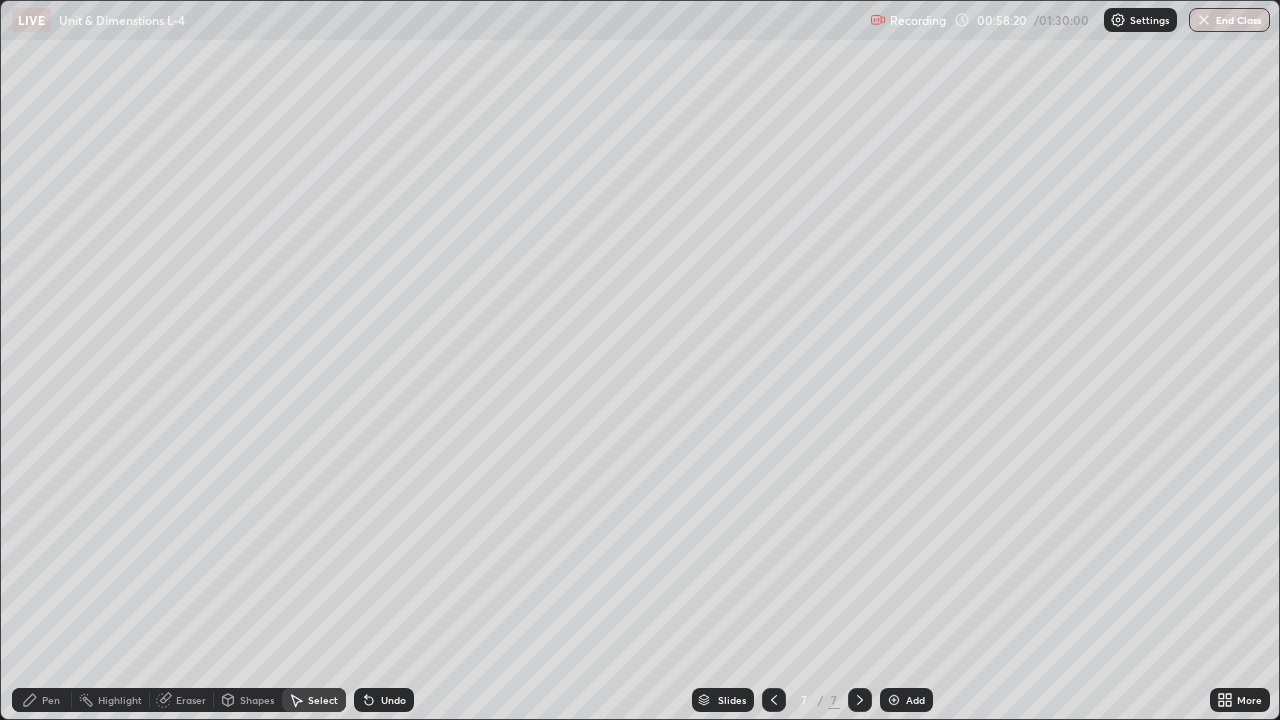 click on "Pen" at bounding box center [51, 700] 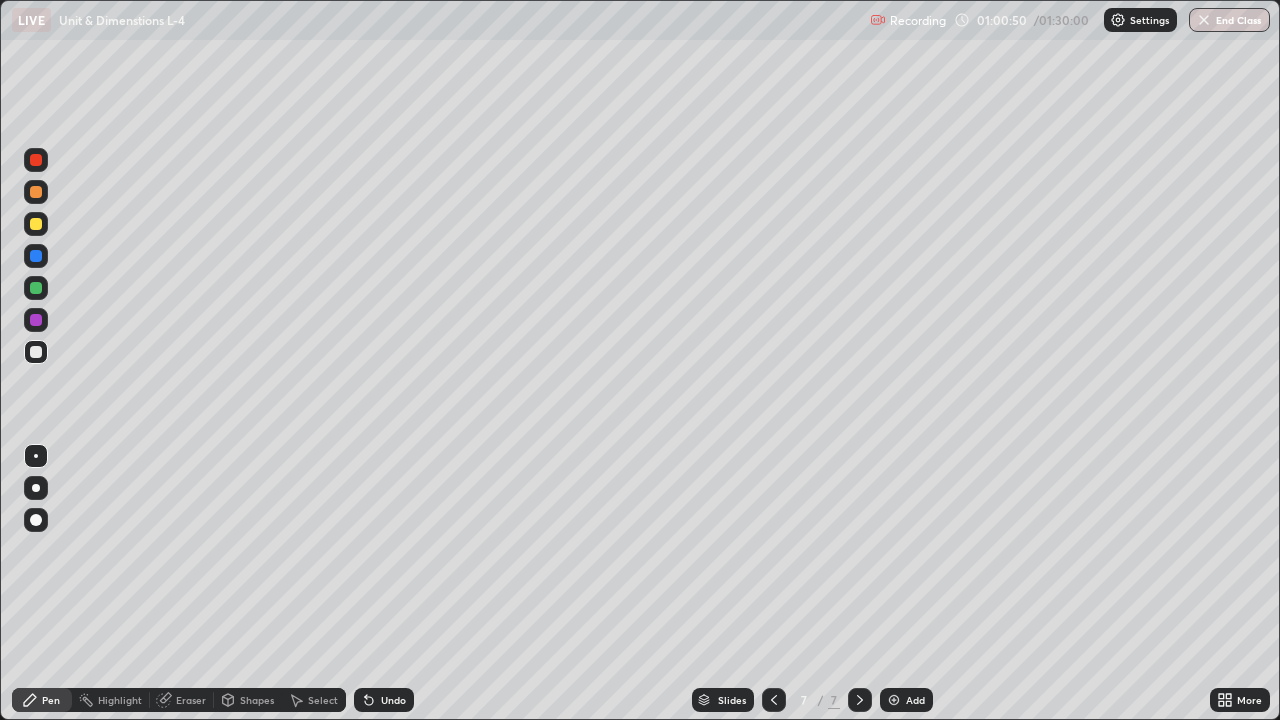 click at bounding box center [894, 700] 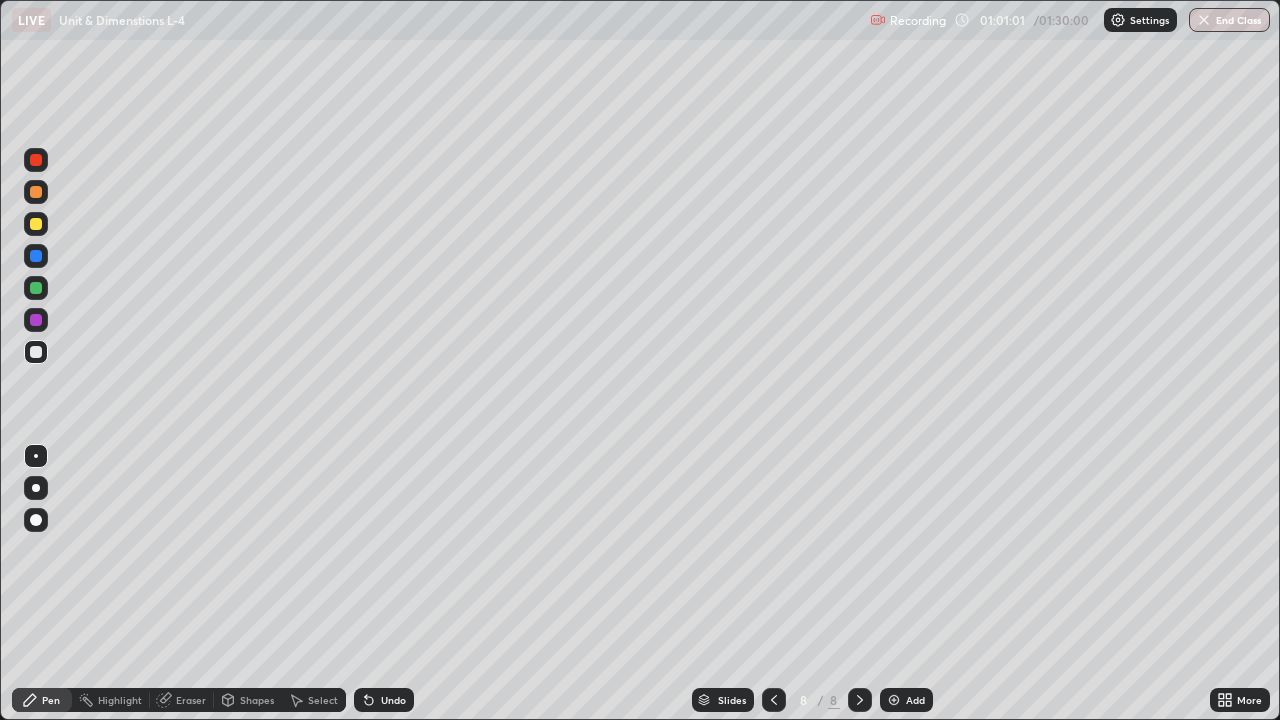 click 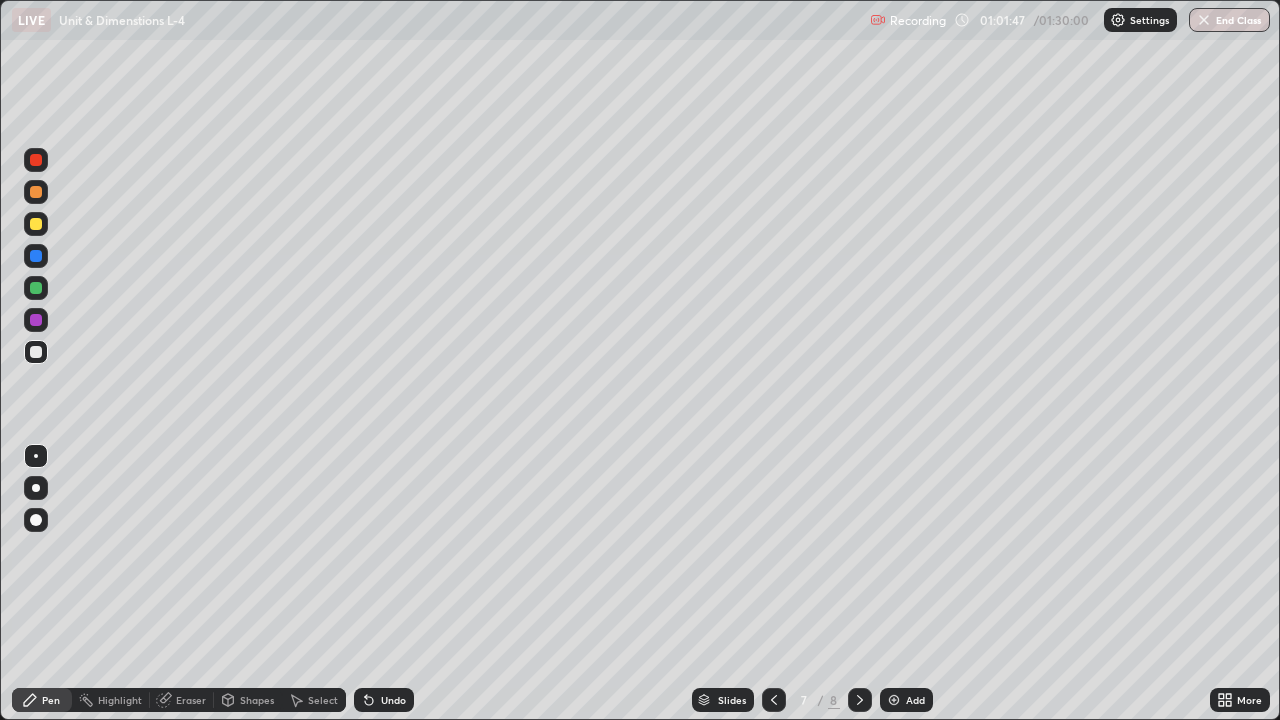 click at bounding box center [860, 700] 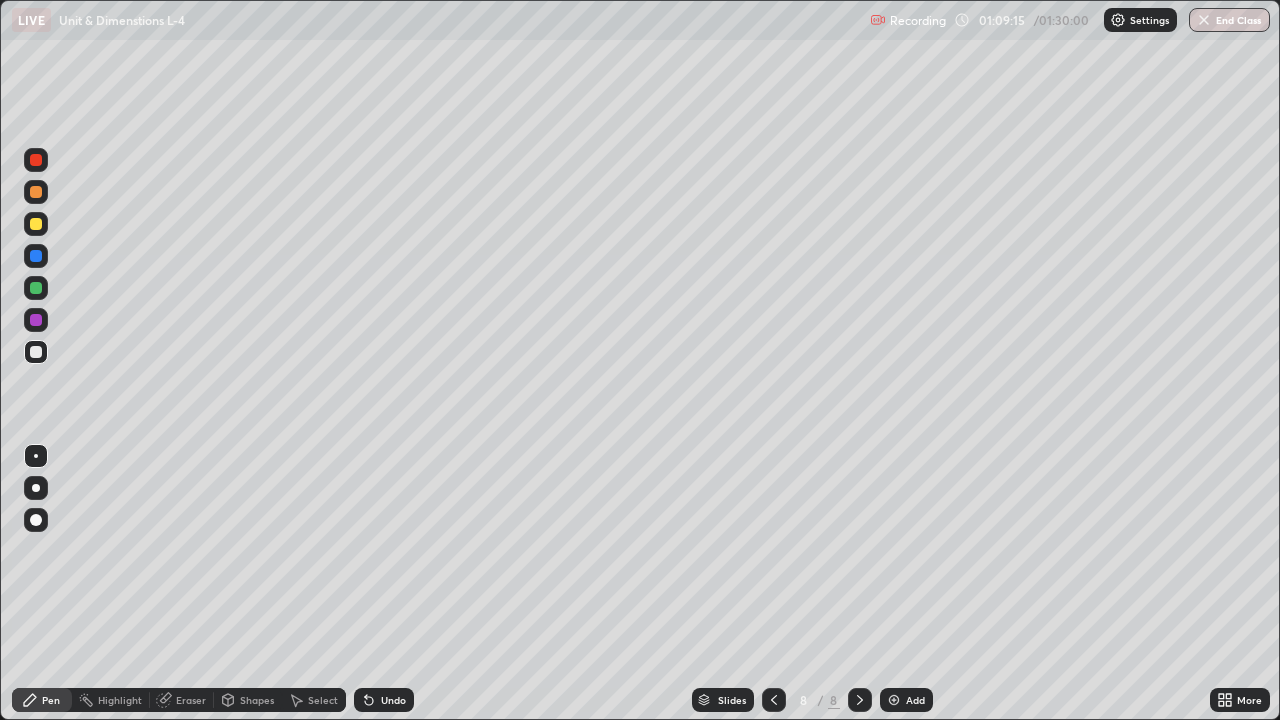 click at bounding box center (36, 224) 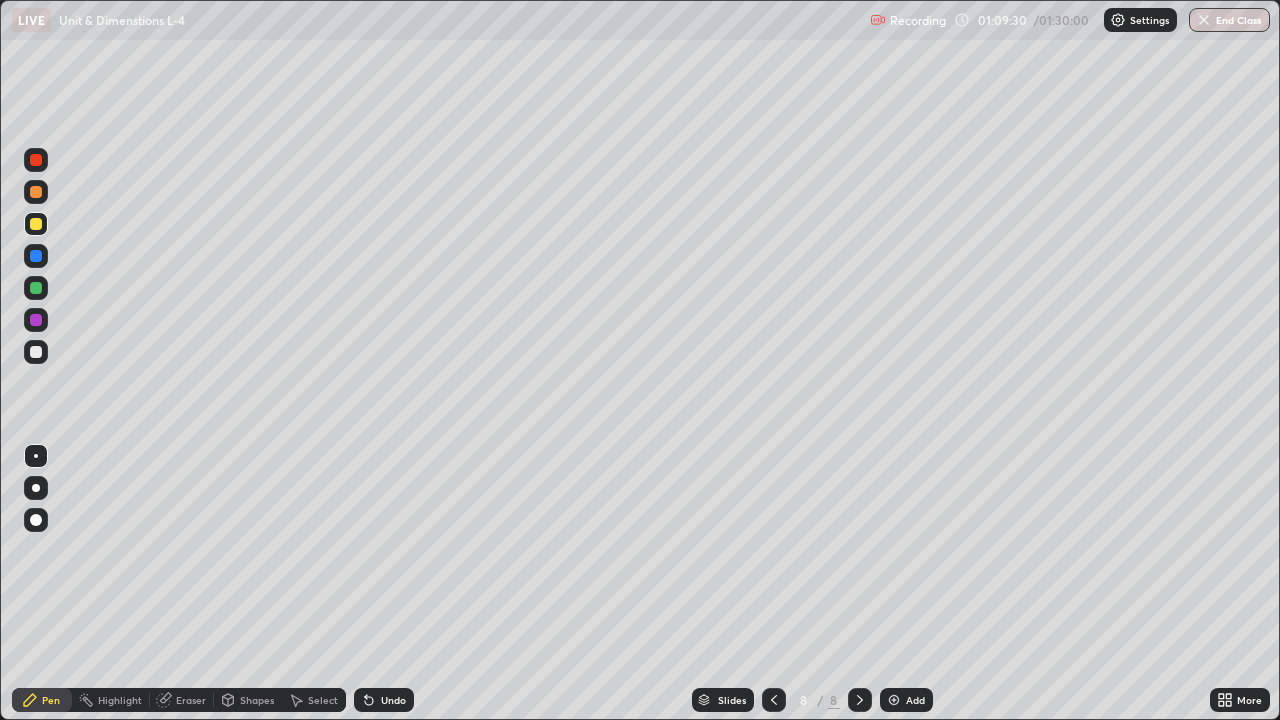 click on "Undo" at bounding box center (393, 700) 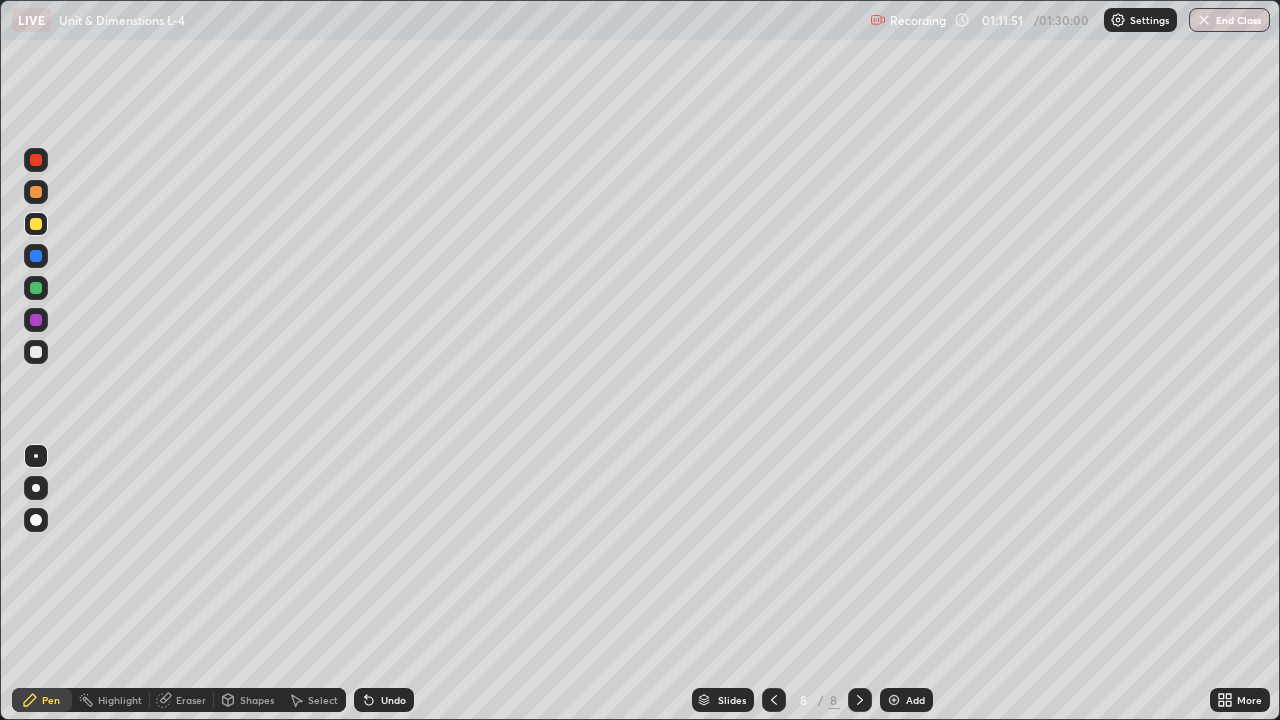 click at bounding box center [36, 192] 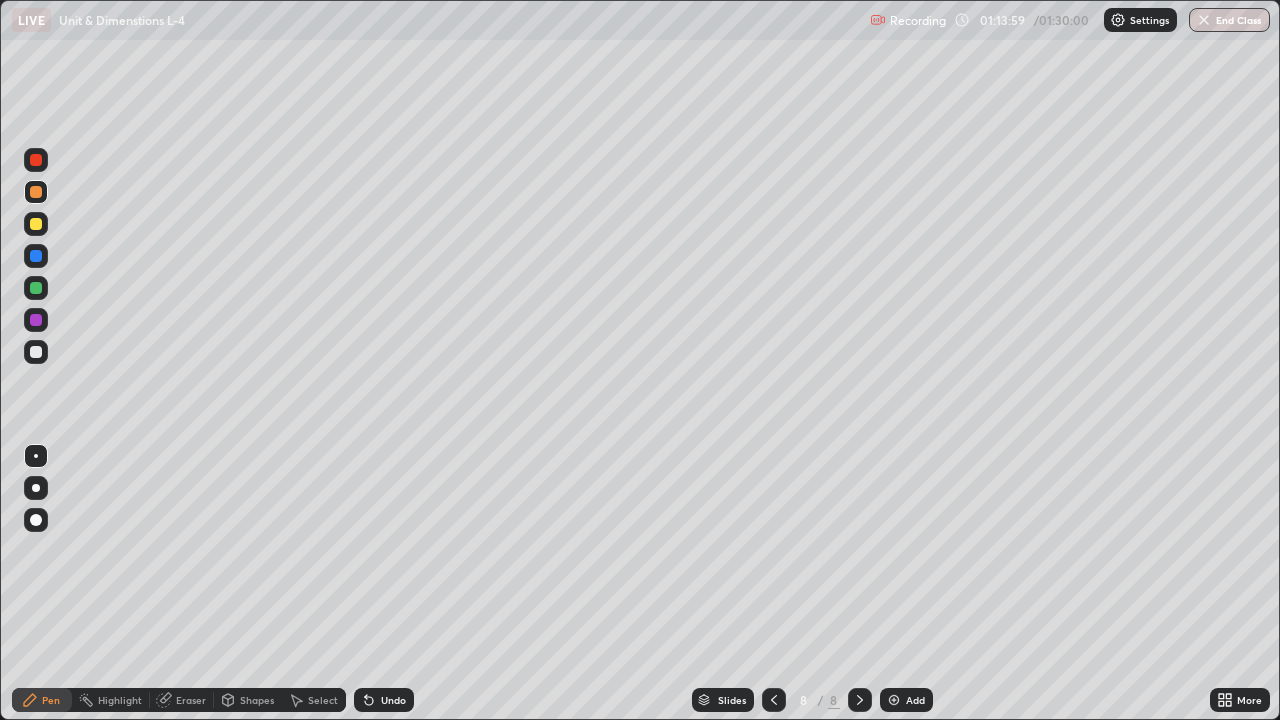 click at bounding box center (36, 160) 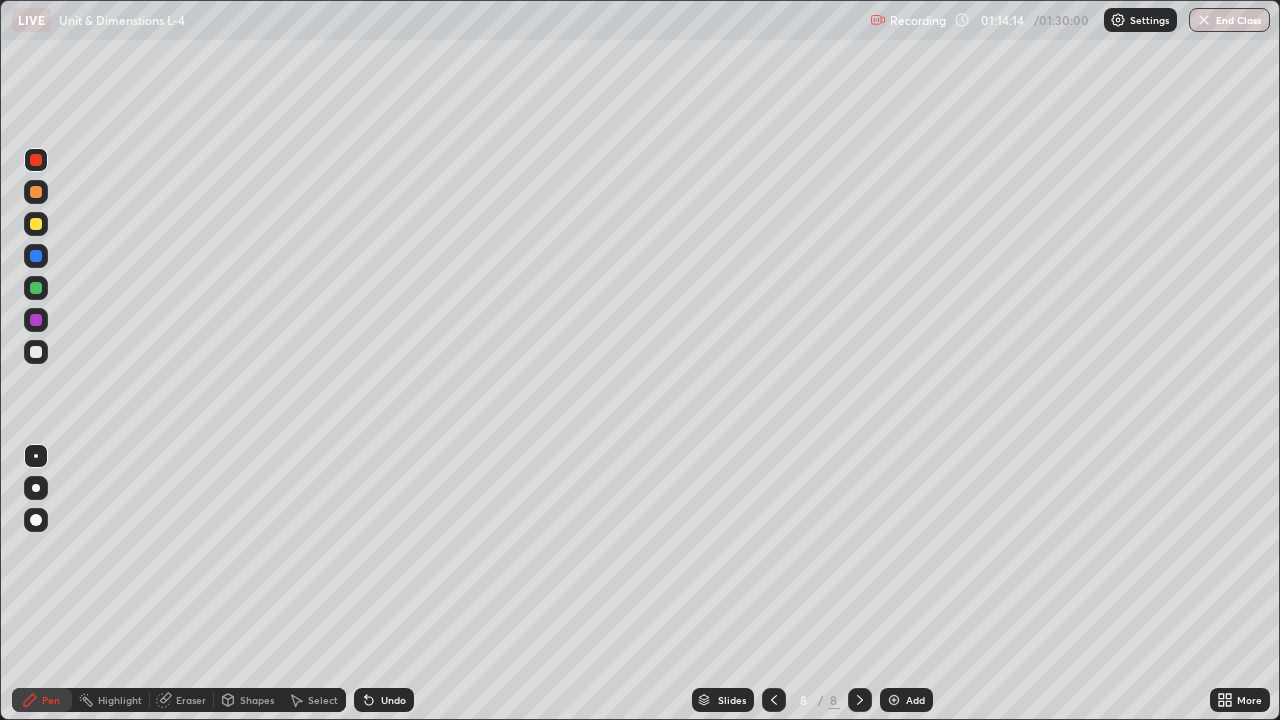 click at bounding box center (36, 224) 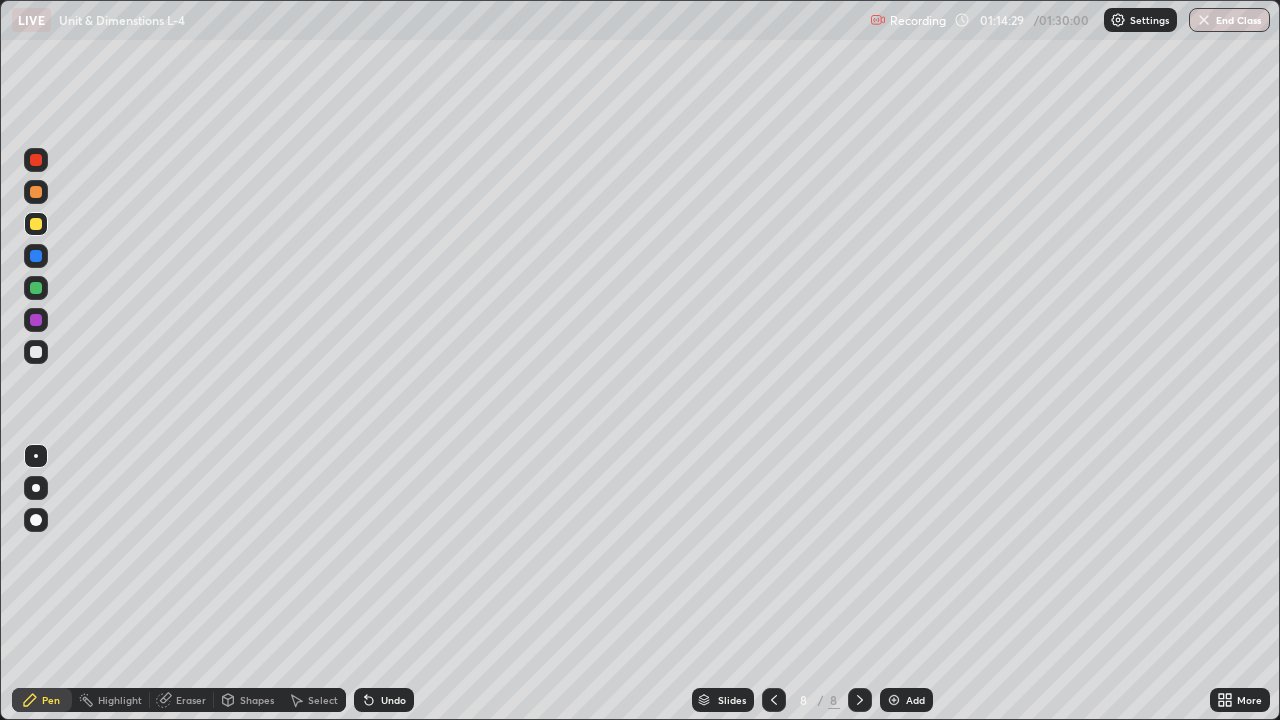 click at bounding box center [36, 352] 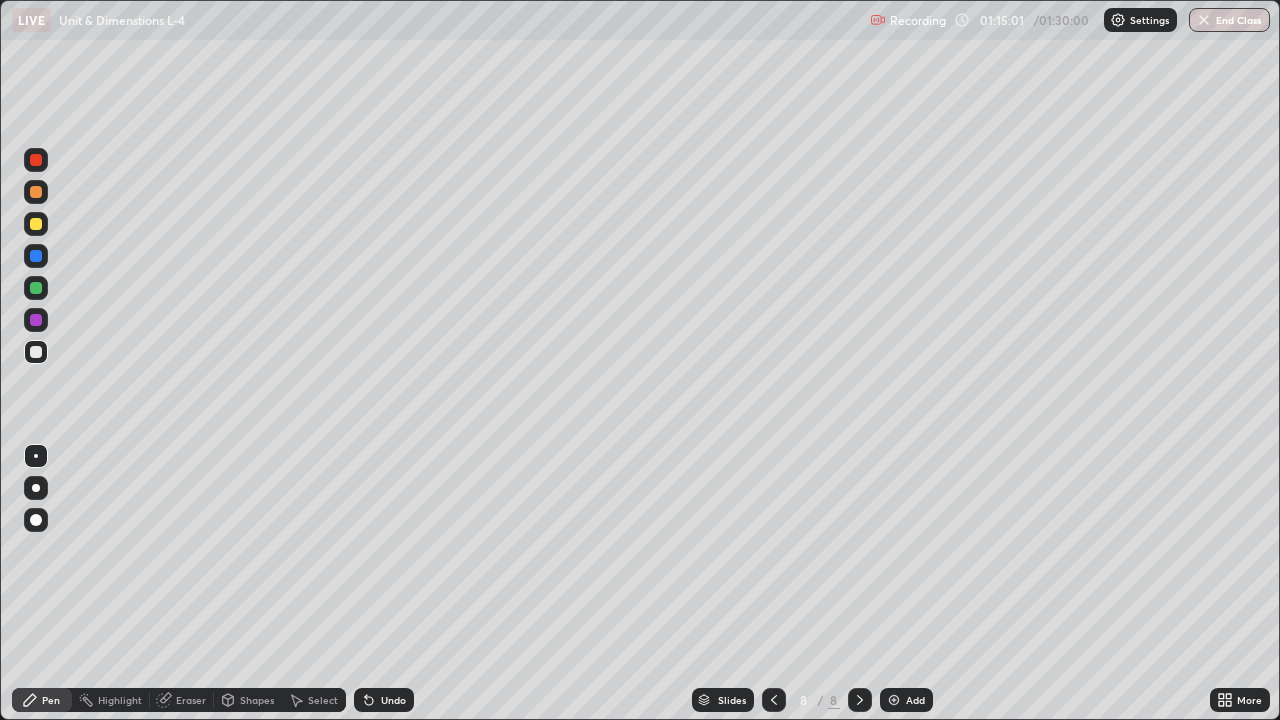 click at bounding box center (36, 320) 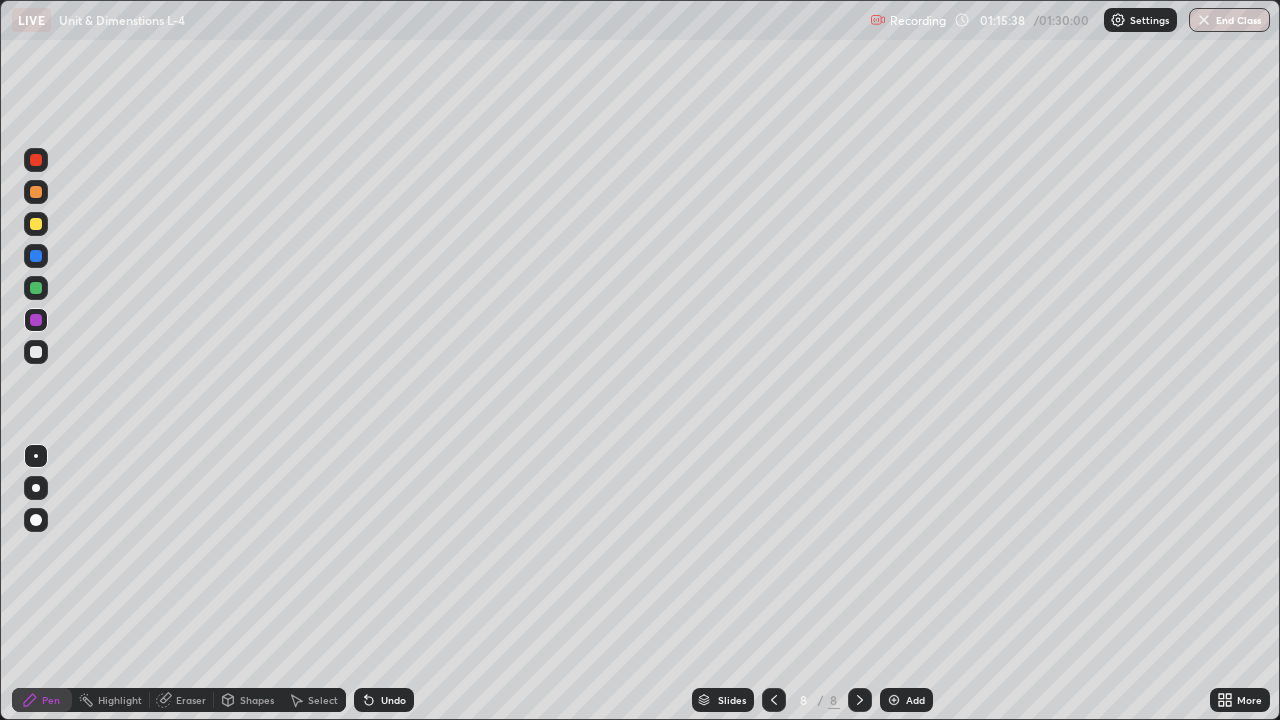 click at bounding box center [36, 256] 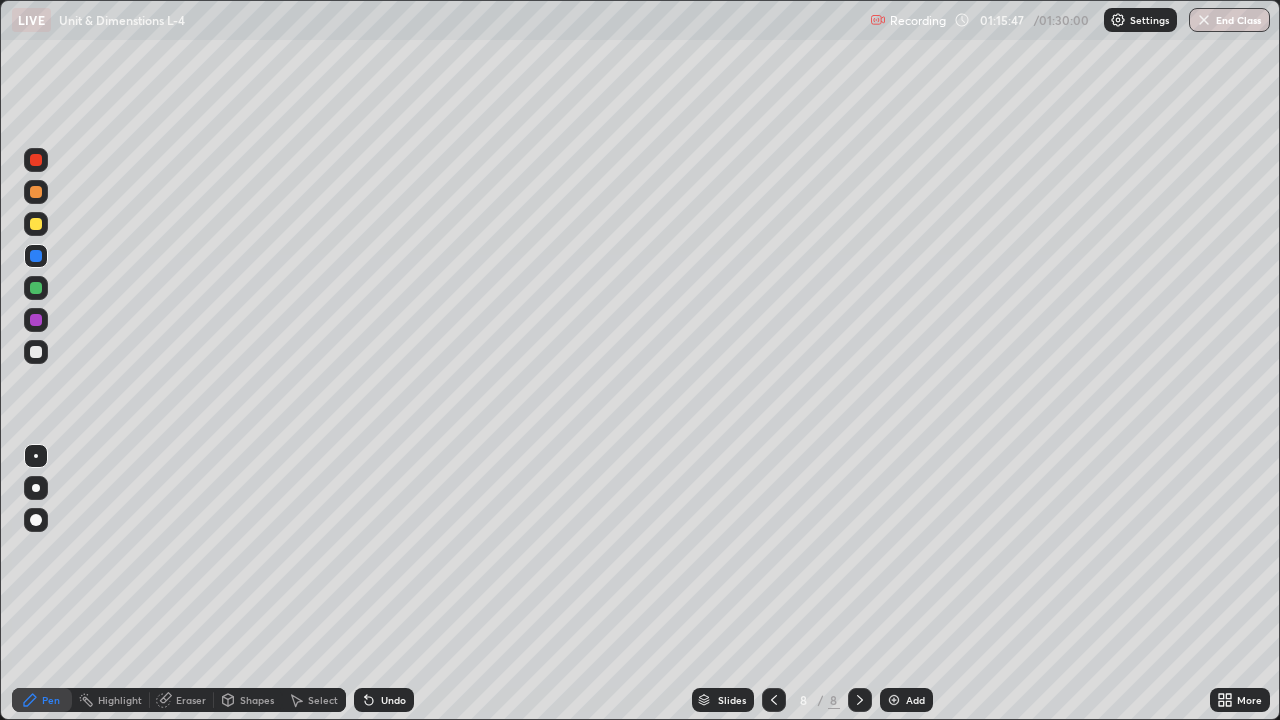 click at bounding box center [36, 352] 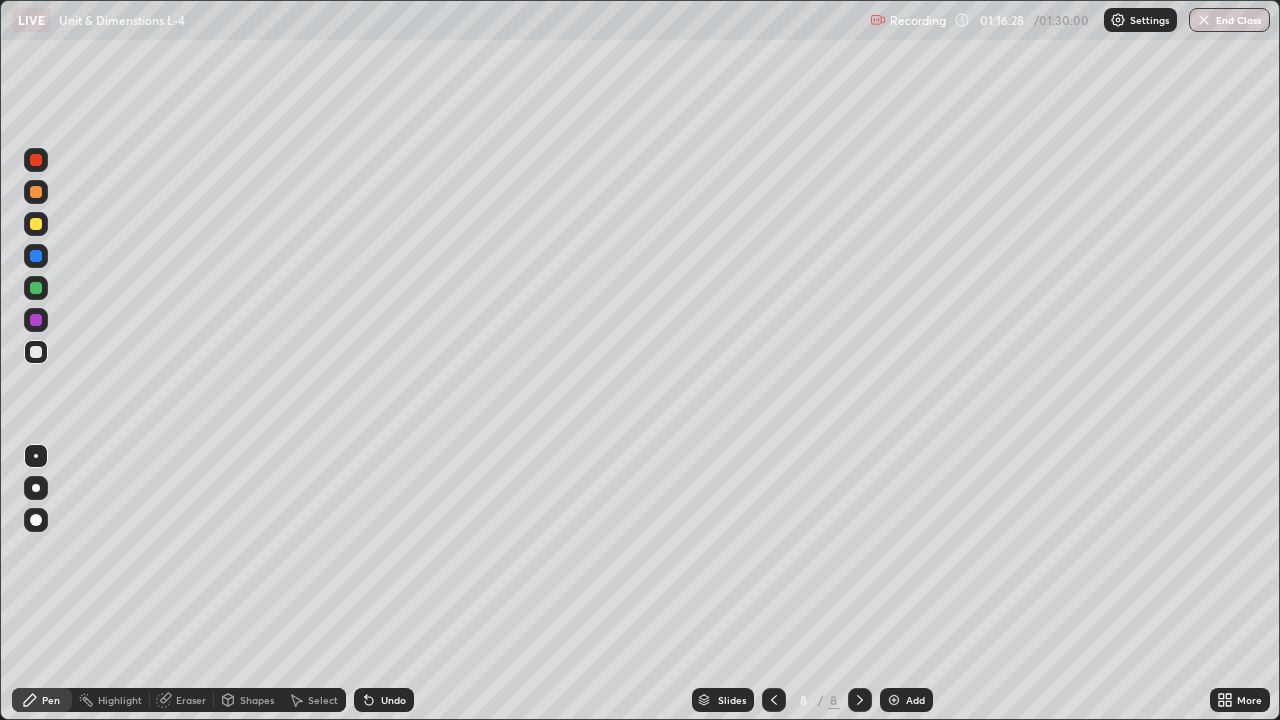 click on "Add" at bounding box center [906, 700] 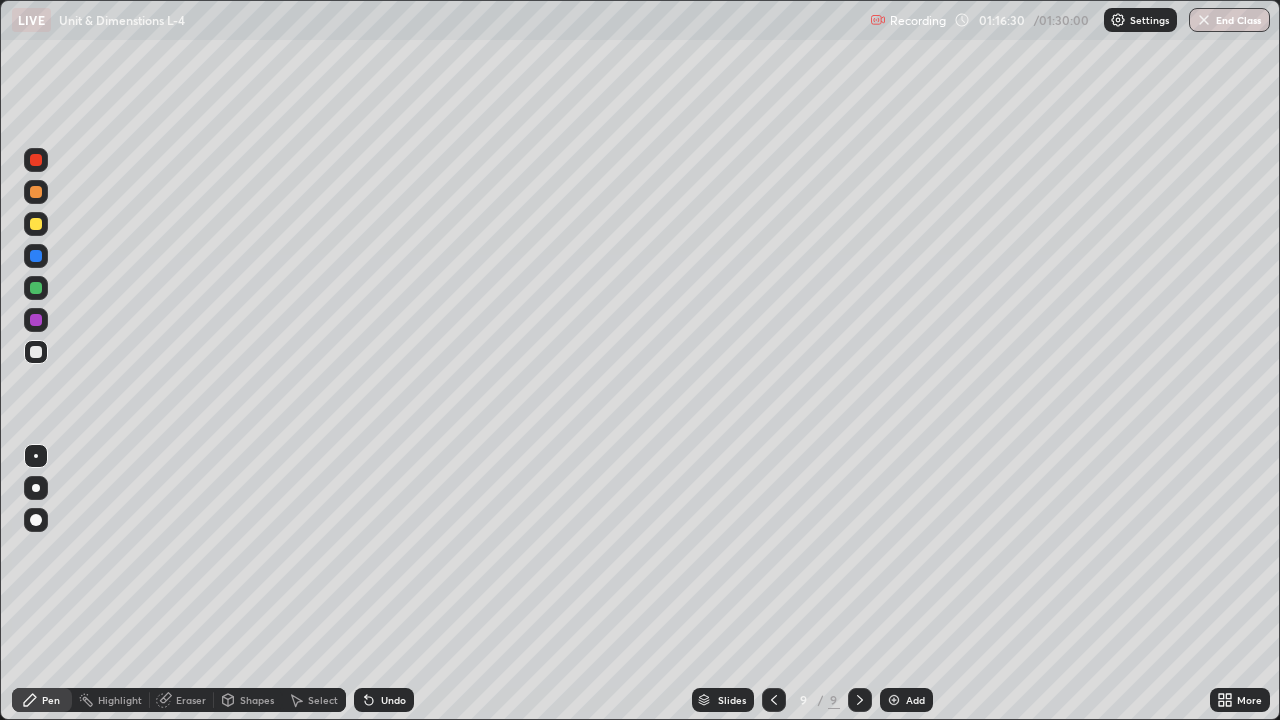 click at bounding box center (36, 288) 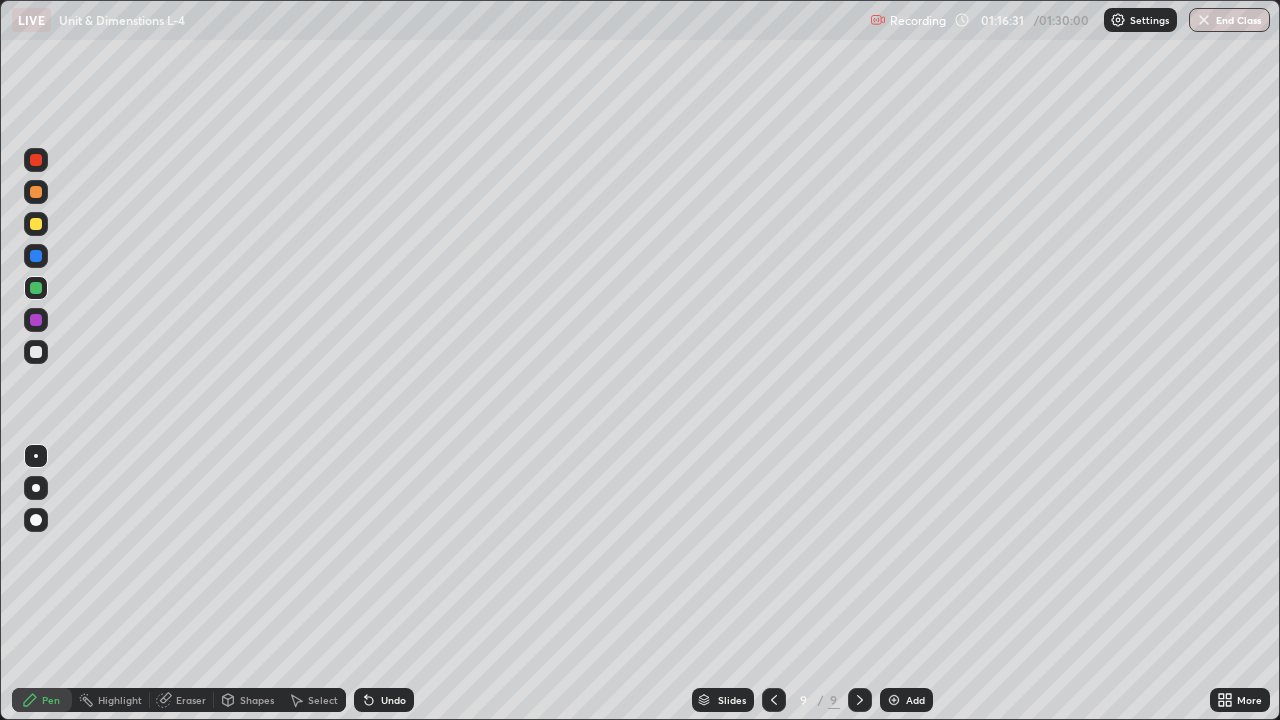 click at bounding box center [36, 192] 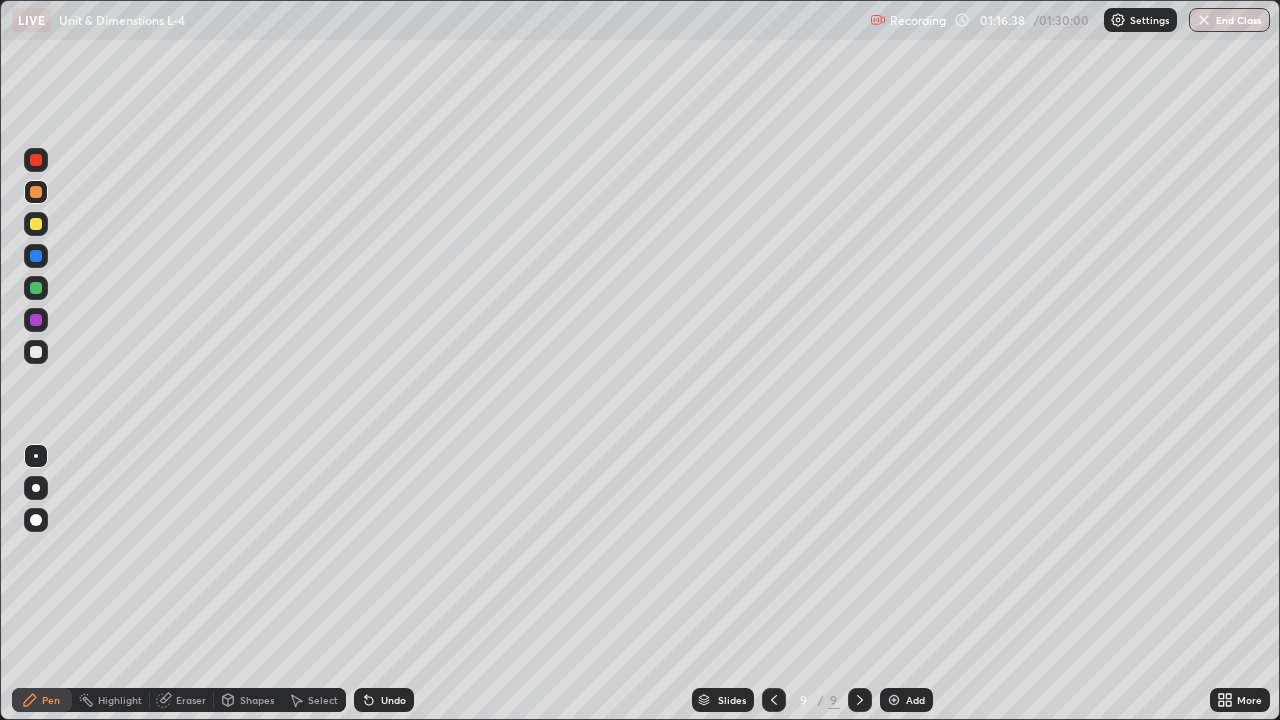 click at bounding box center (36, 160) 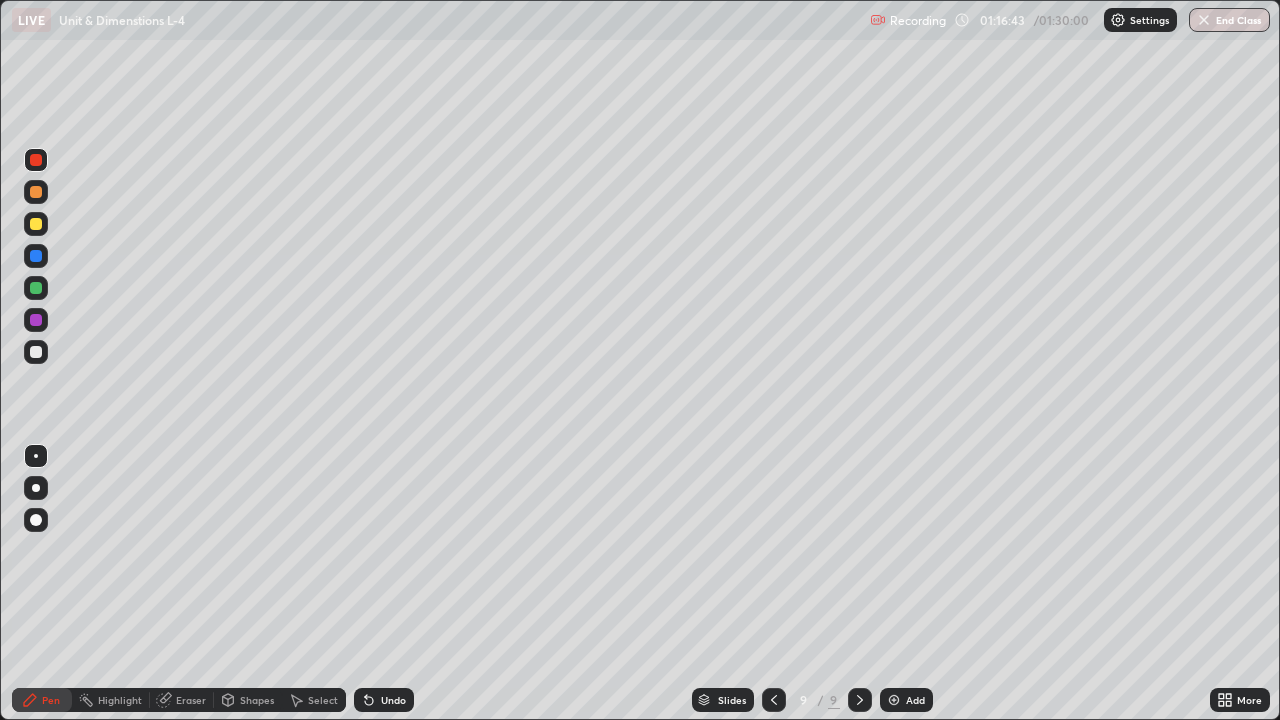 click at bounding box center (36, 224) 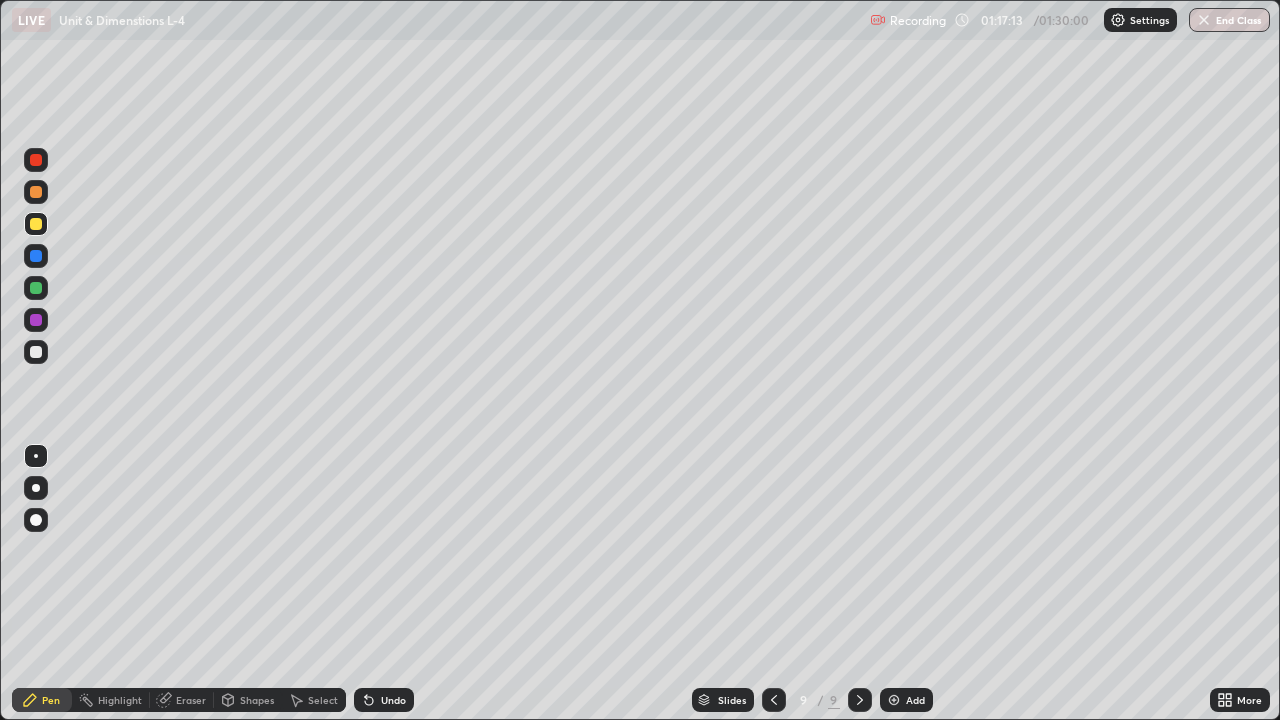 click on "Undo" at bounding box center (380, 700) 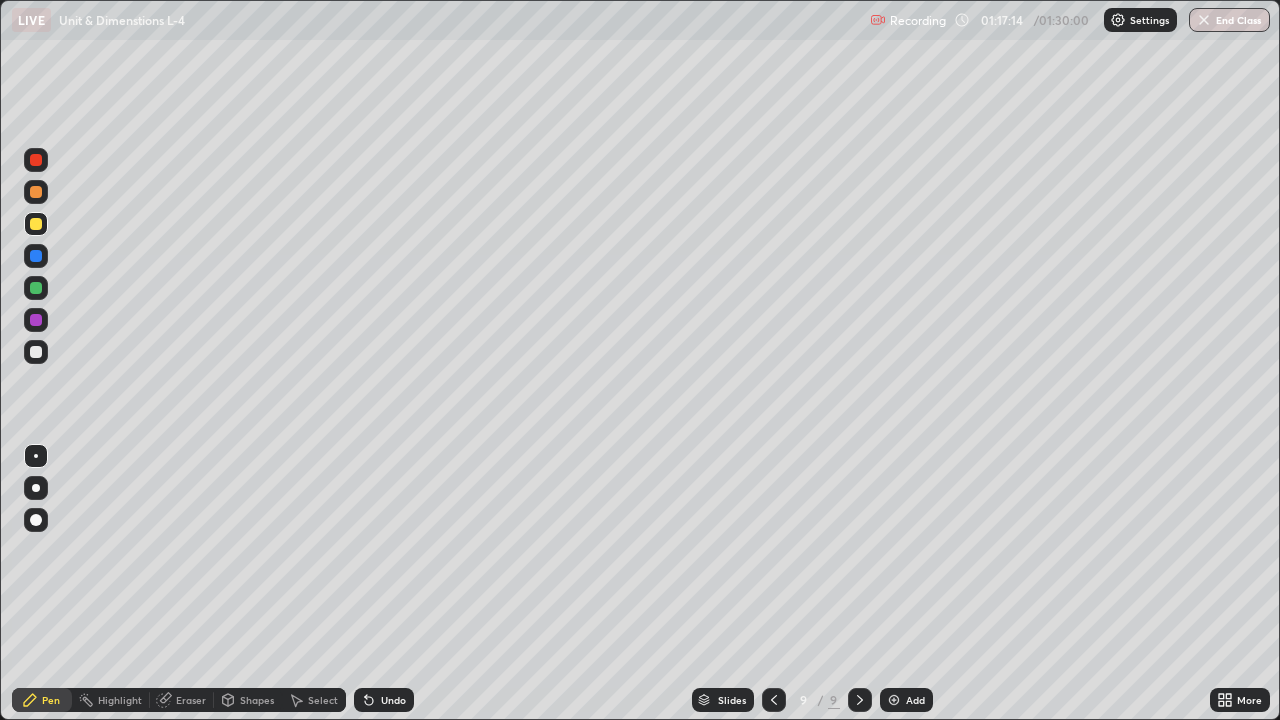 click on "Undo" at bounding box center (384, 700) 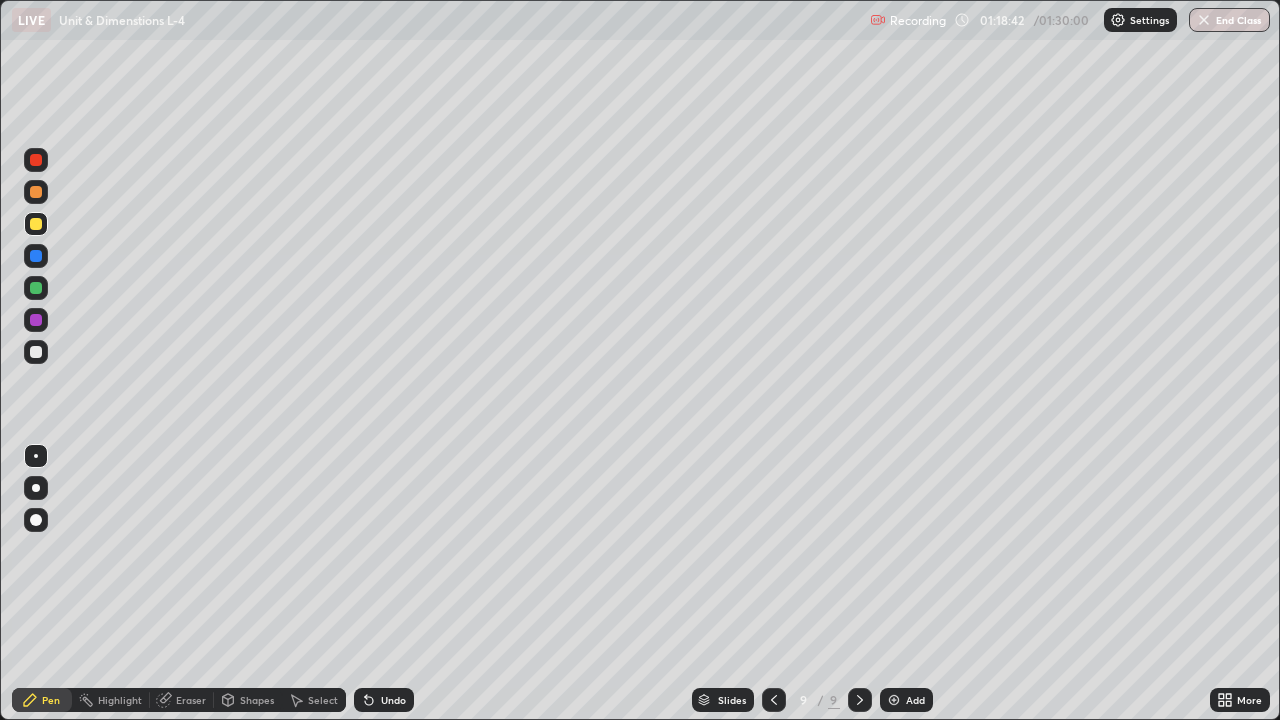 click at bounding box center (36, 320) 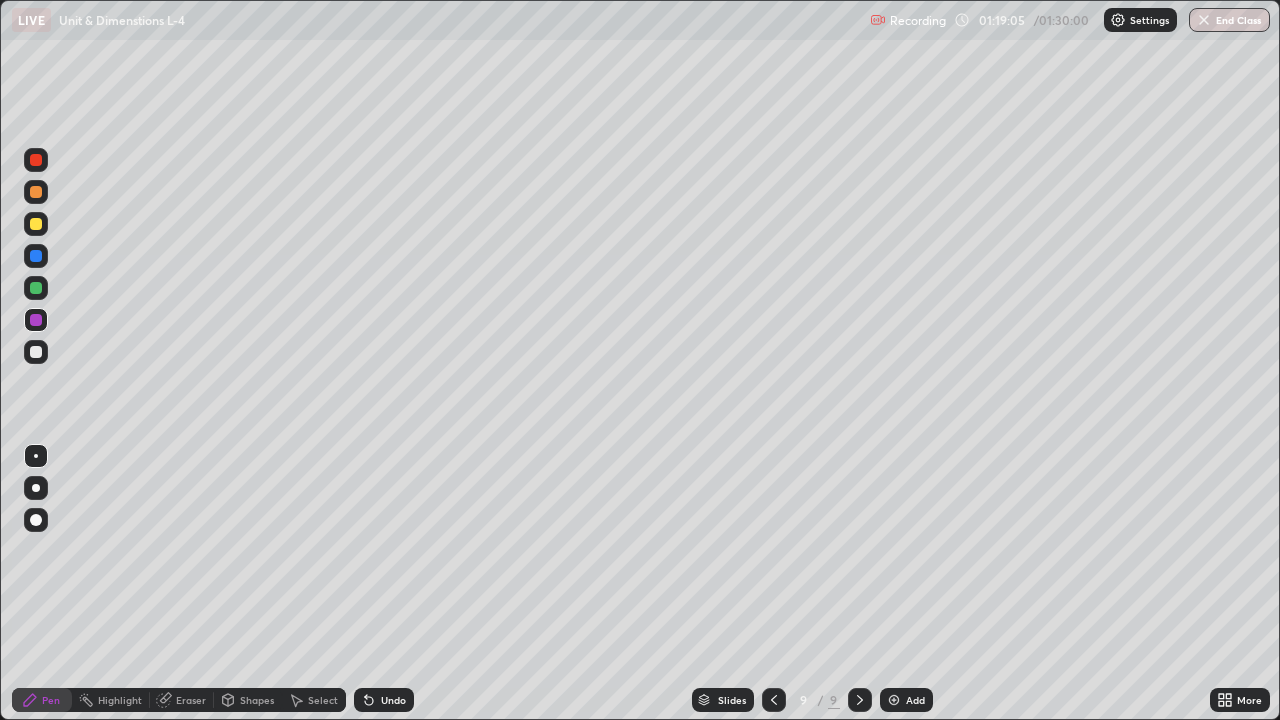 click at bounding box center [36, 224] 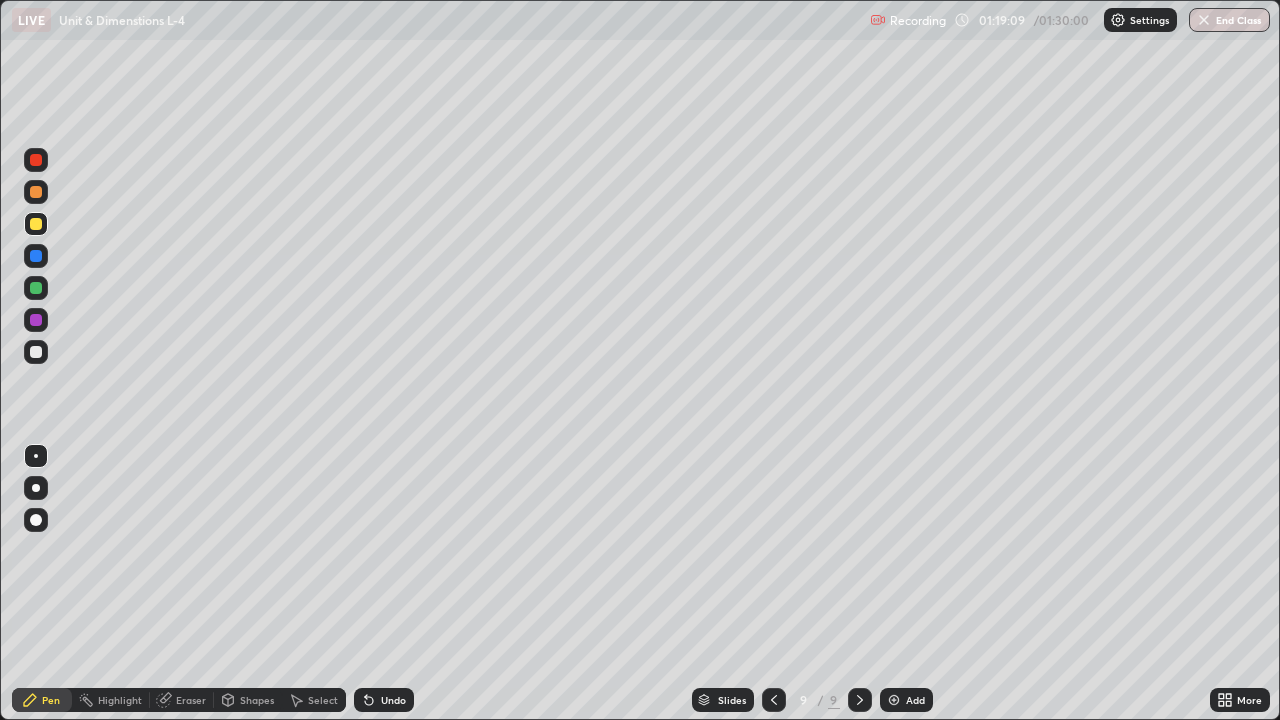 click at bounding box center [36, 352] 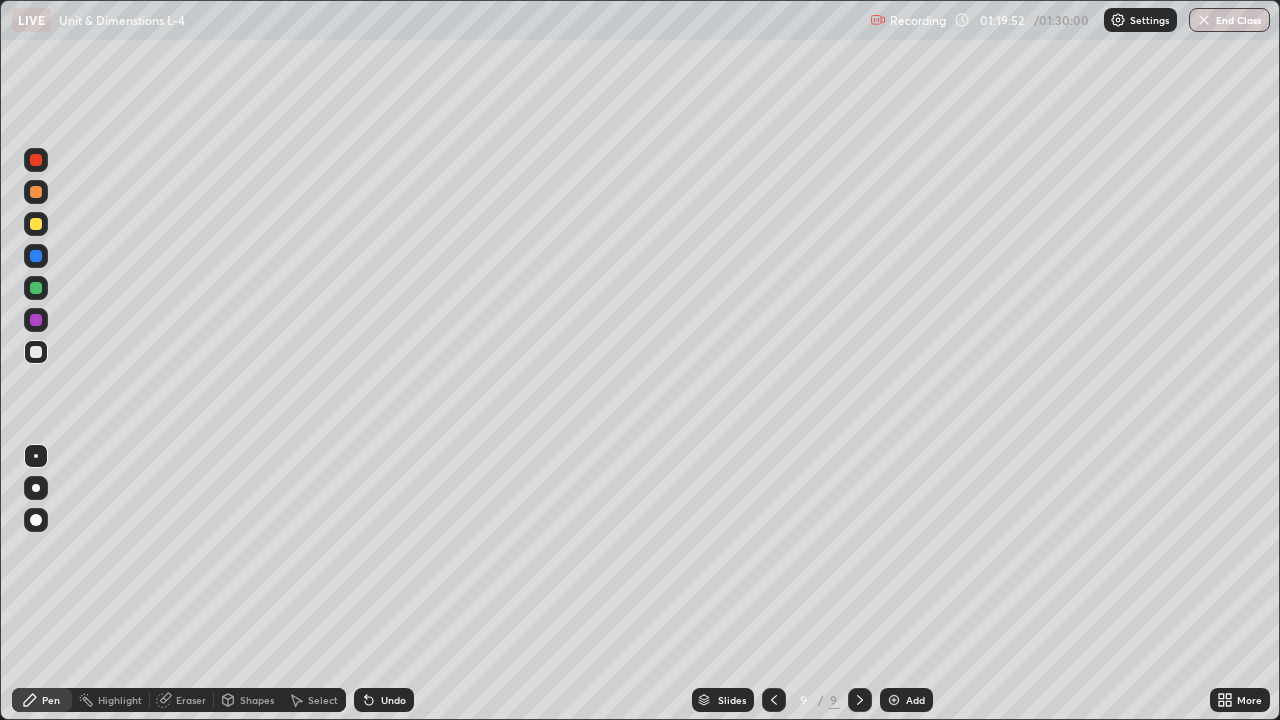 click on "Add" at bounding box center (906, 700) 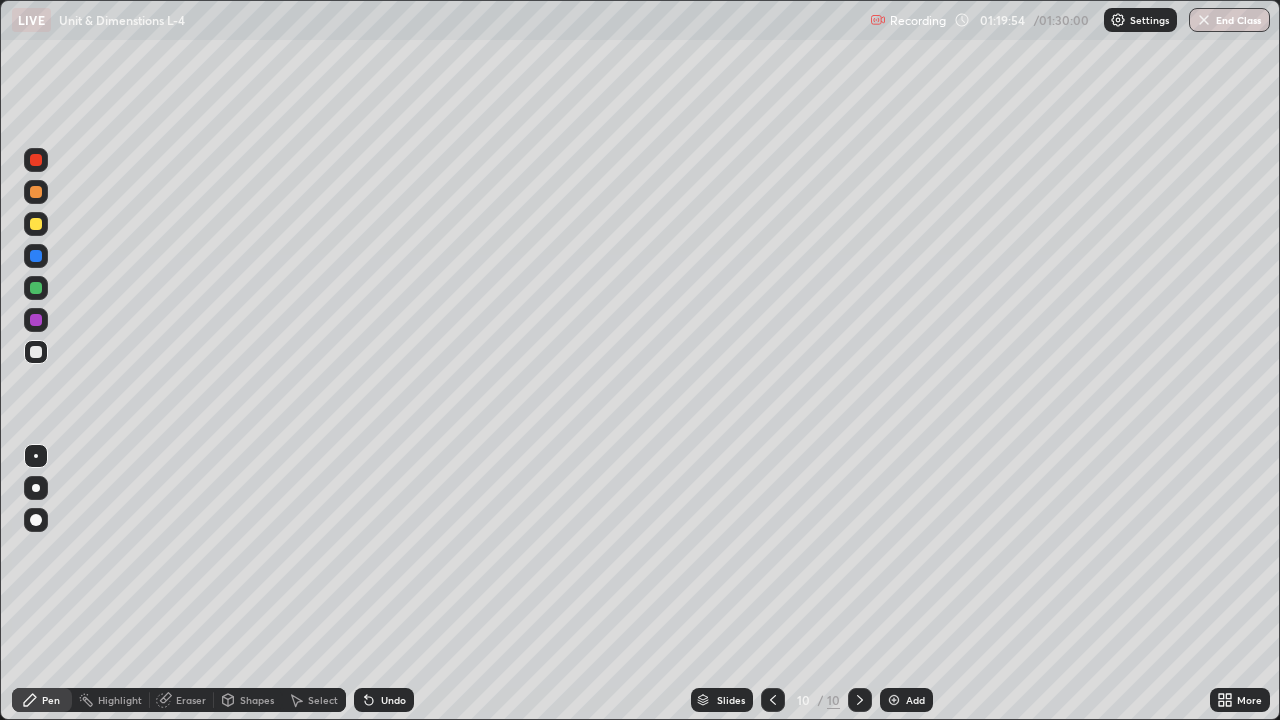 click at bounding box center (36, 160) 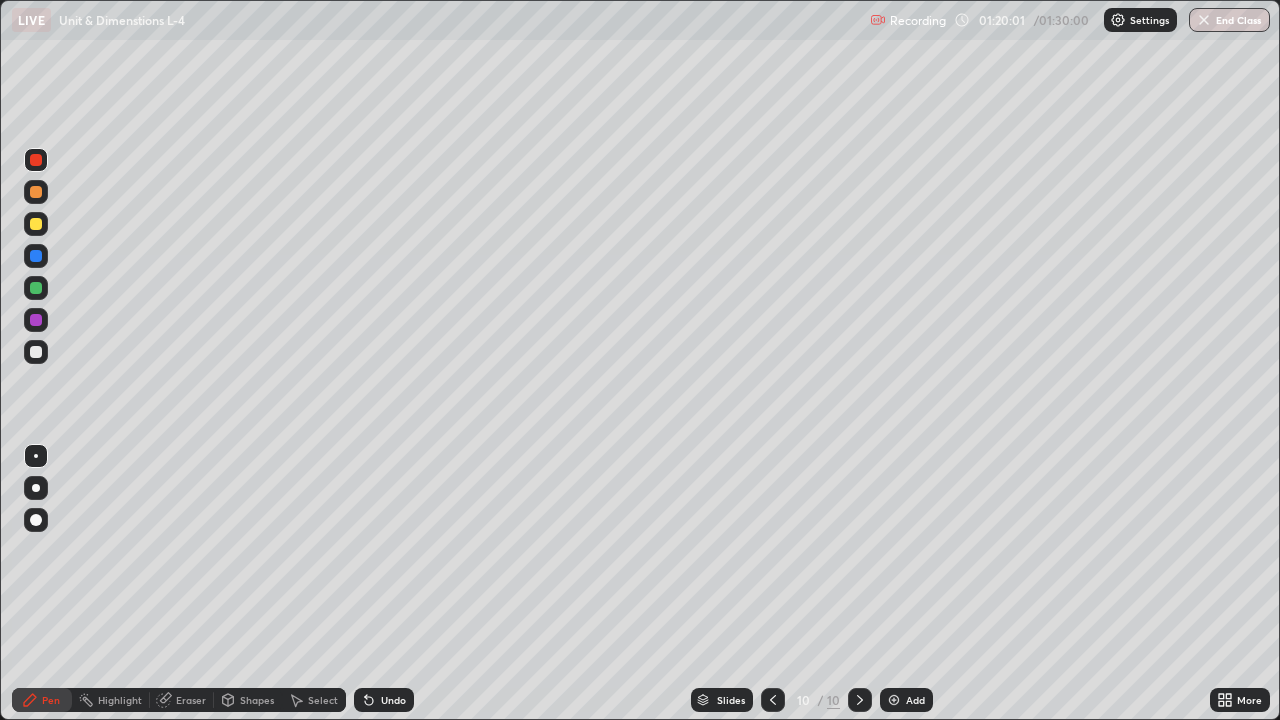 click on "Undo" at bounding box center [384, 700] 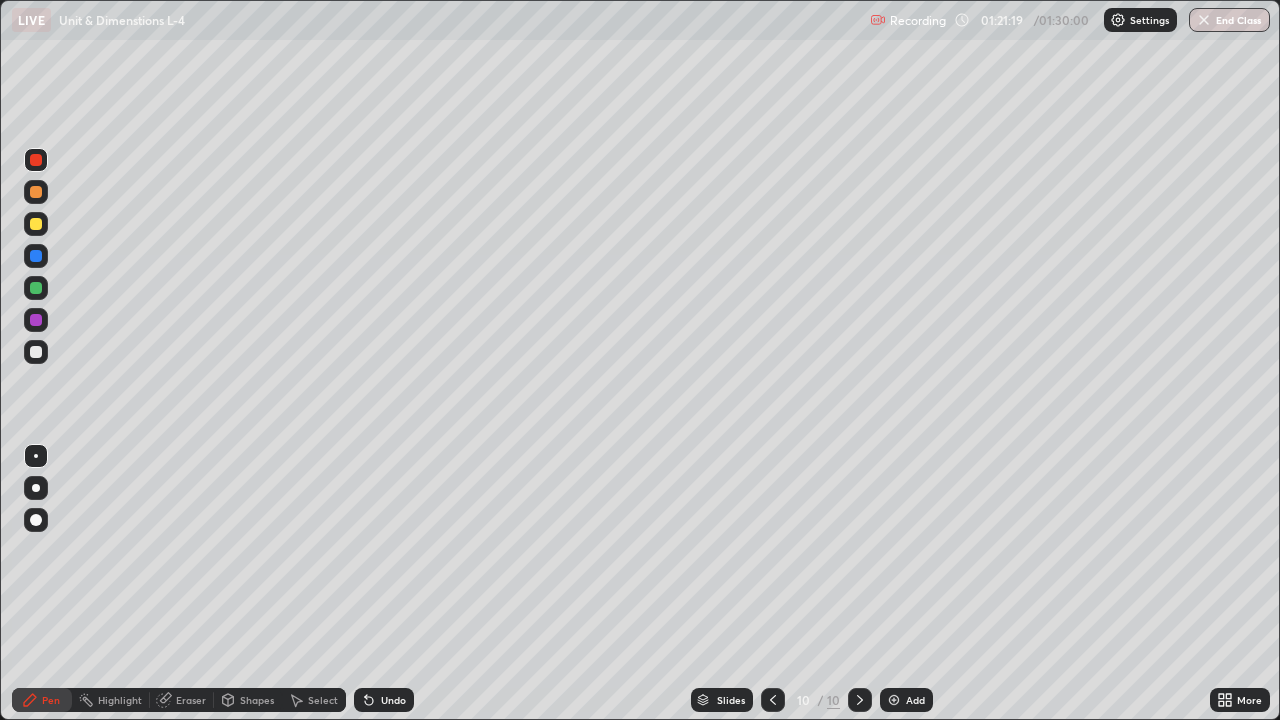 click on "Add" at bounding box center [915, 700] 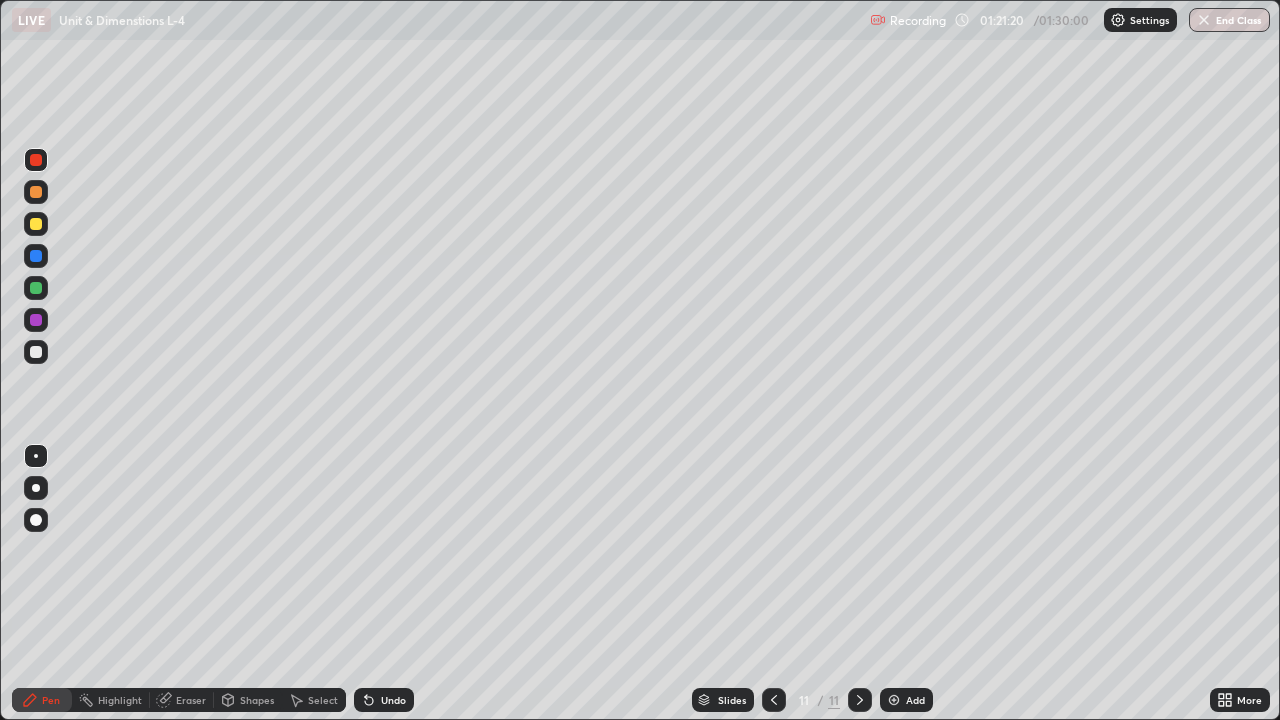 click at bounding box center [36, 288] 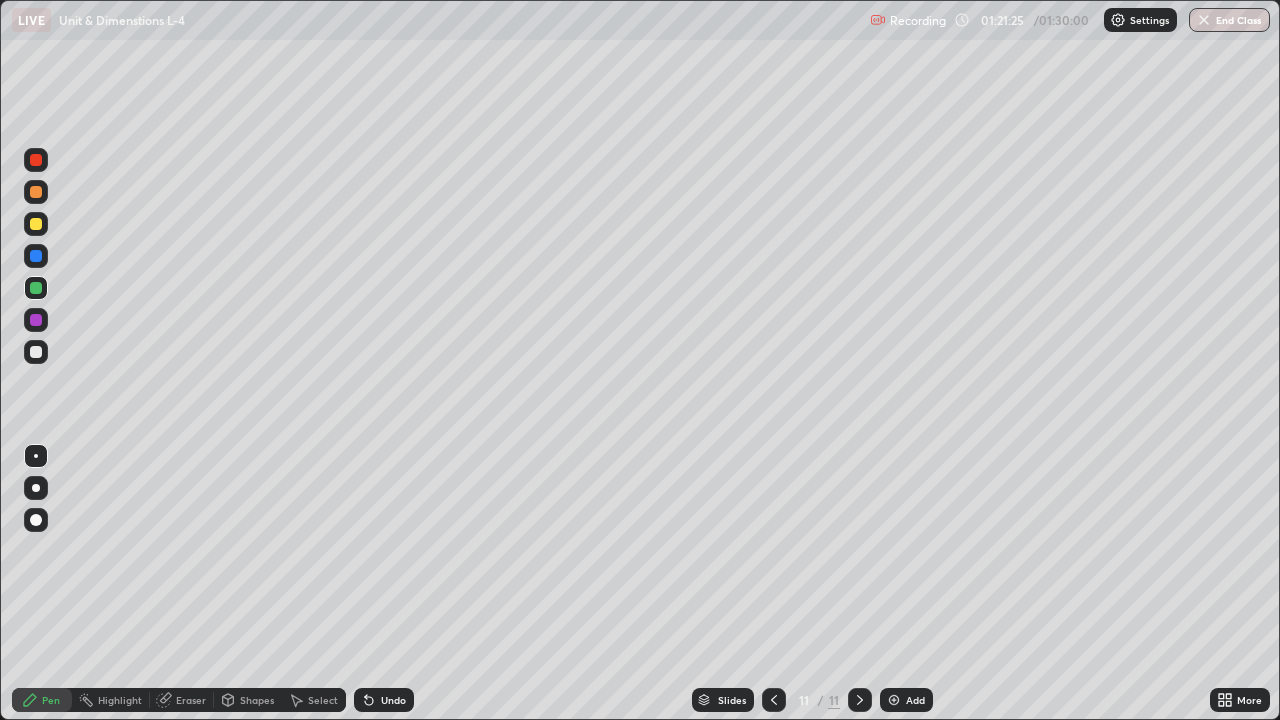 click at bounding box center [36, 224] 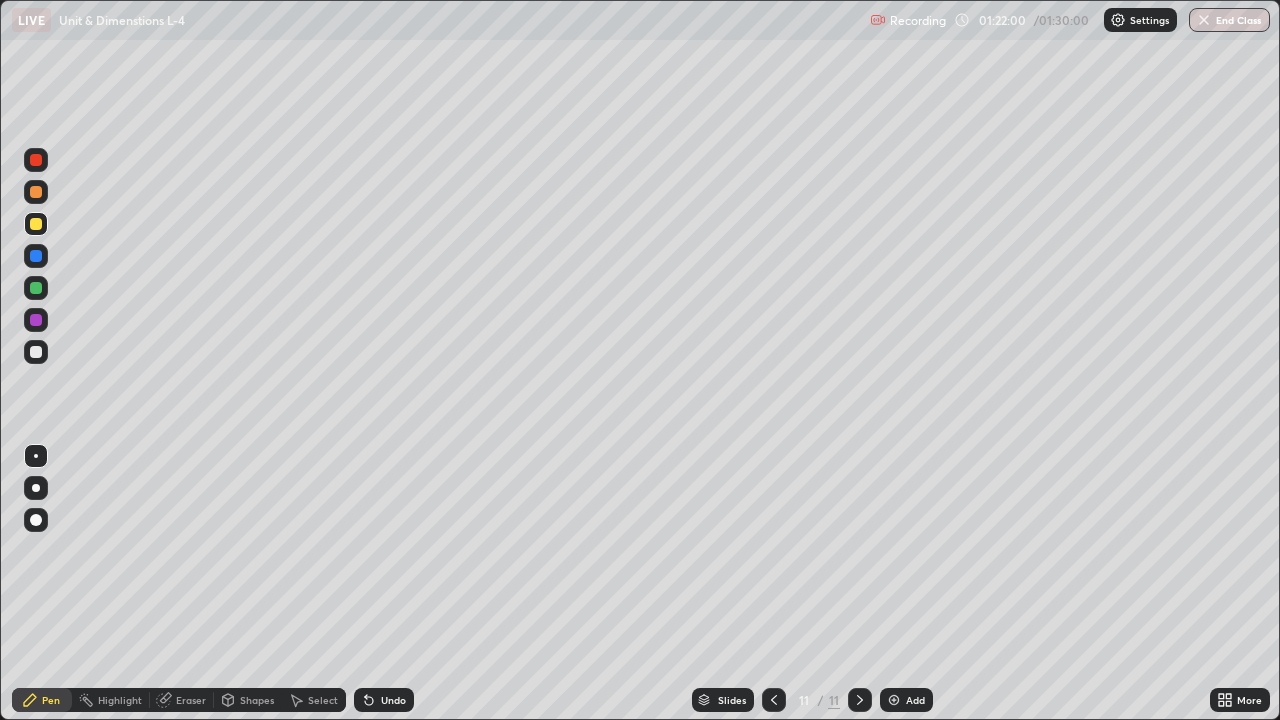 click at bounding box center (36, 320) 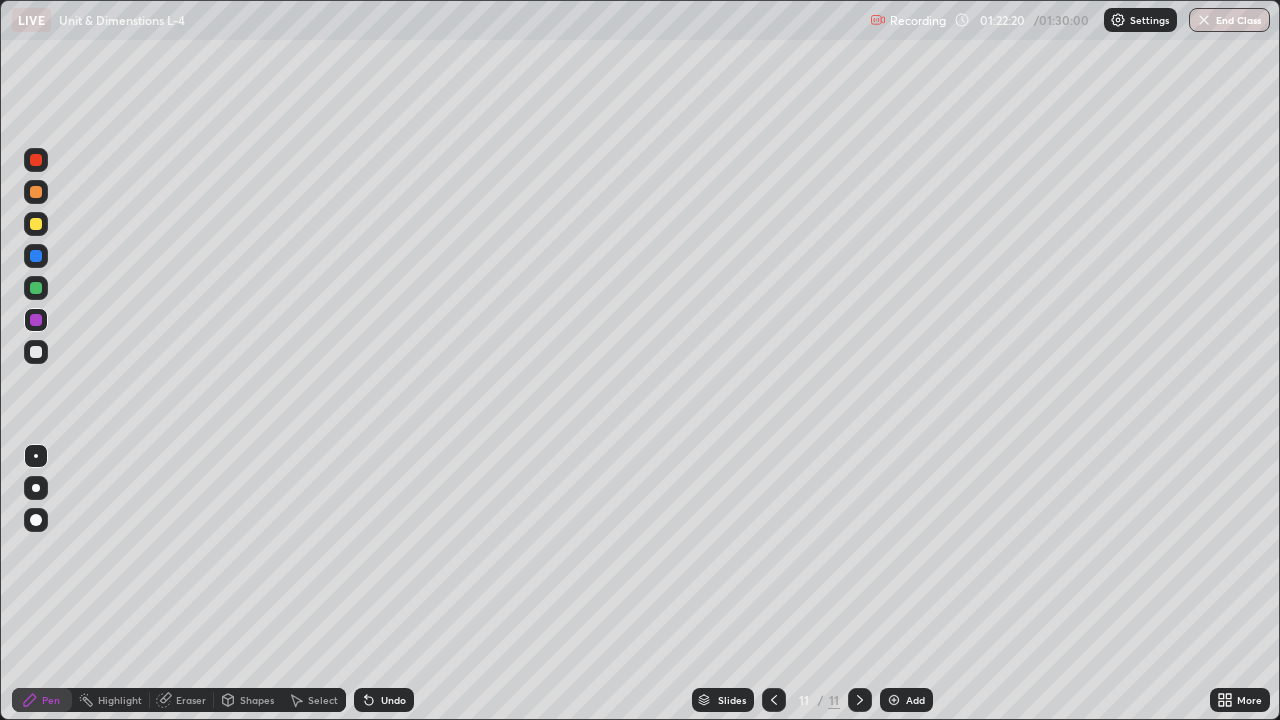 click at bounding box center (36, 352) 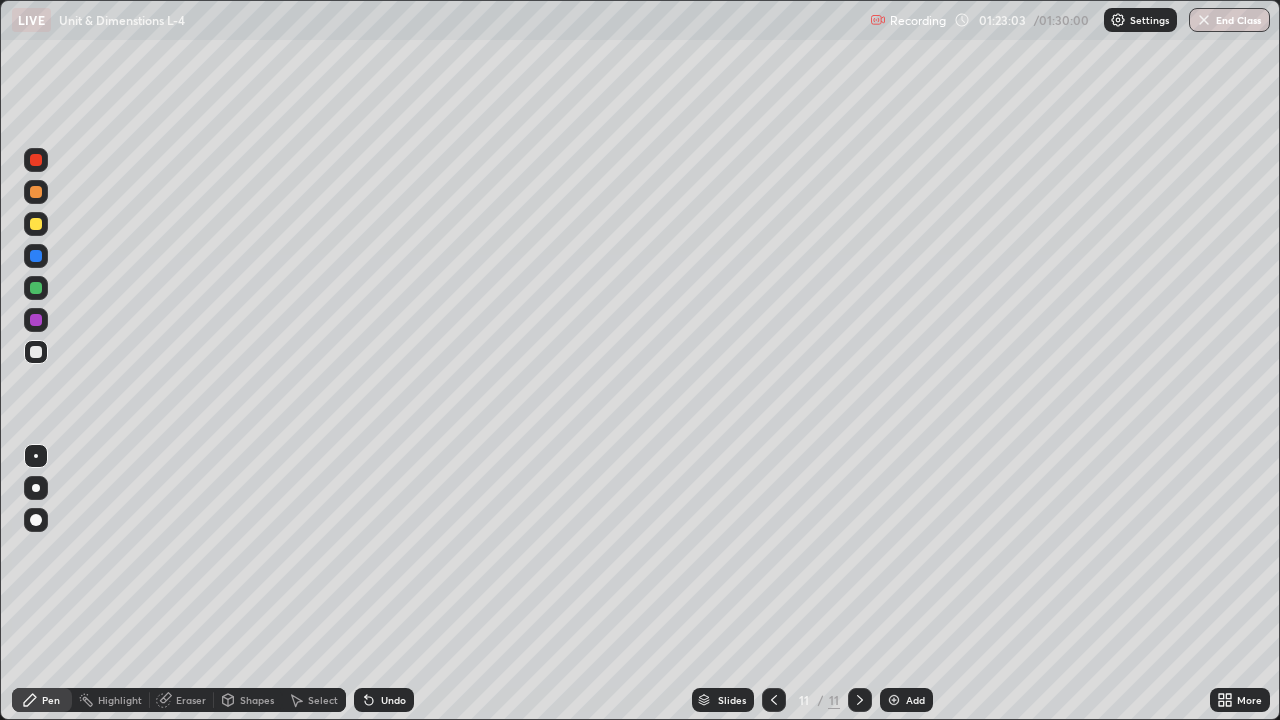click 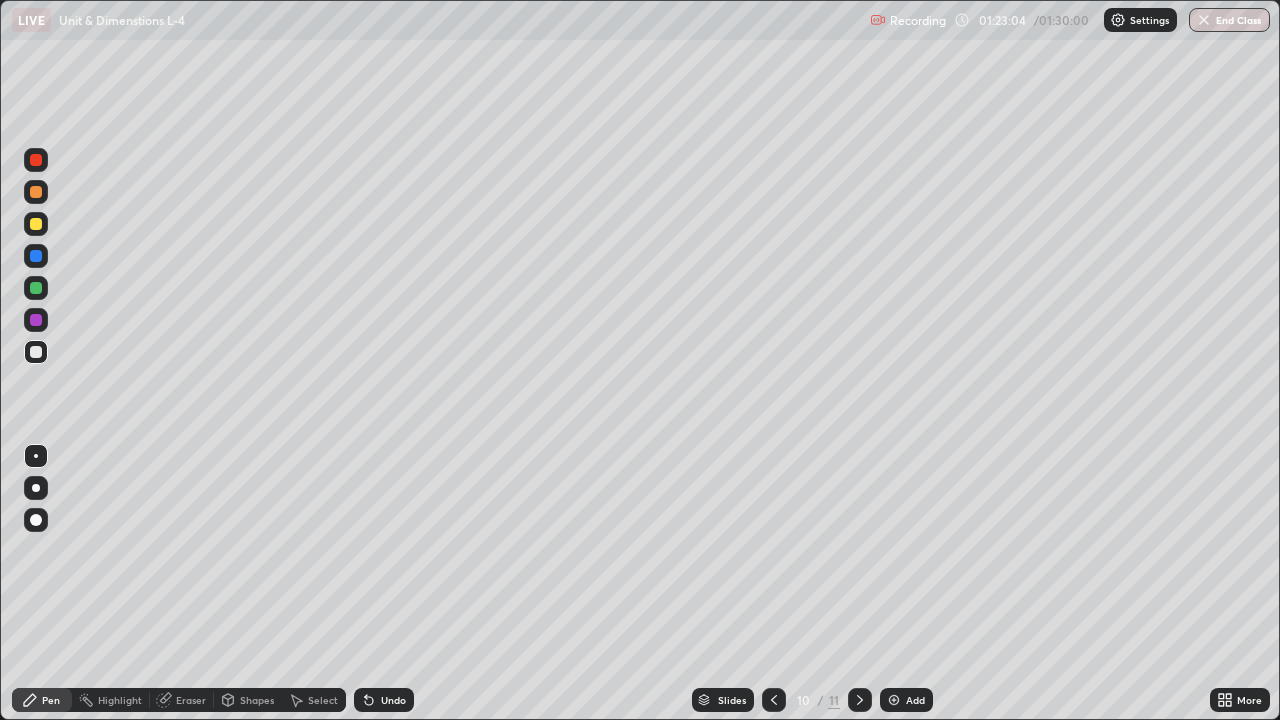 click at bounding box center (774, 700) 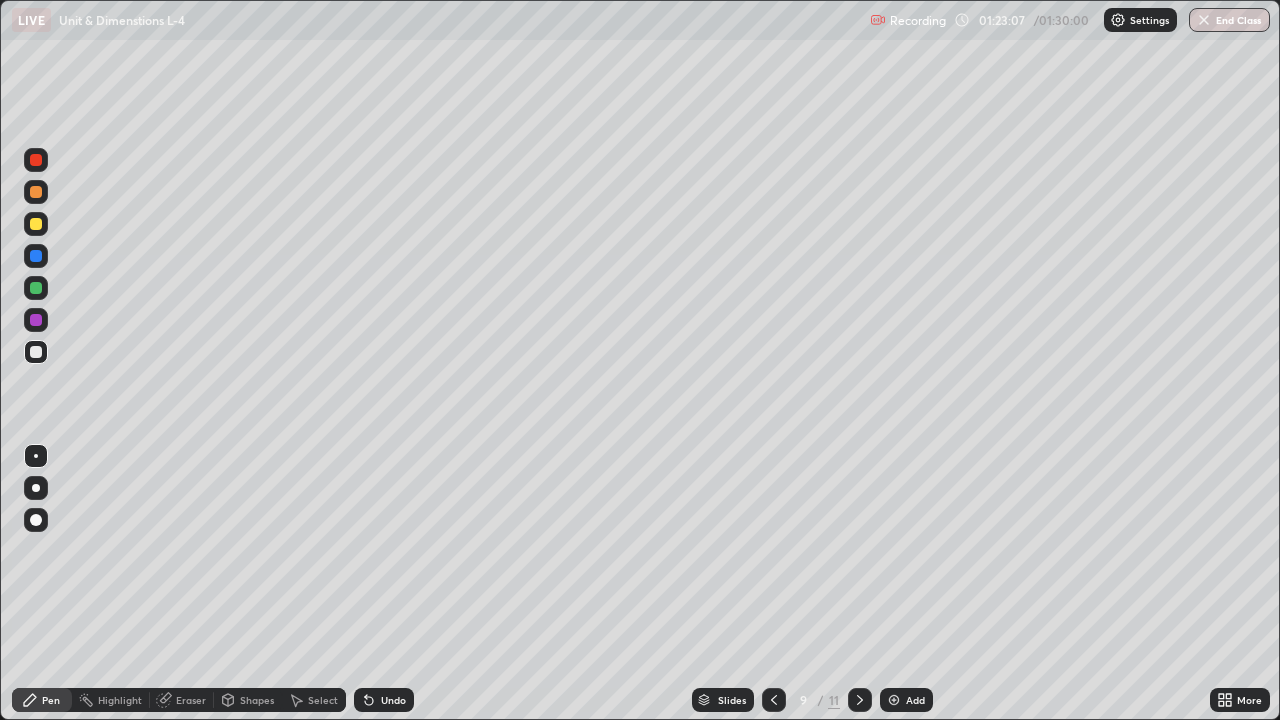 click 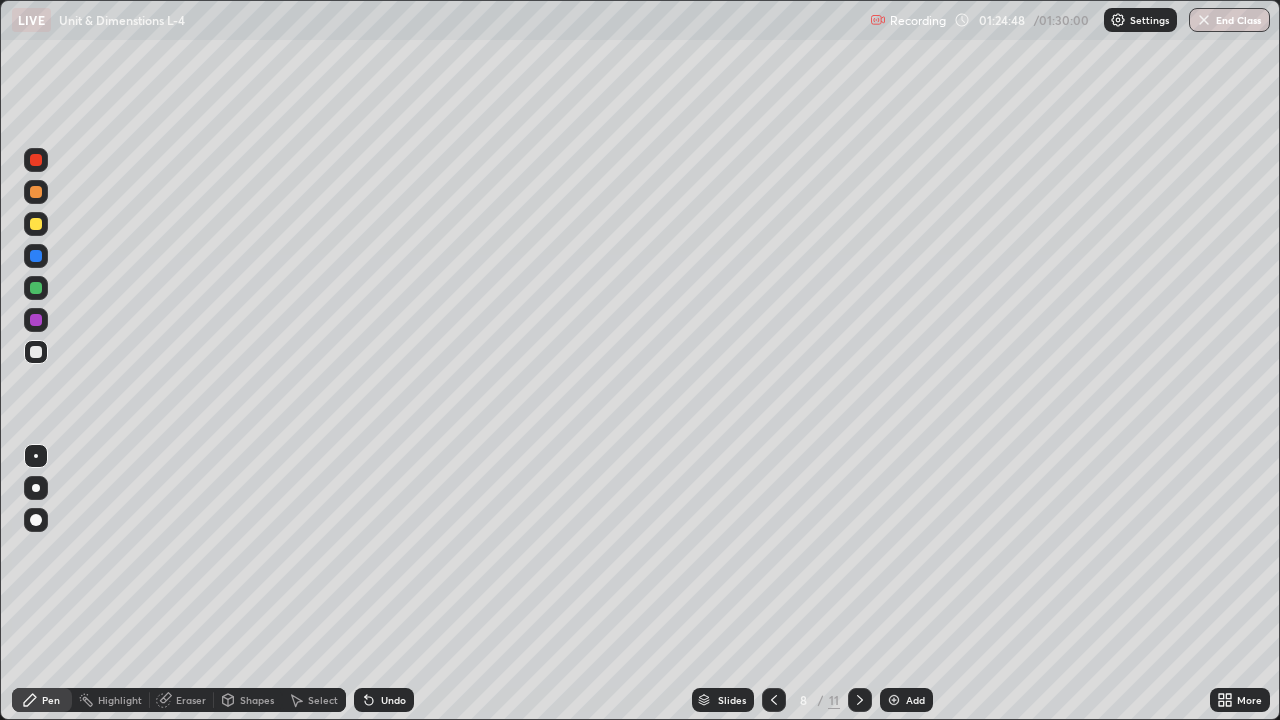 click 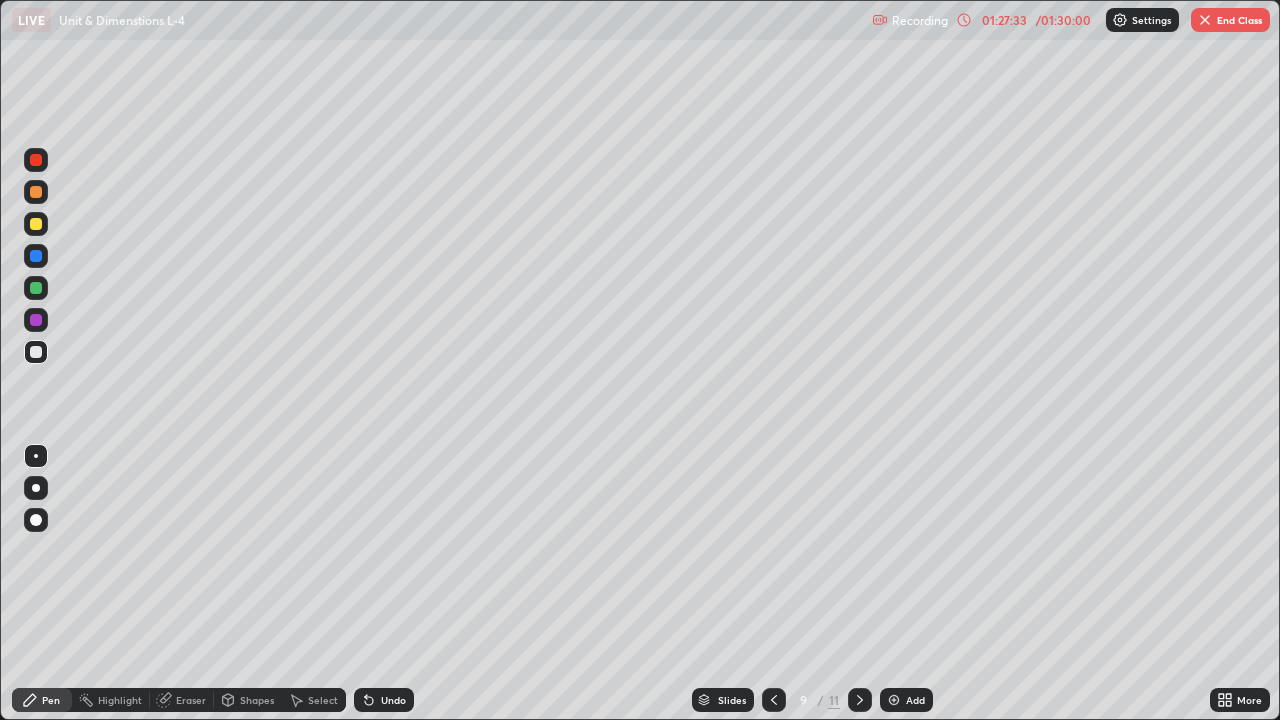 click 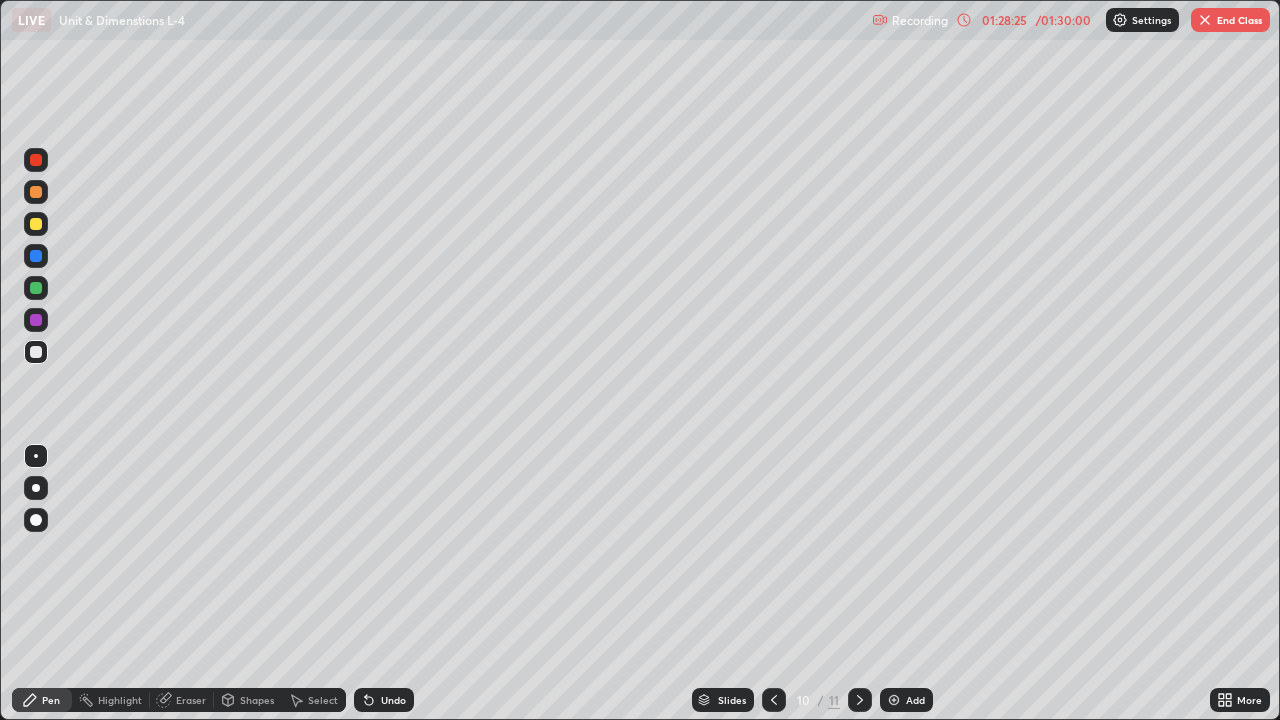 click at bounding box center (860, 700) 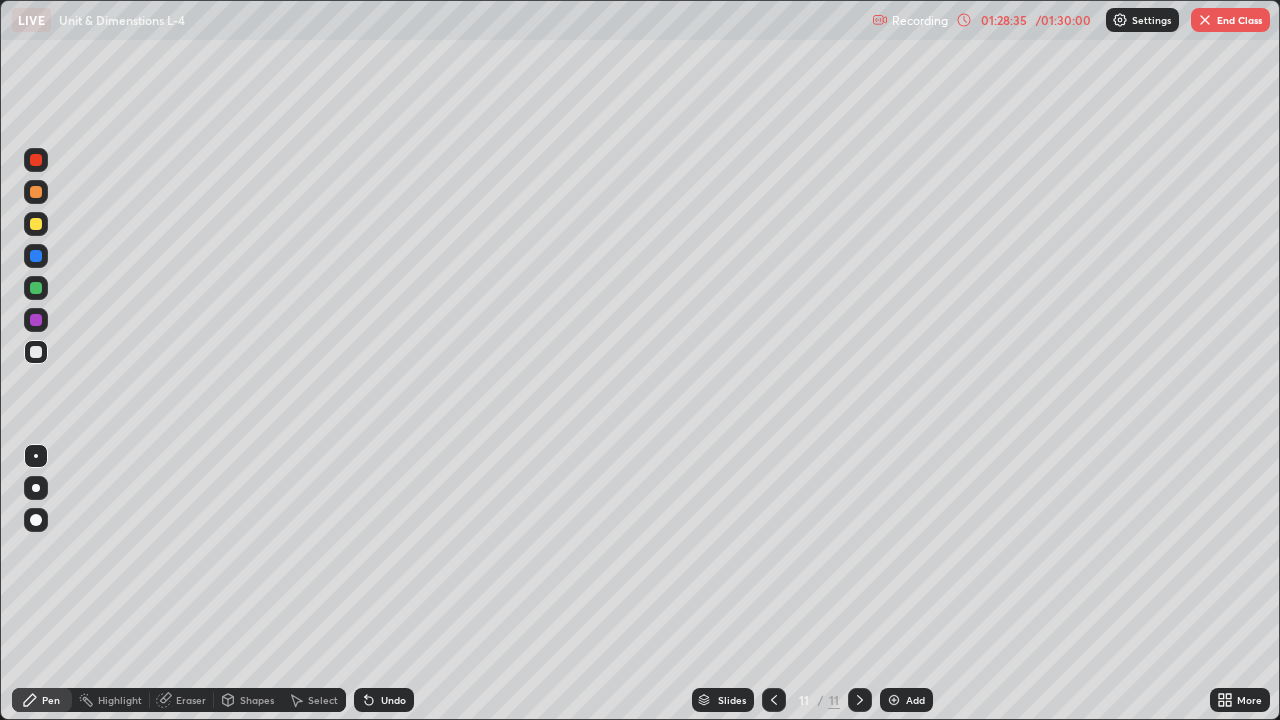 click on "End Class" at bounding box center [1230, 20] 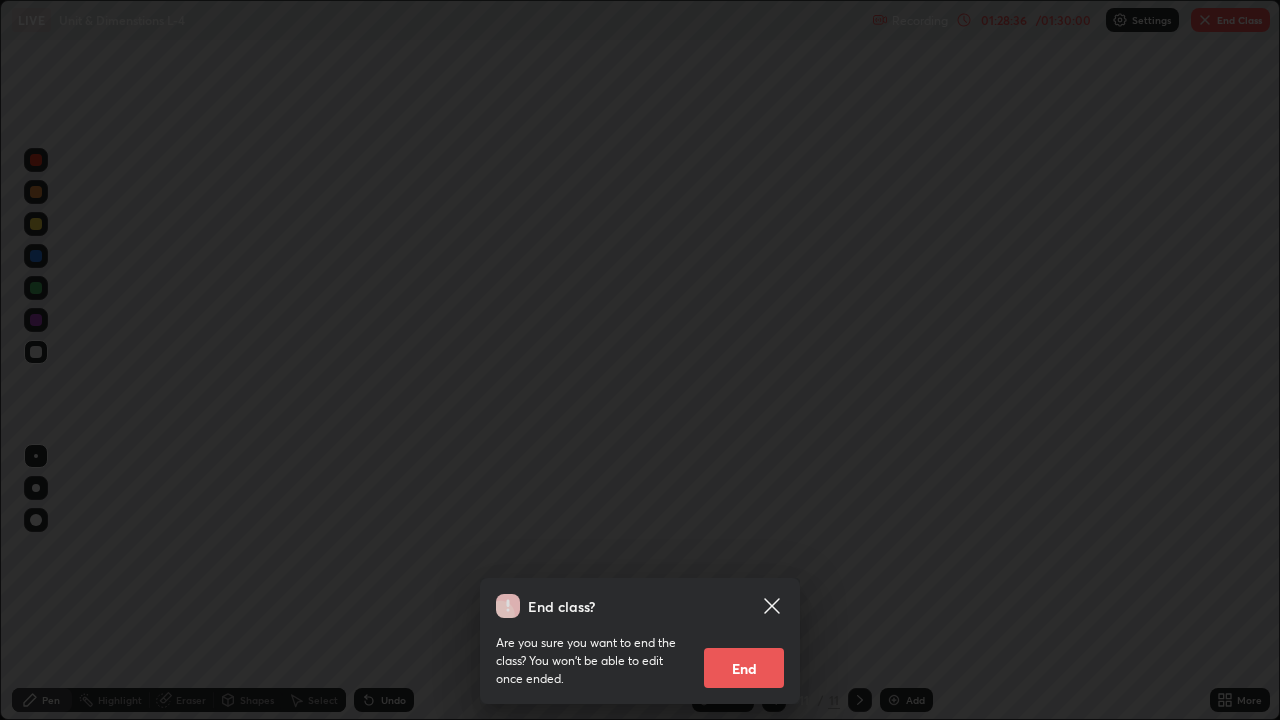 click on "End" at bounding box center [744, 668] 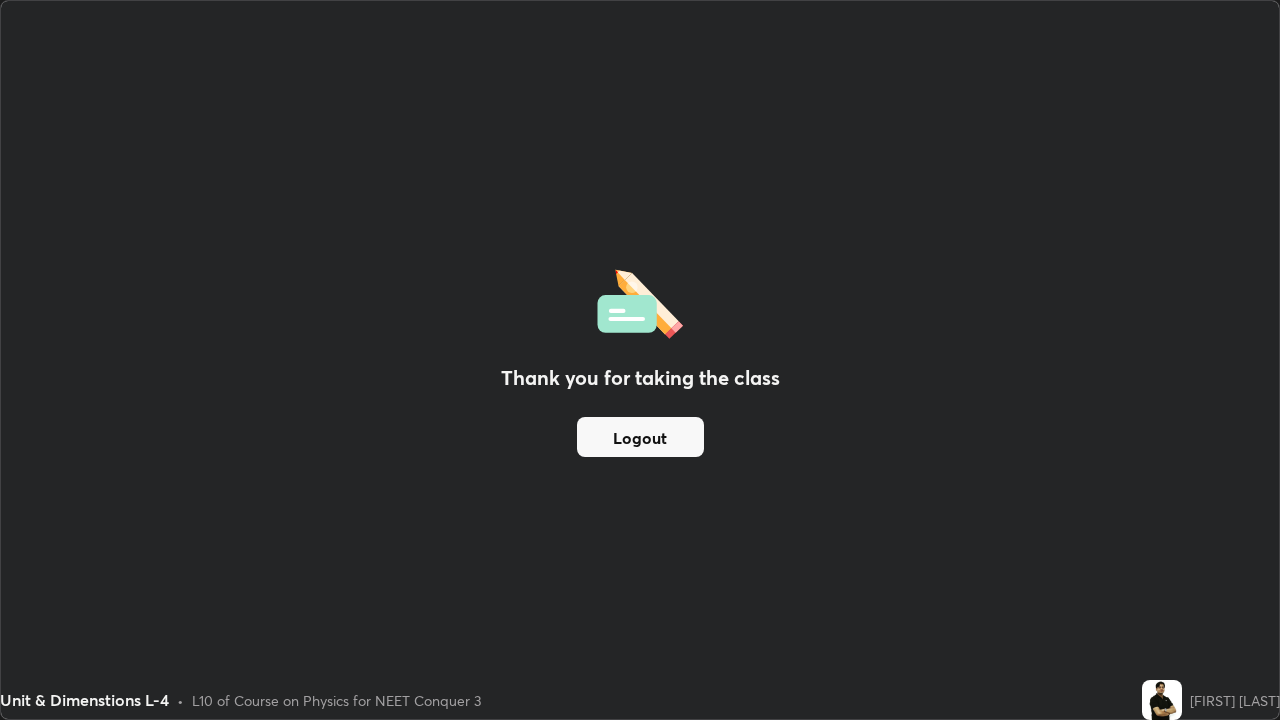 click on "Logout" at bounding box center [640, 437] 